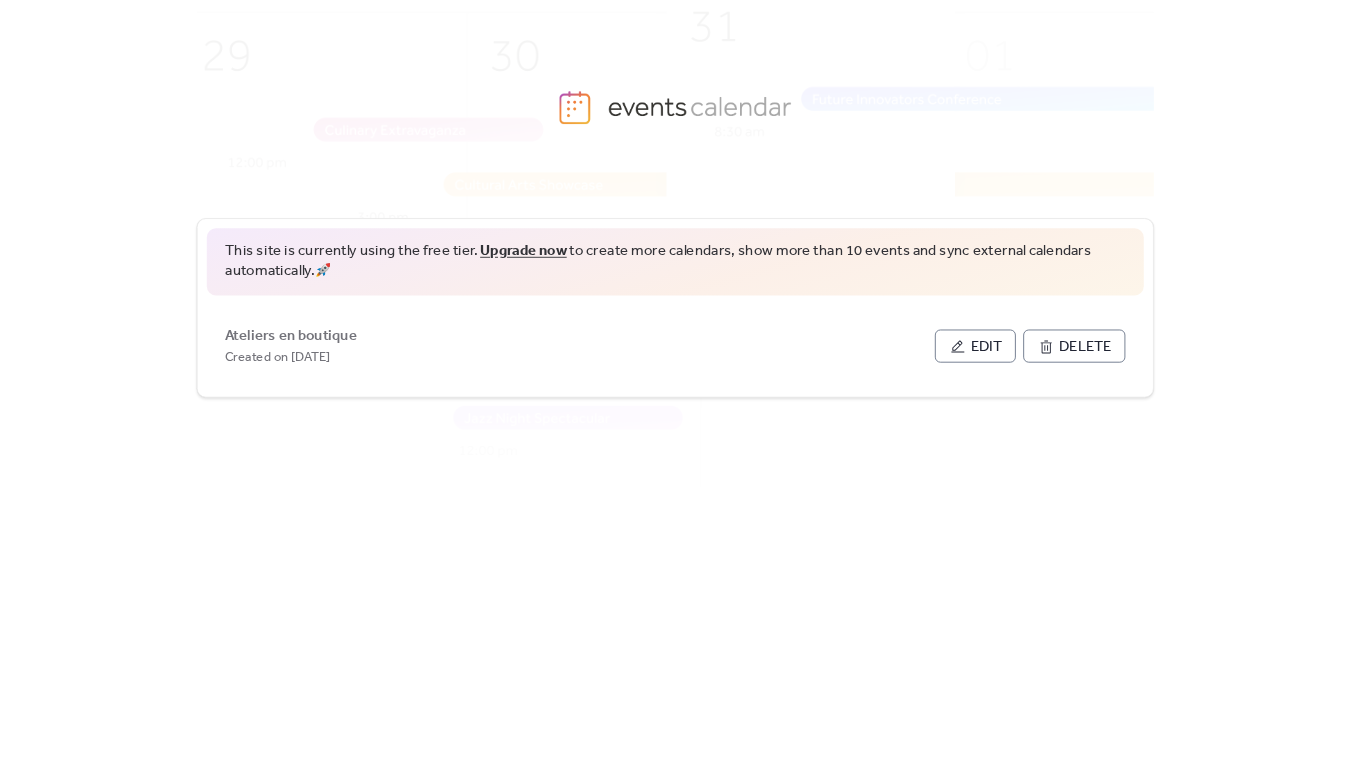 scroll, scrollTop: 0, scrollLeft: 0, axis: both 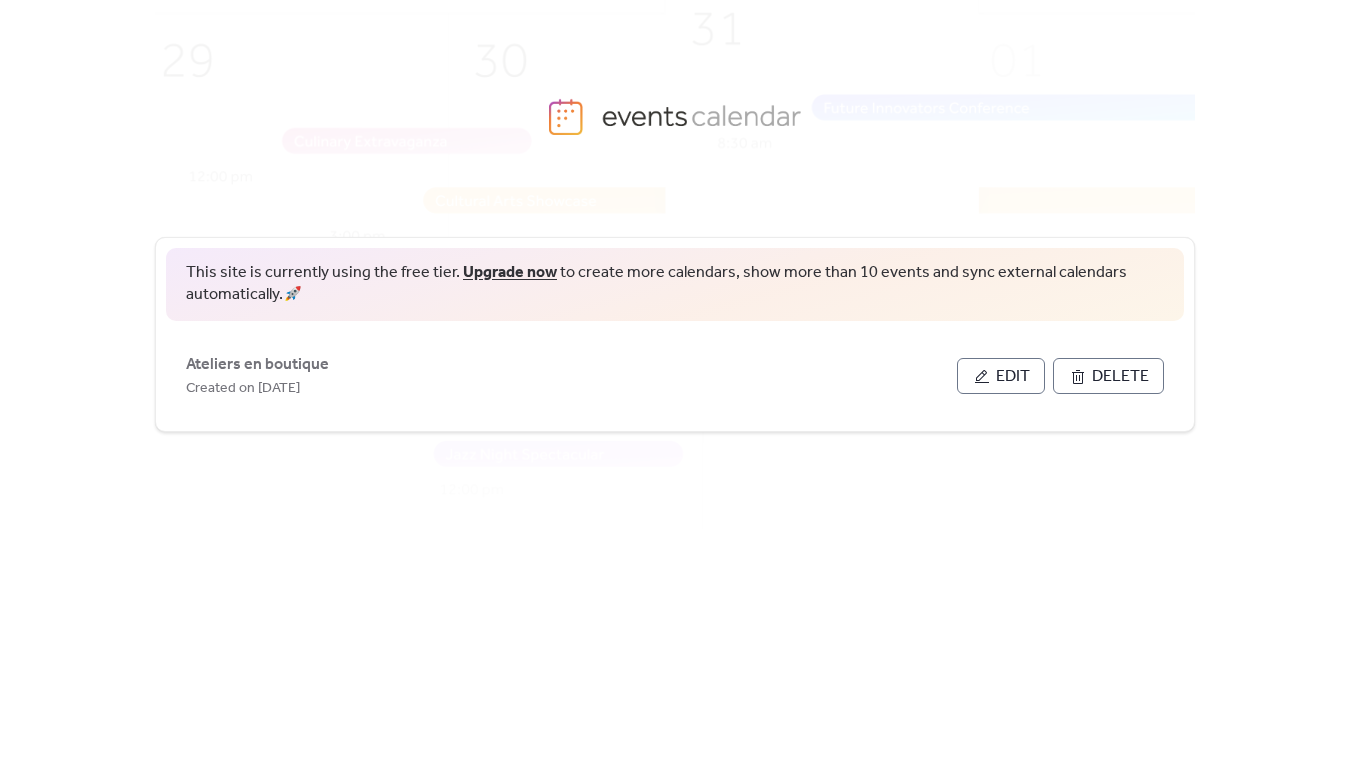 click on "Edit" at bounding box center [1001, 376] 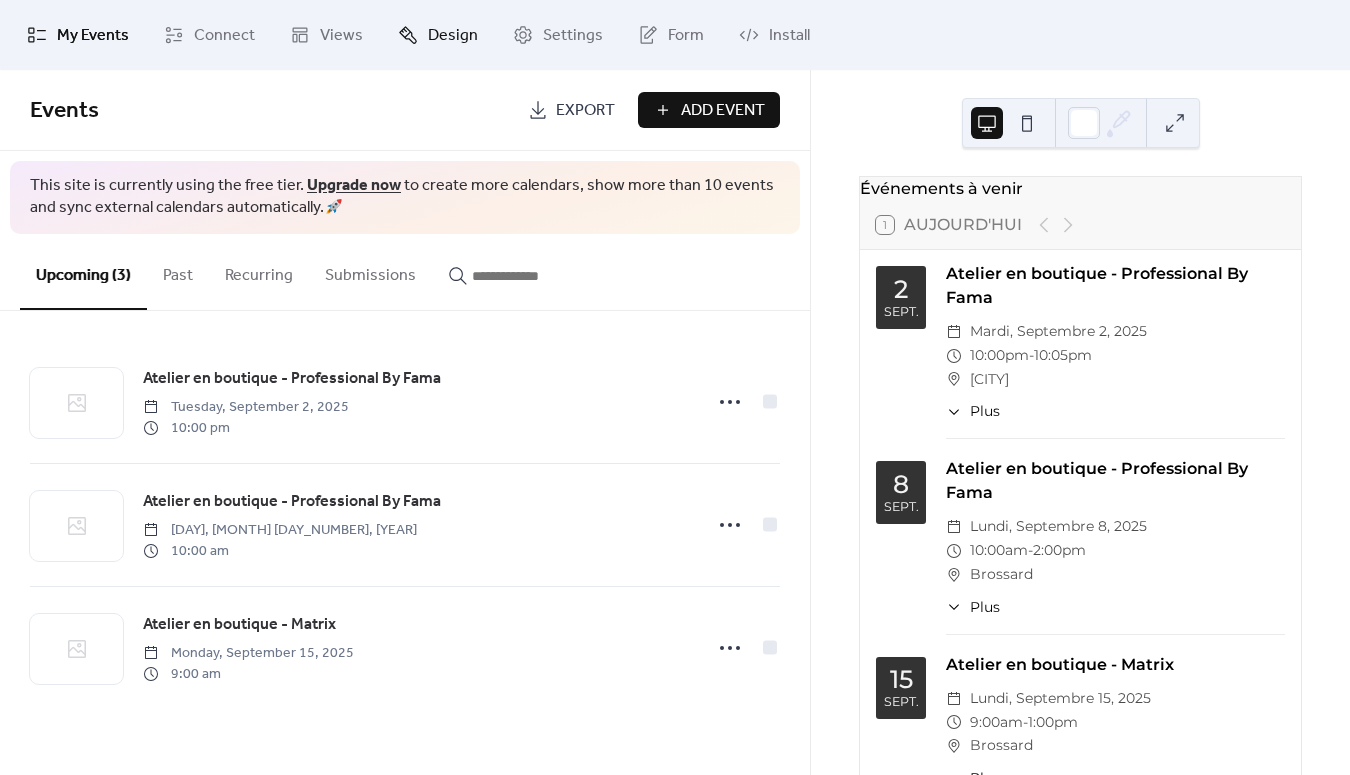 click on "Design" at bounding box center (453, 36) 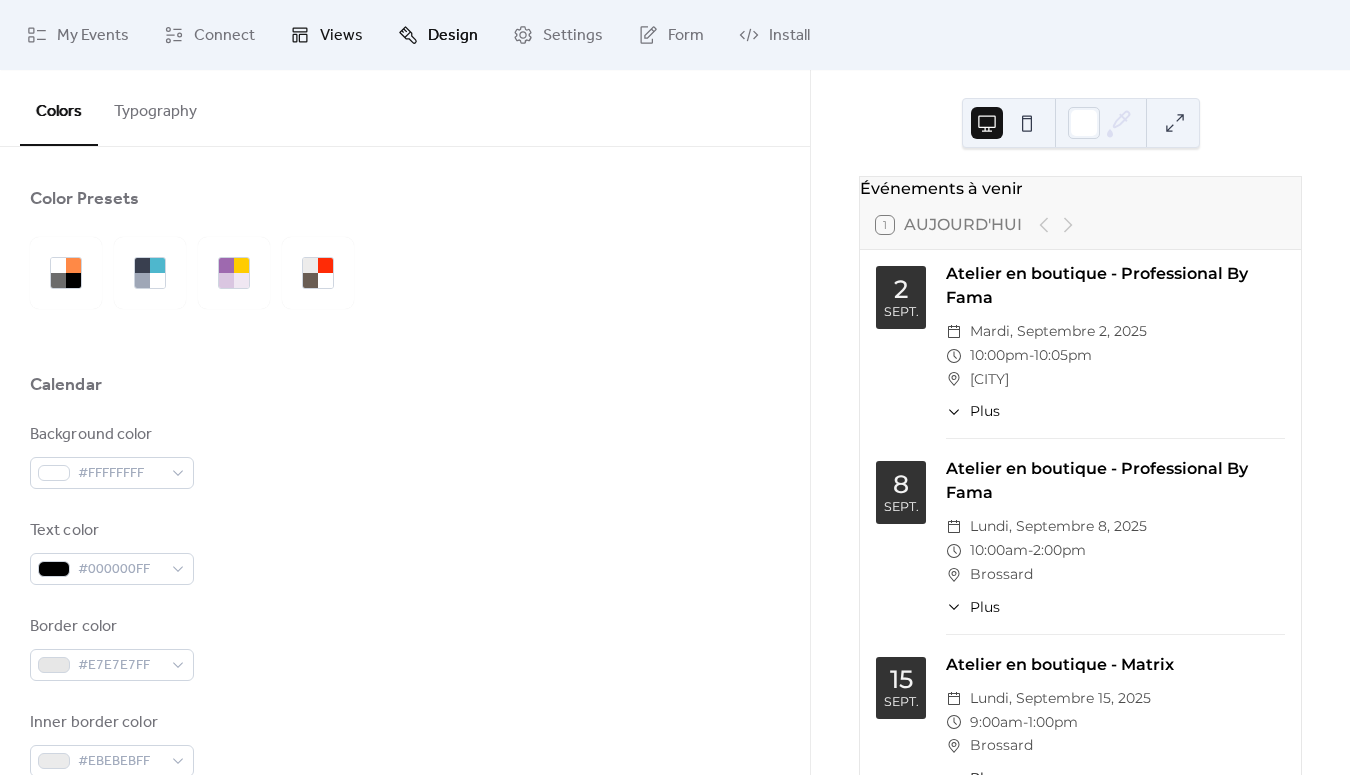 click on "Views" at bounding box center [341, 36] 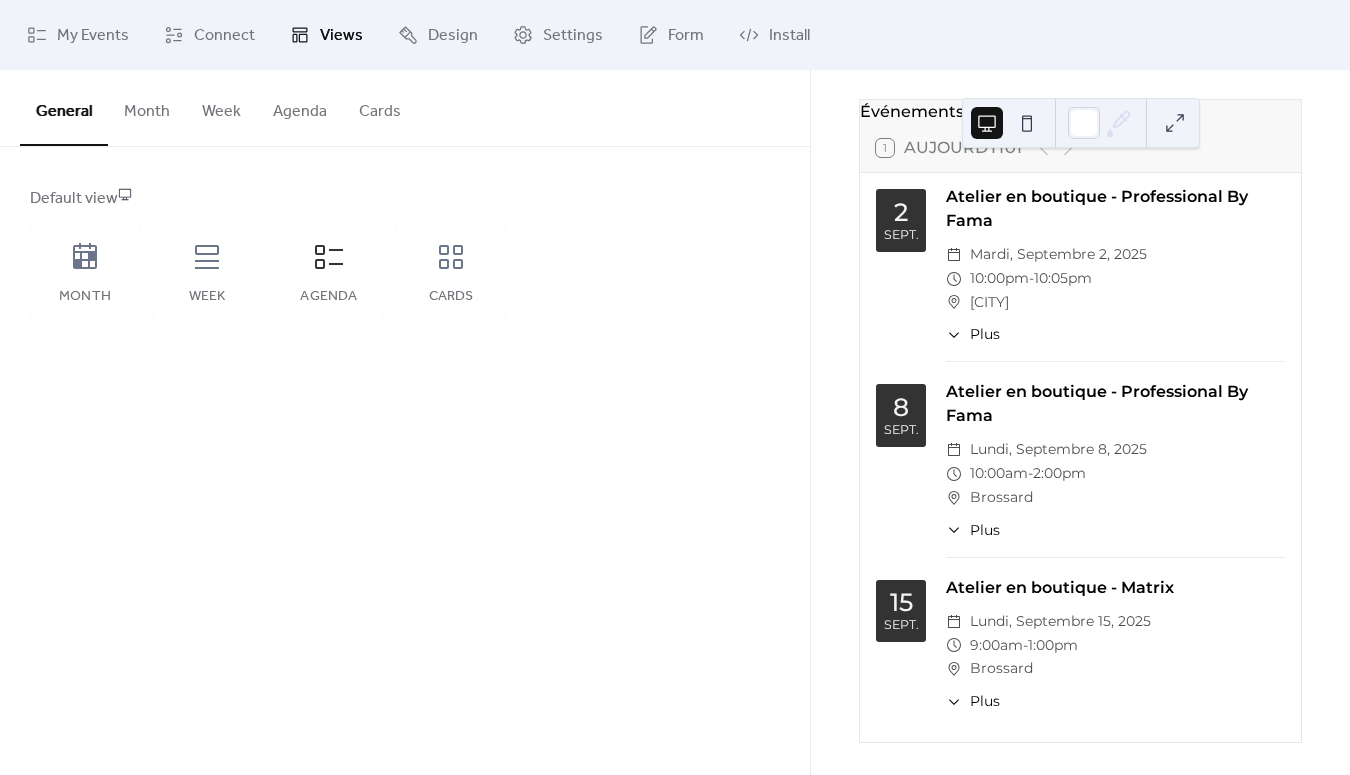 scroll, scrollTop: 88, scrollLeft: 0, axis: vertical 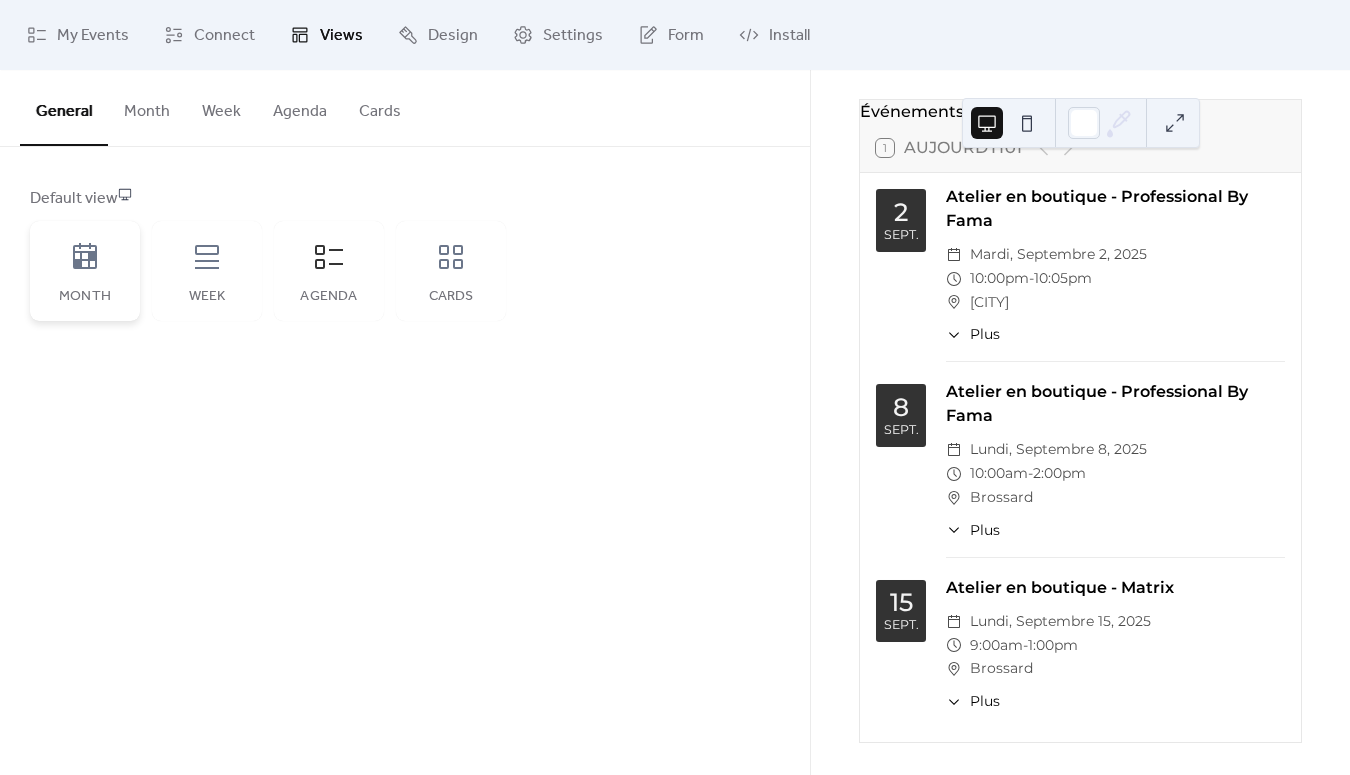 click 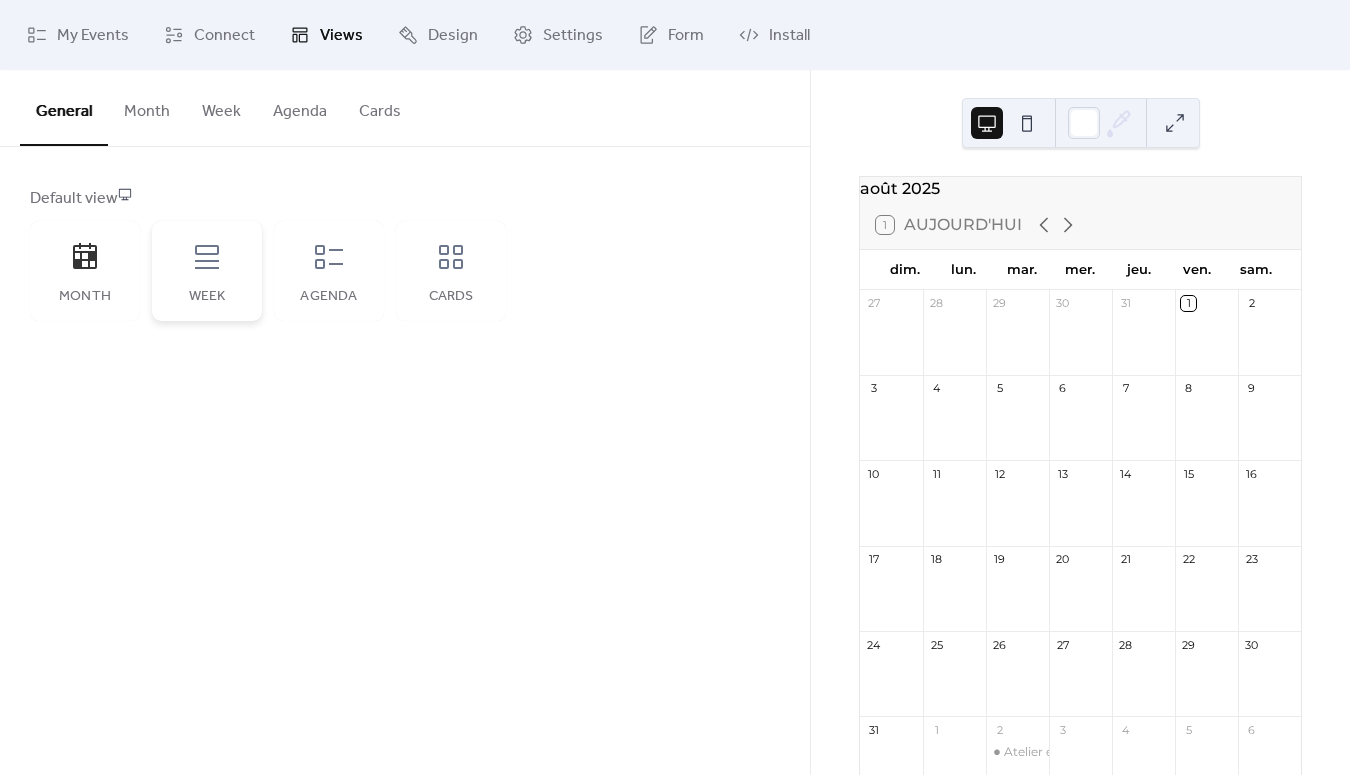 click on "Week" at bounding box center (207, 271) 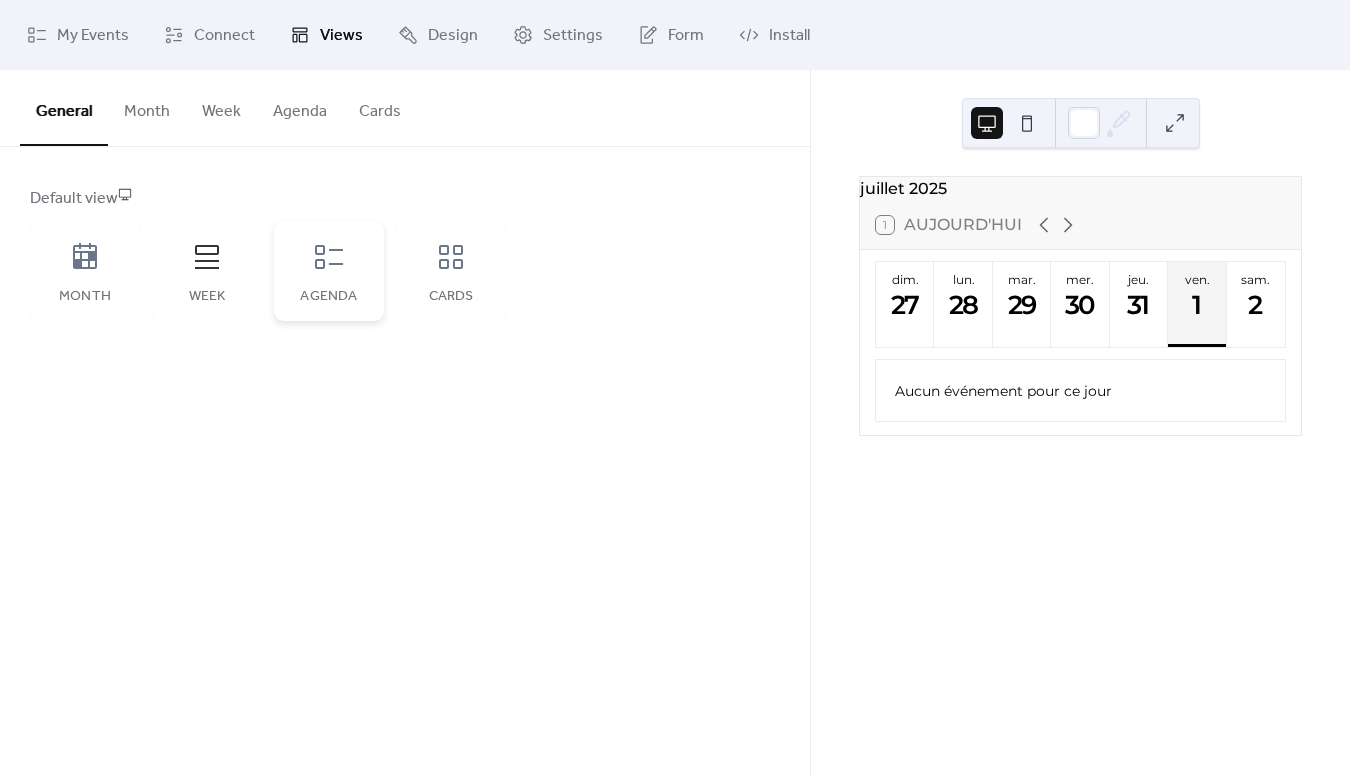 click on "Agenda" at bounding box center [329, 271] 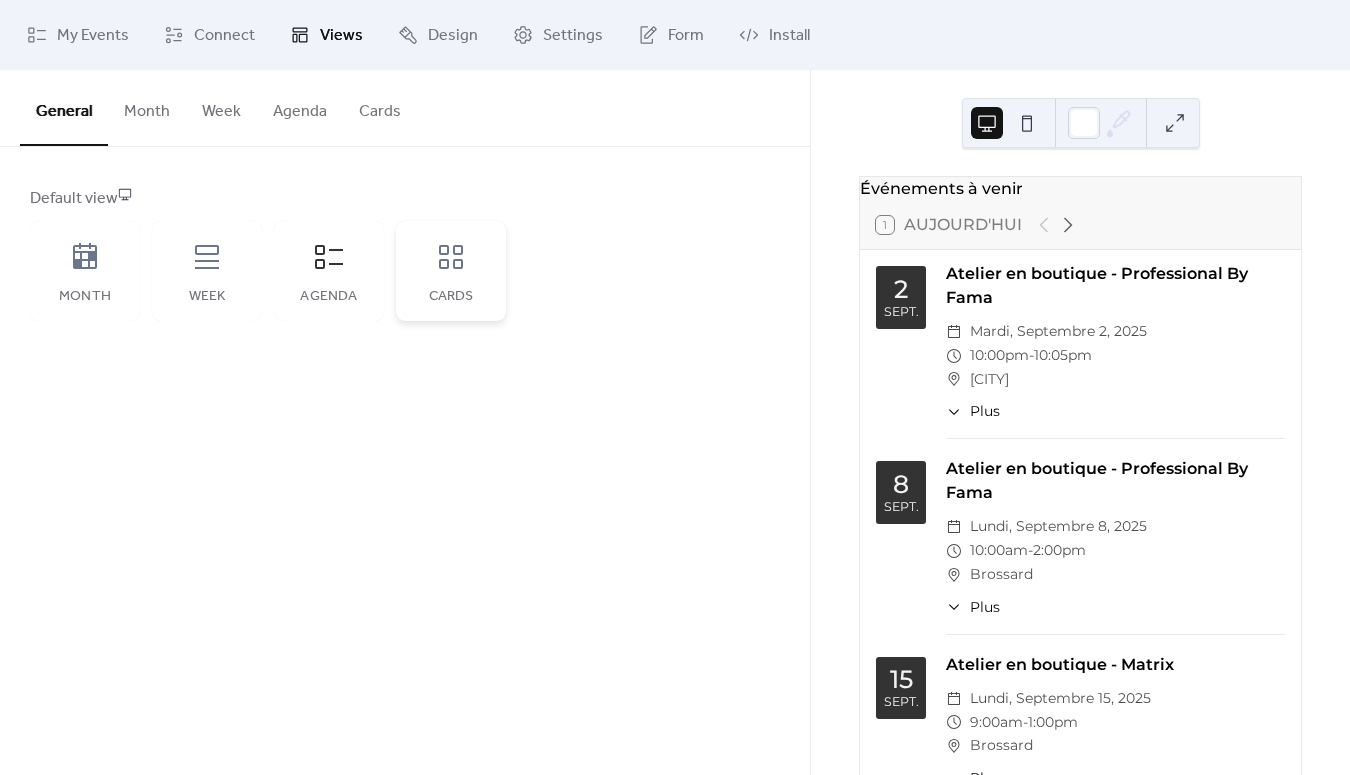 click on "Cards" at bounding box center [451, 271] 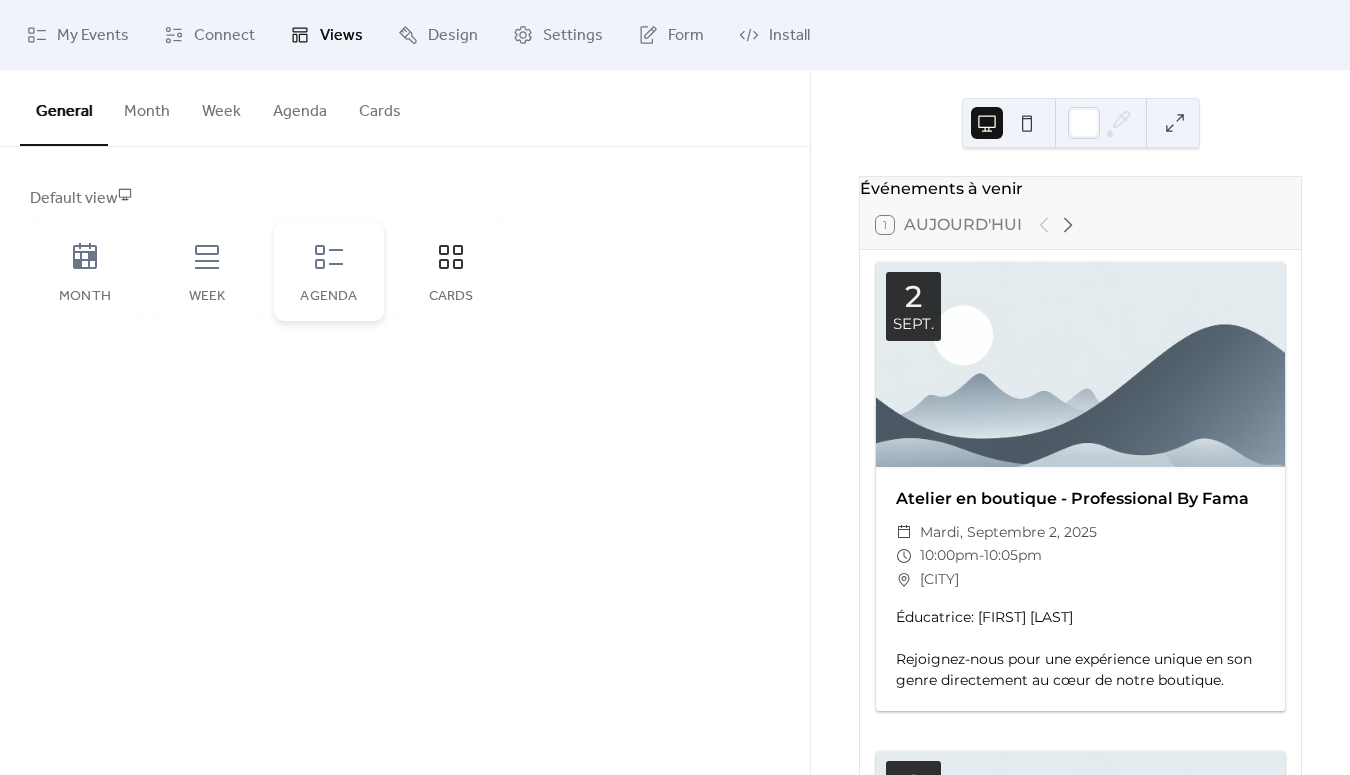 click on "Agenda" at bounding box center (329, 271) 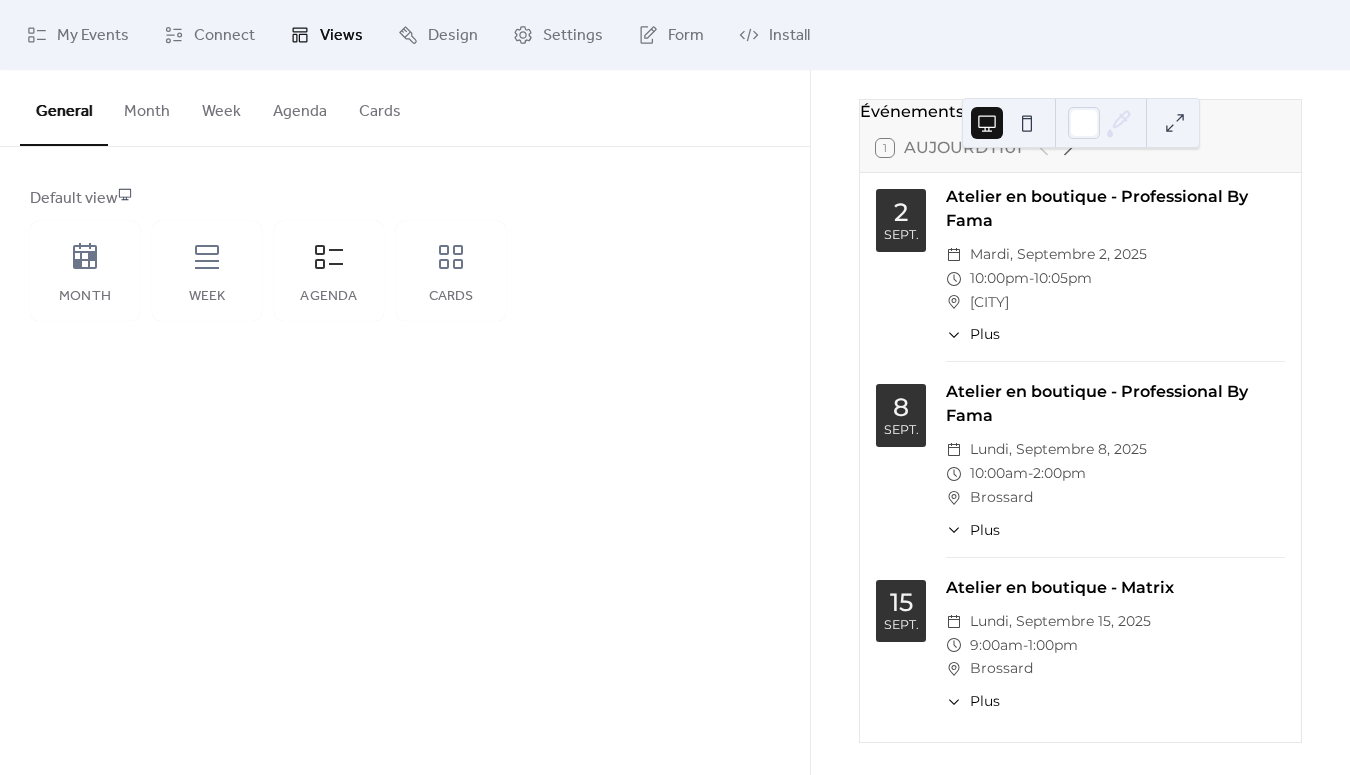 scroll, scrollTop: 88, scrollLeft: 0, axis: vertical 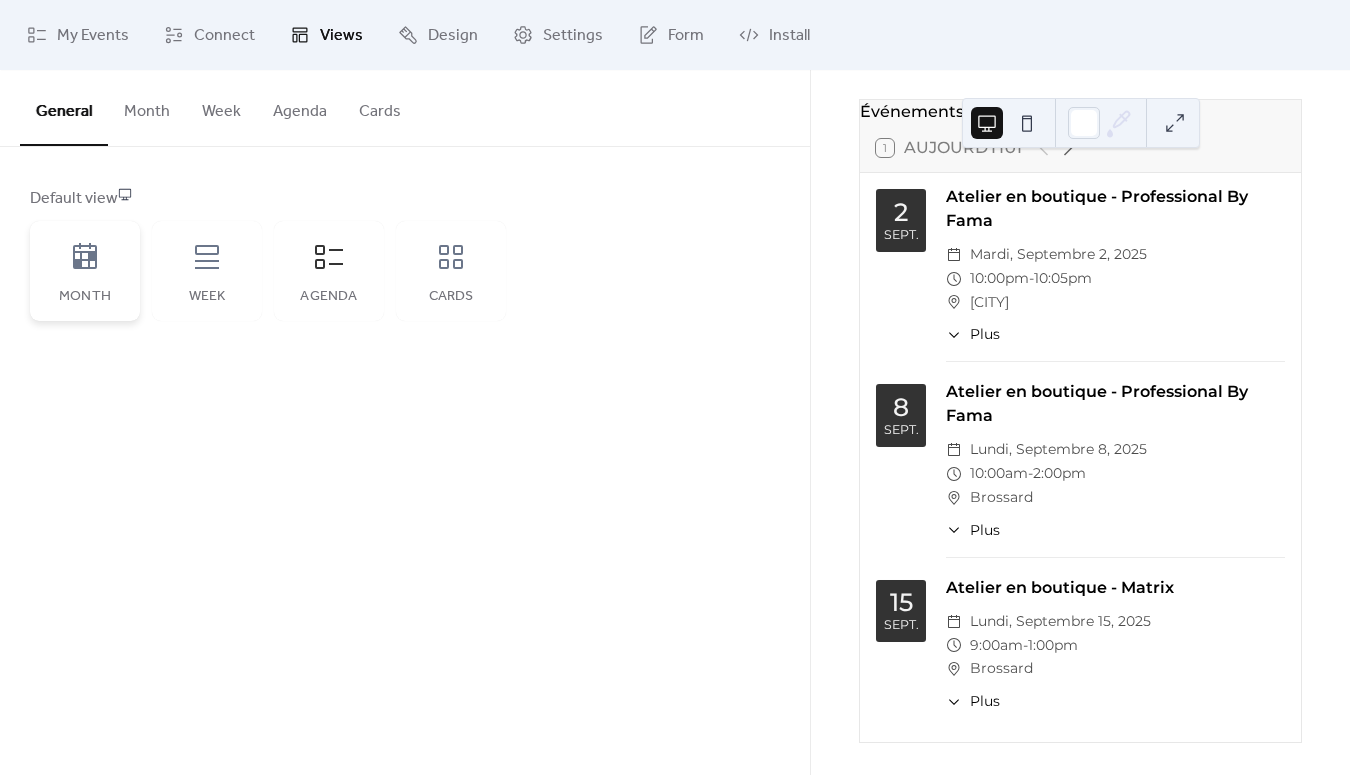 click on "Month" at bounding box center (85, 271) 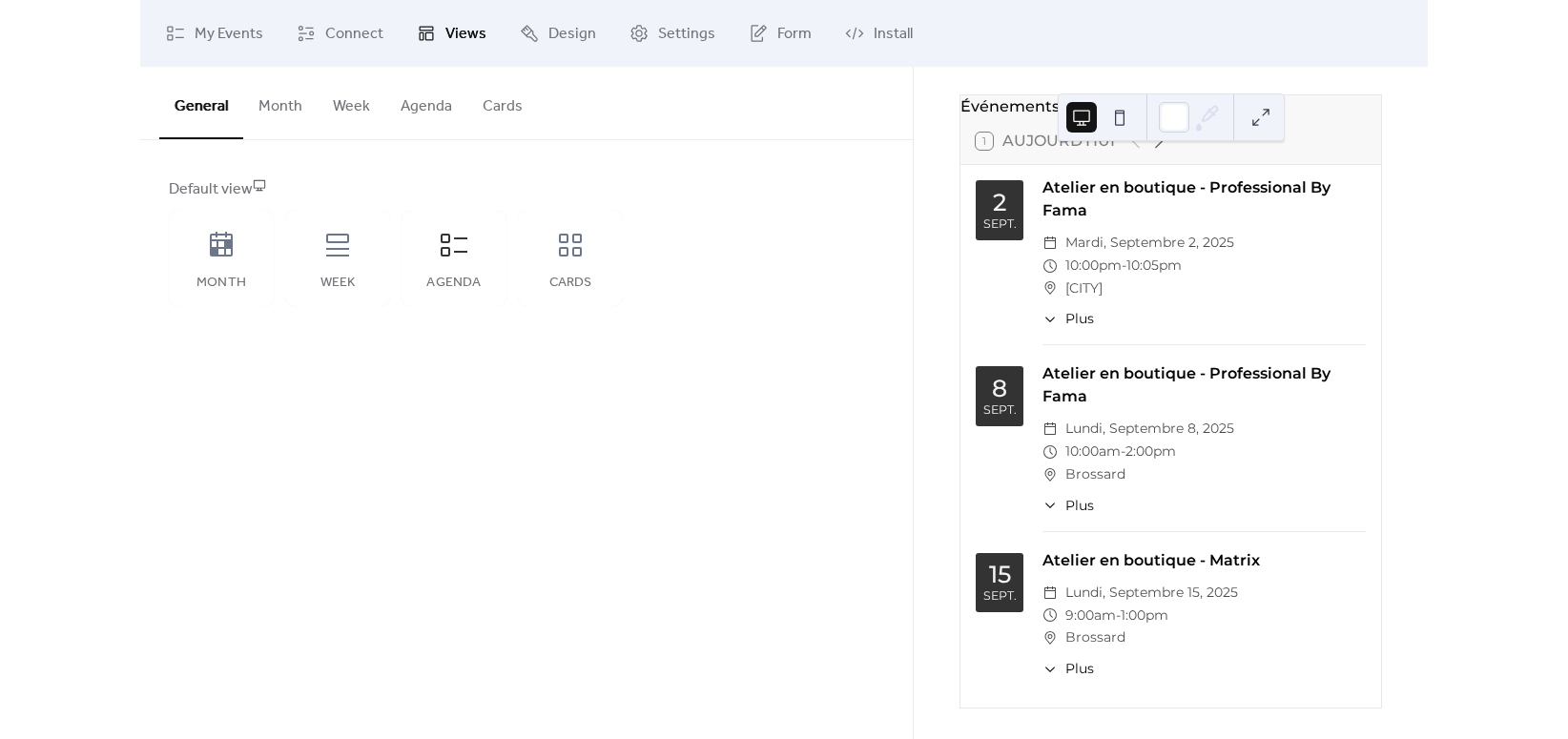 scroll, scrollTop: 0, scrollLeft: 0, axis: both 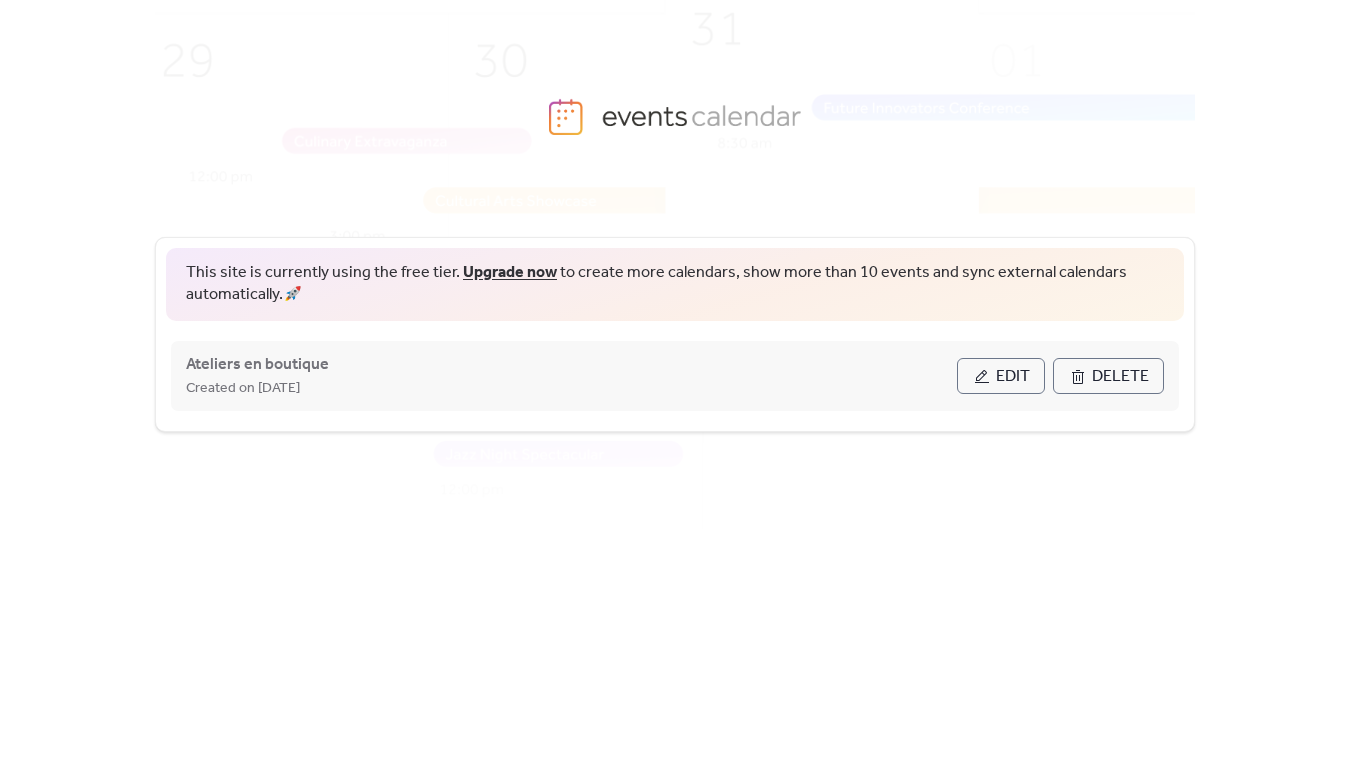 click on "Edit" at bounding box center [1013, 377] 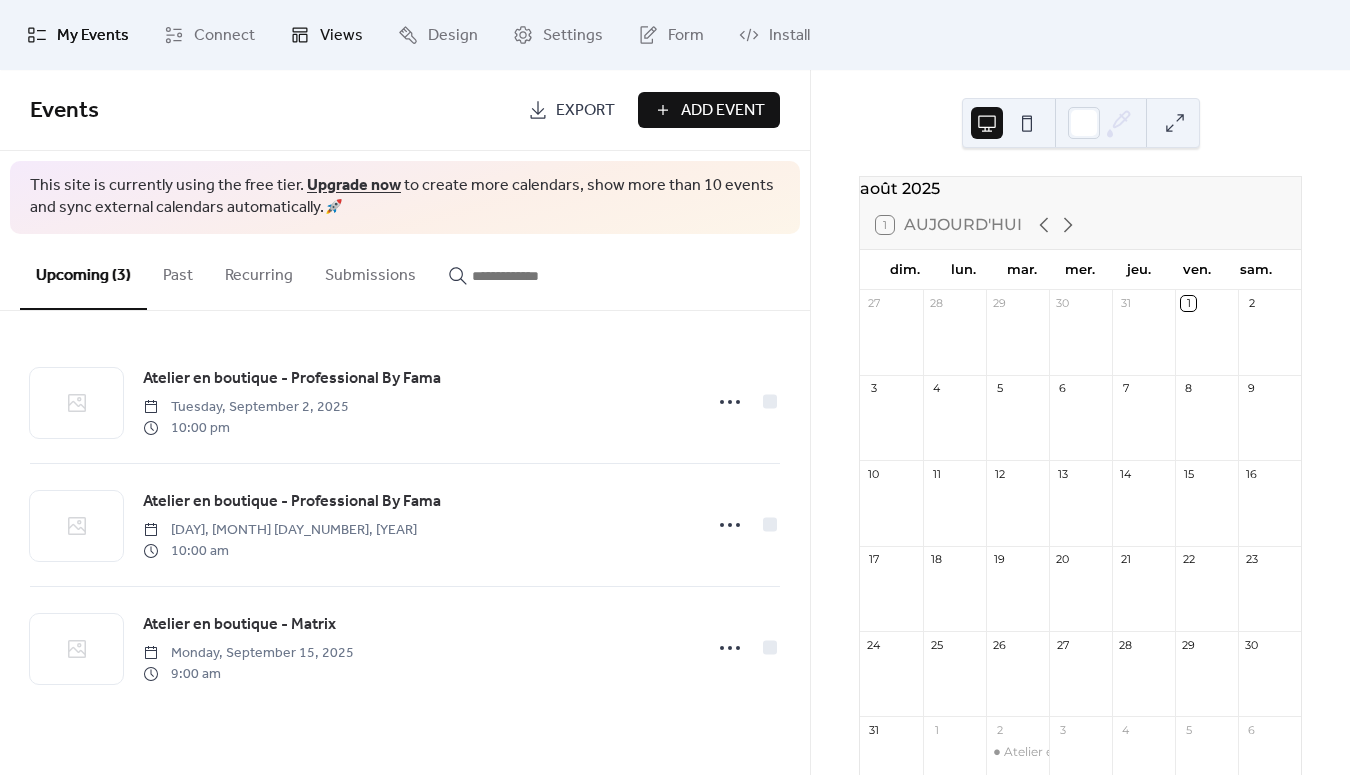 click on "Views" at bounding box center (326, 35) 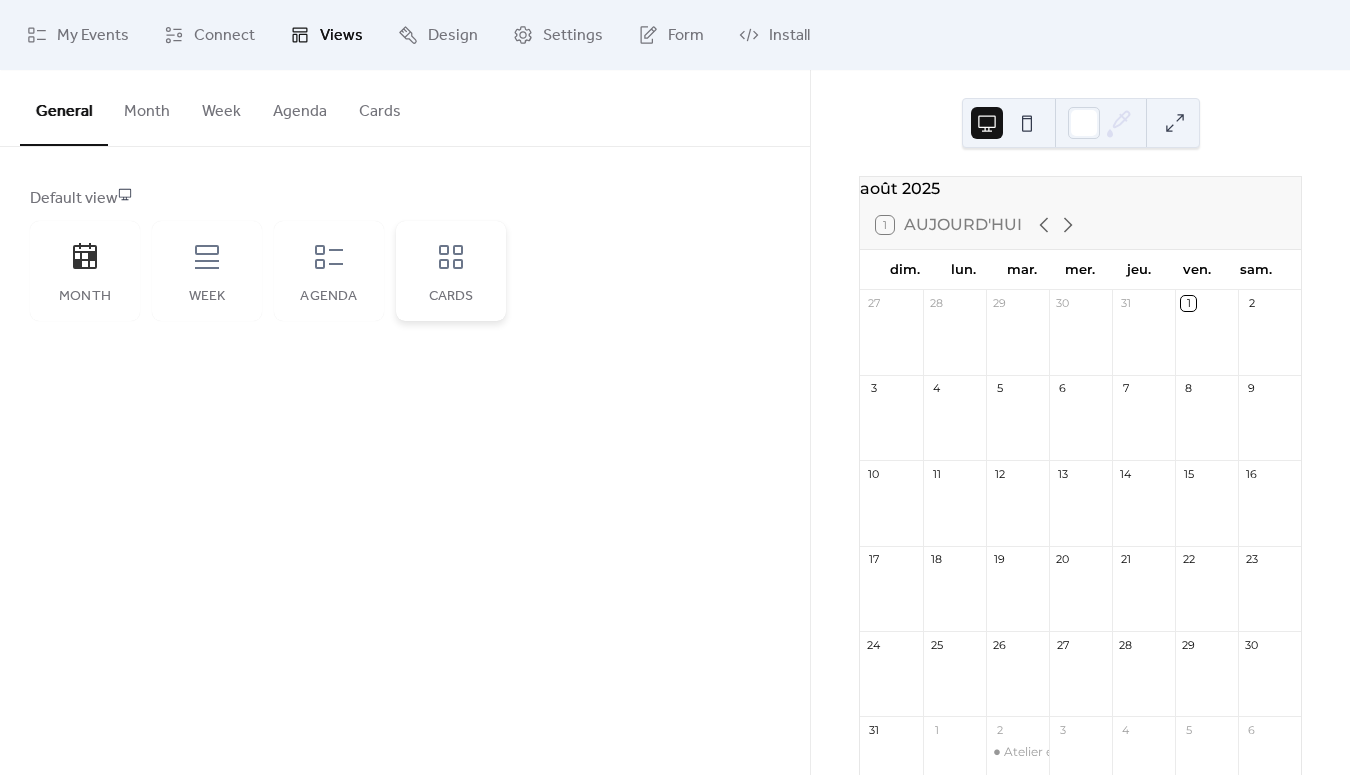 drag, startPoint x: 409, startPoint y: 249, endPoint x: 353, endPoint y: 268, distance: 59.135437 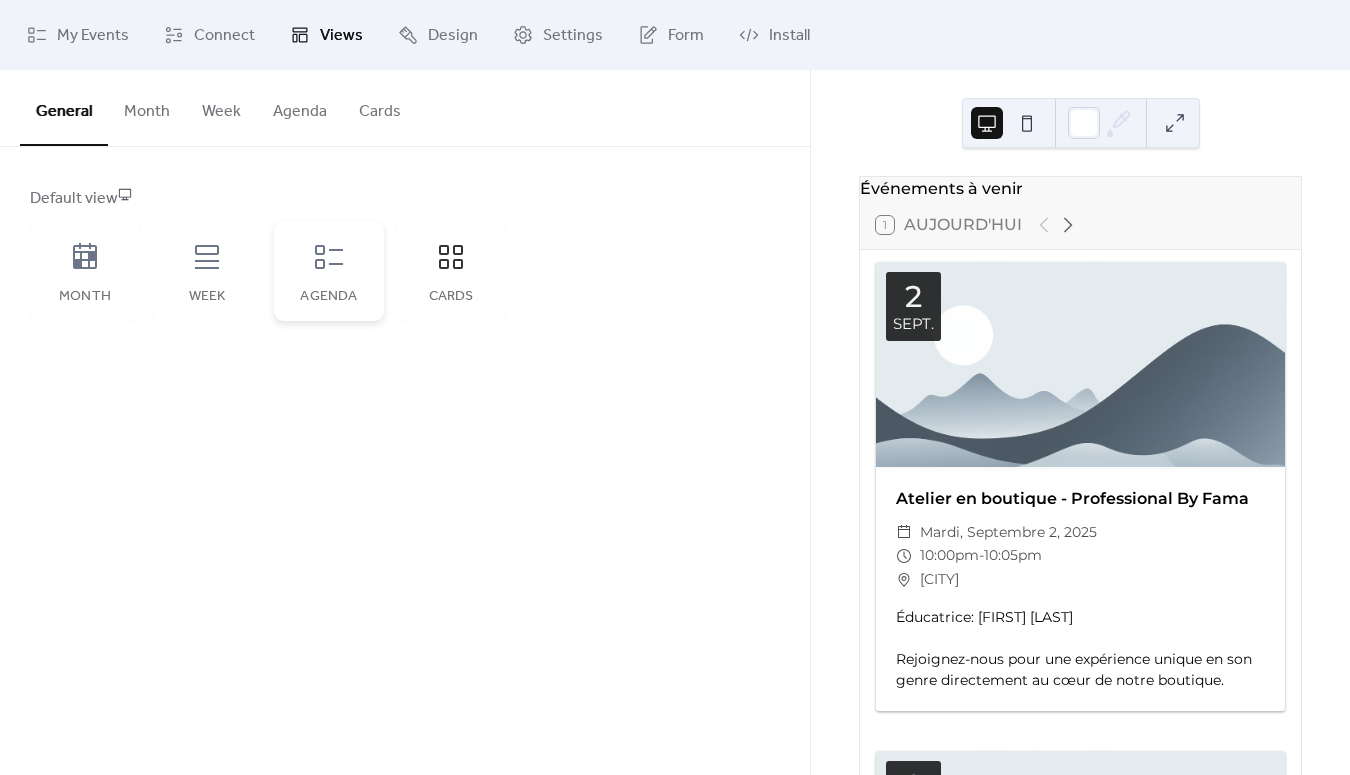 click on "Agenda" at bounding box center (329, 271) 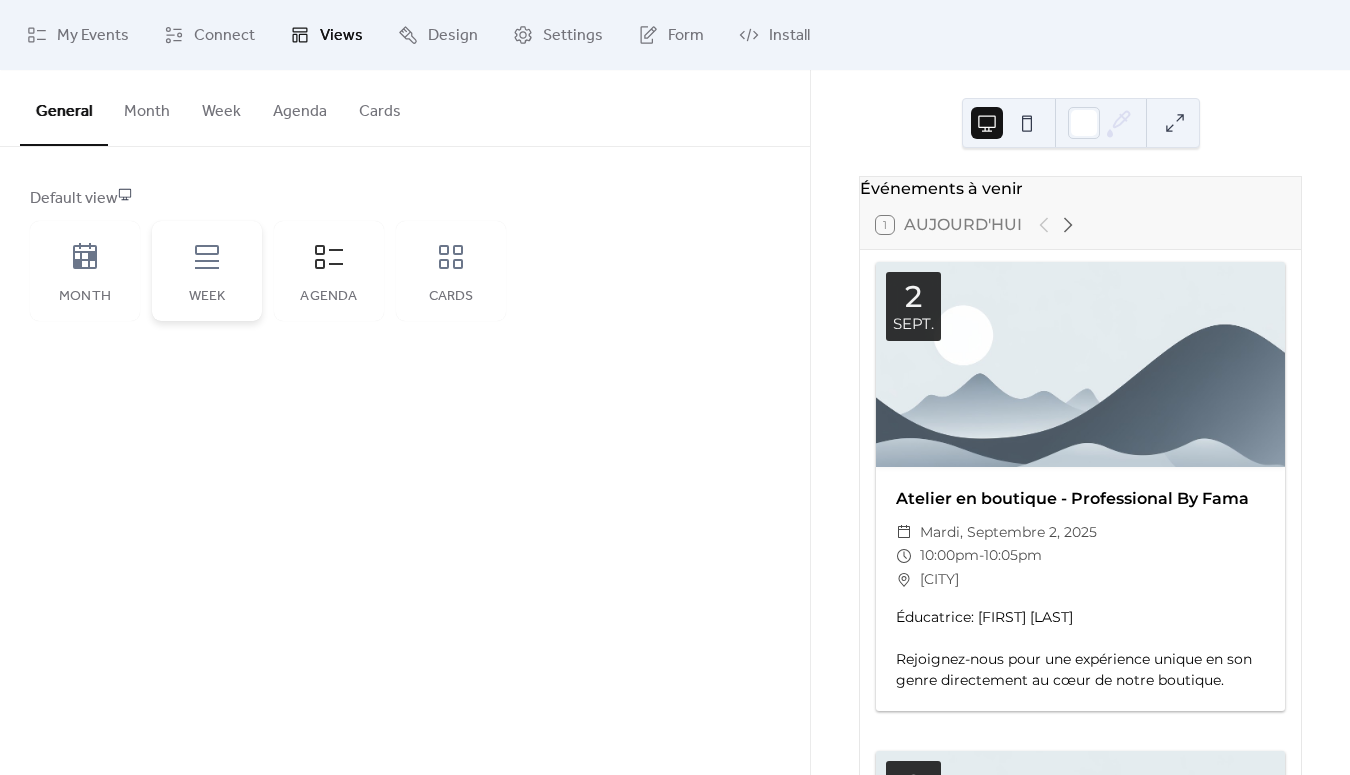 click 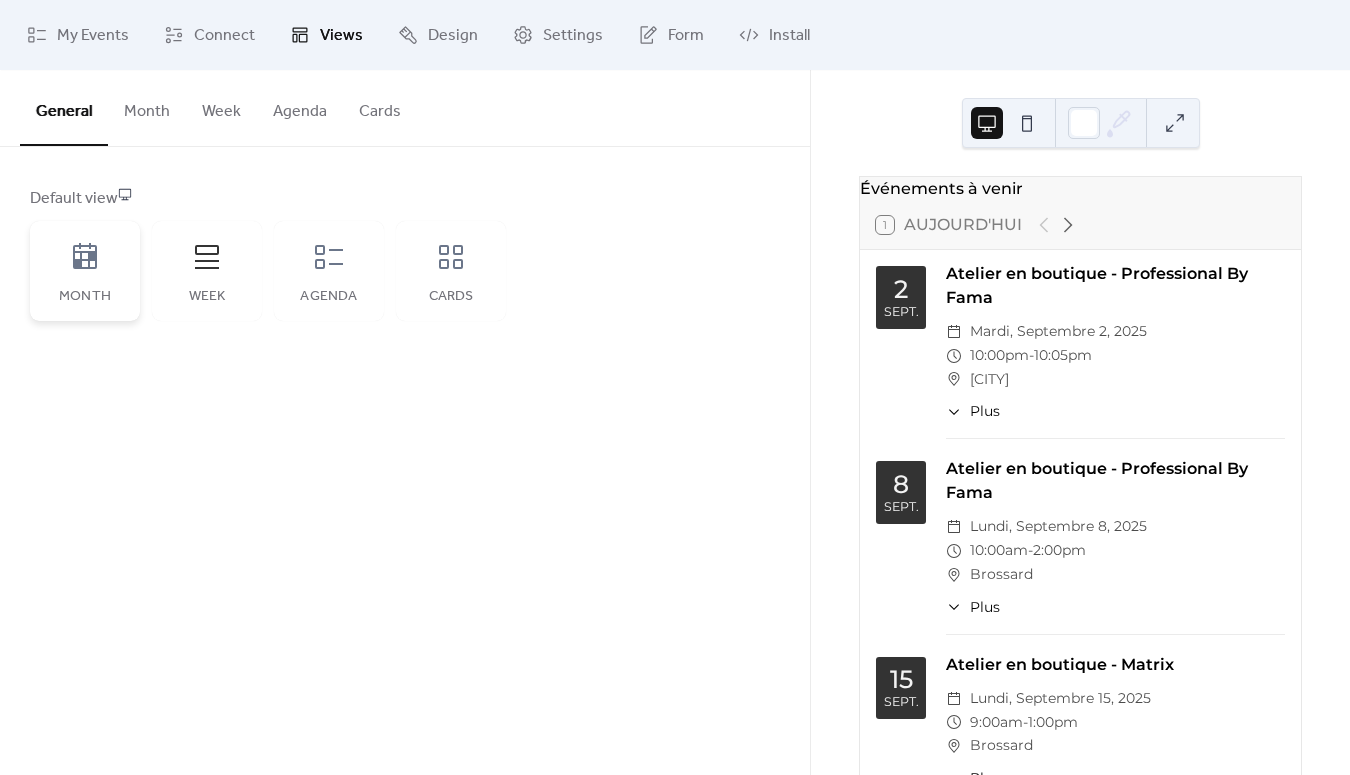 click on "Month" at bounding box center [85, 297] 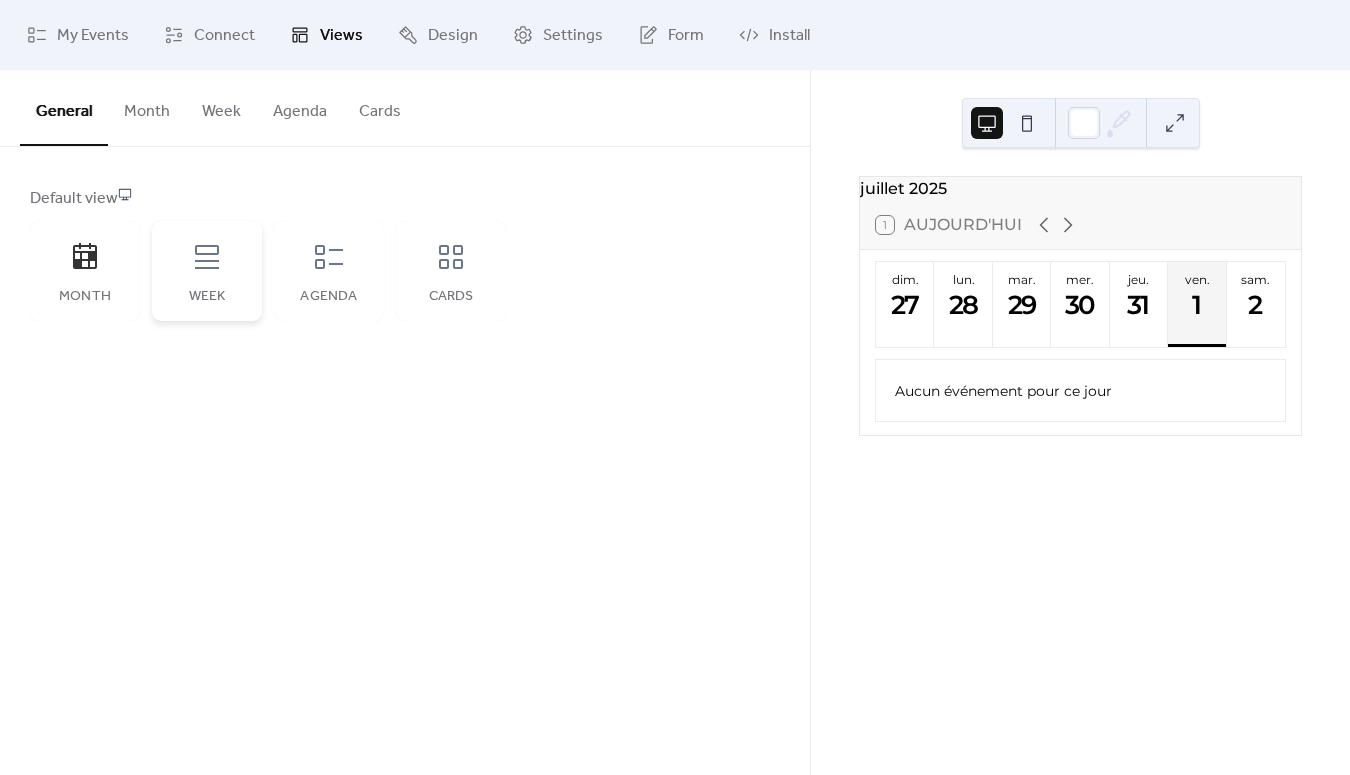 click 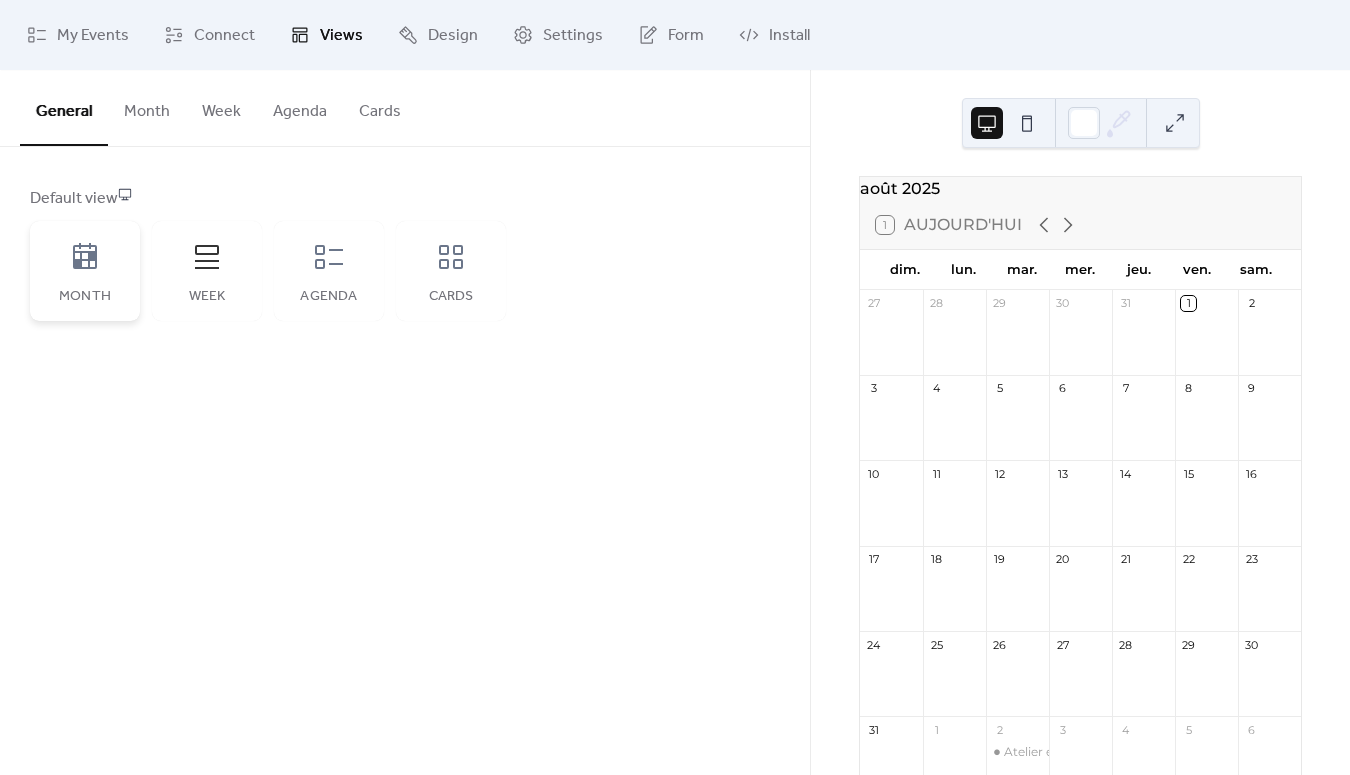 click 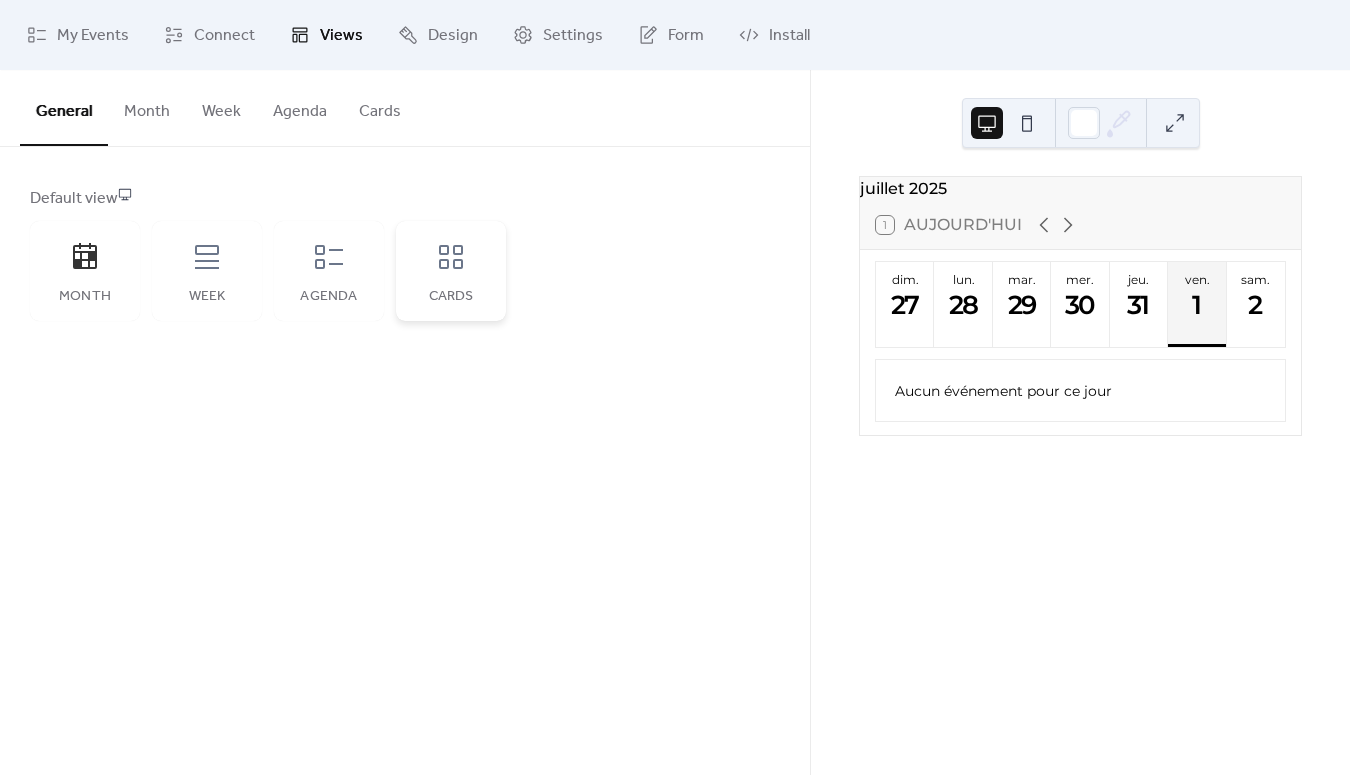 click on "Cards" at bounding box center (451, 271) 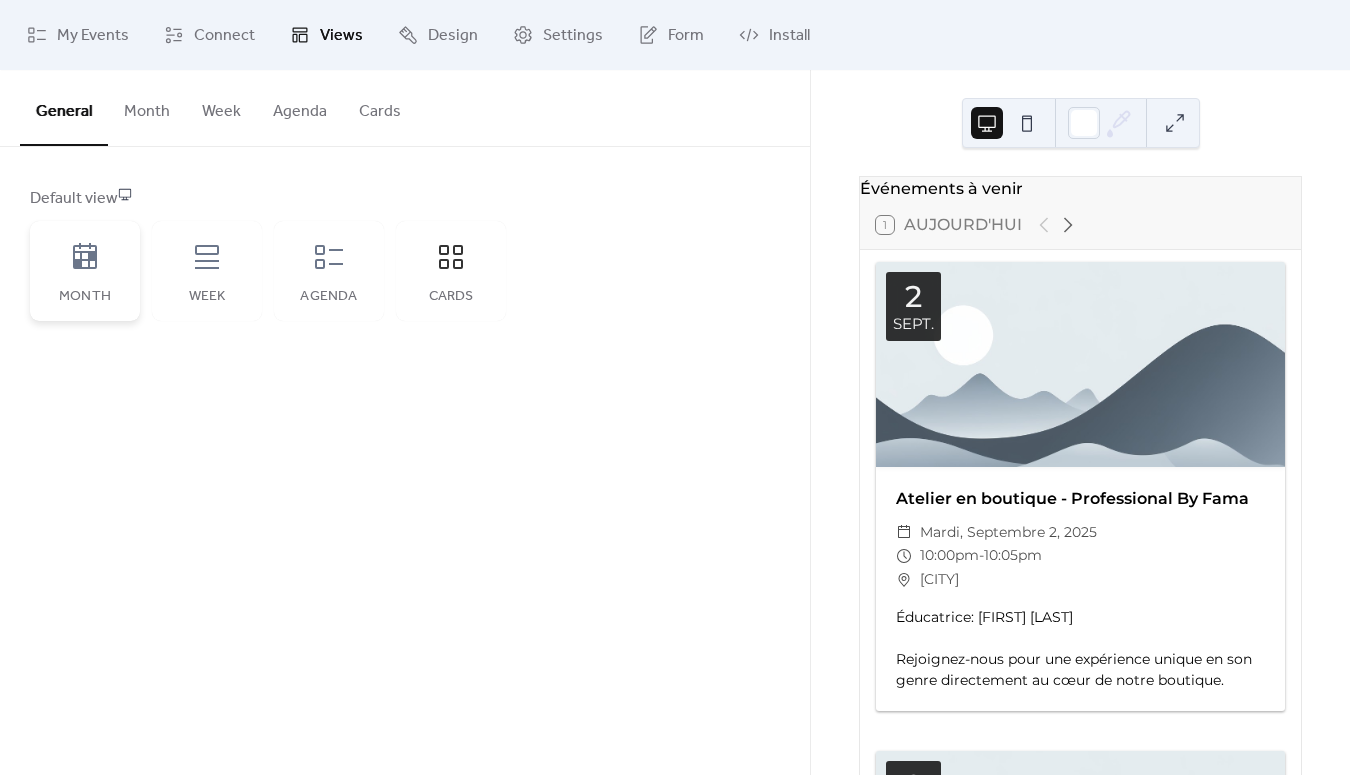 click on "Month" at bounding box center [85, 271] 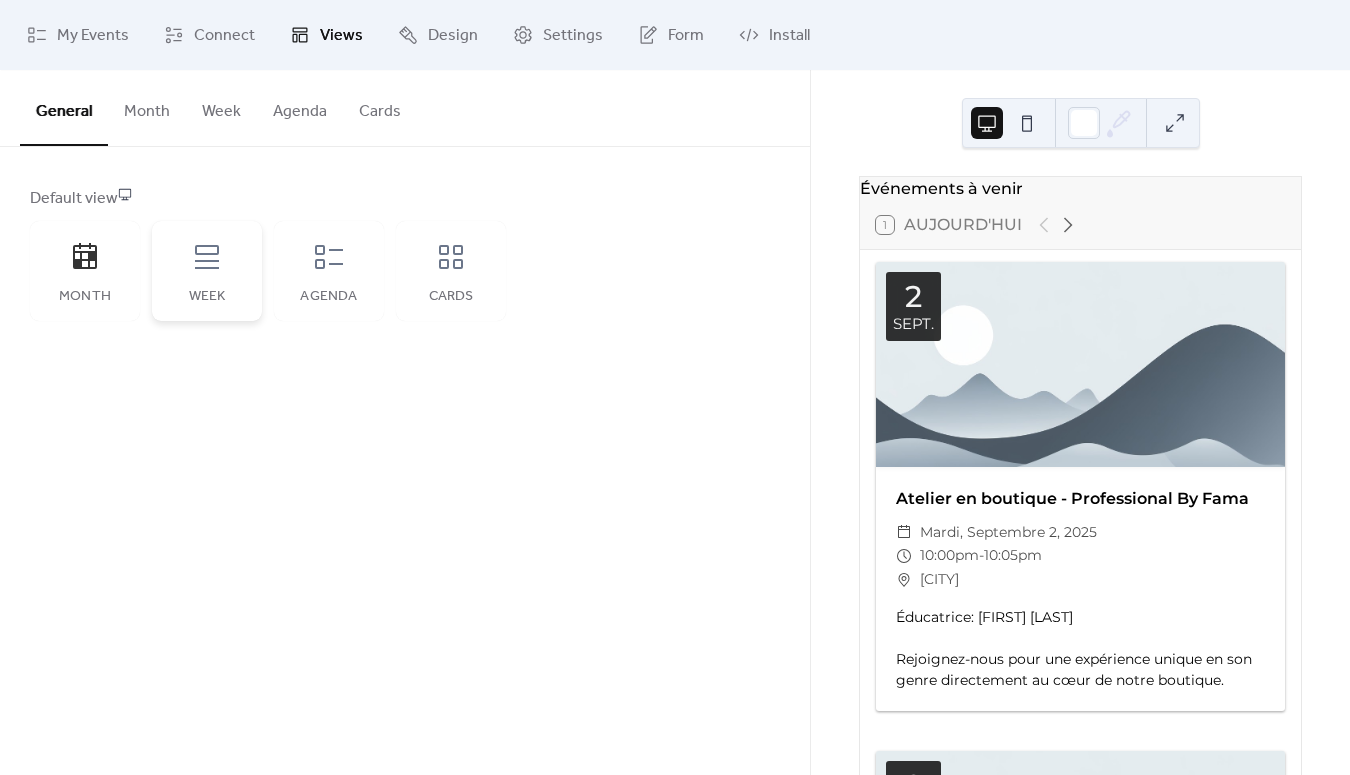 click on "Week" at bounding box center (207, 271) 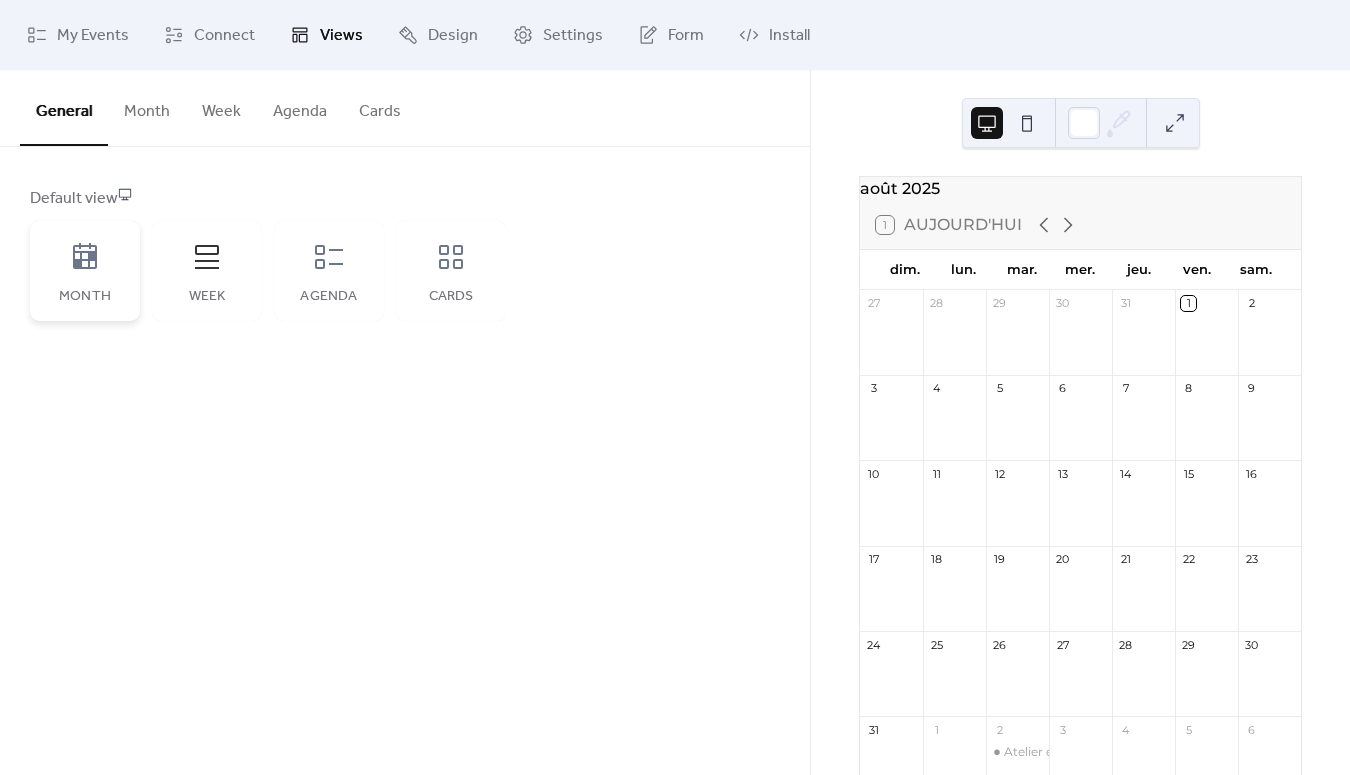 click on "Month" at bounding box center (85, 271) 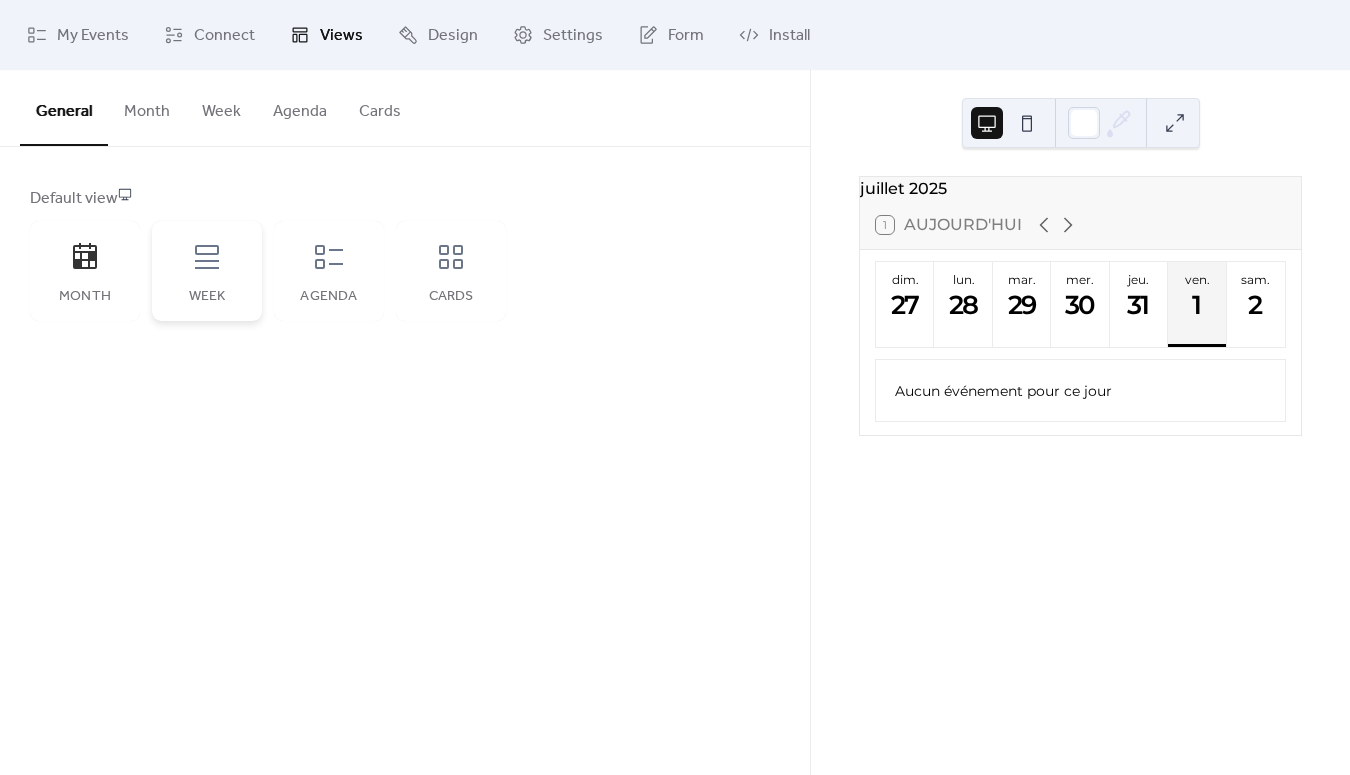 click 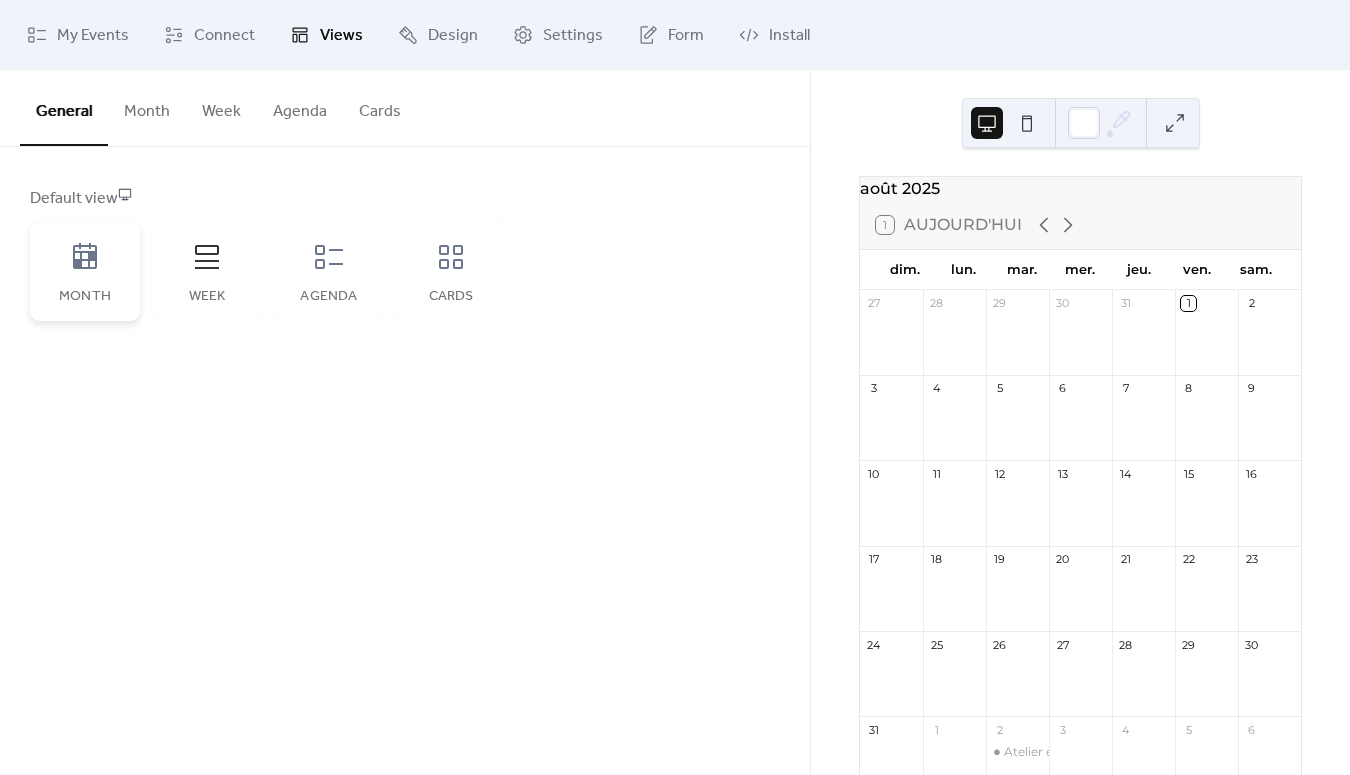 click on "Month" at bounding box center (85, 271) 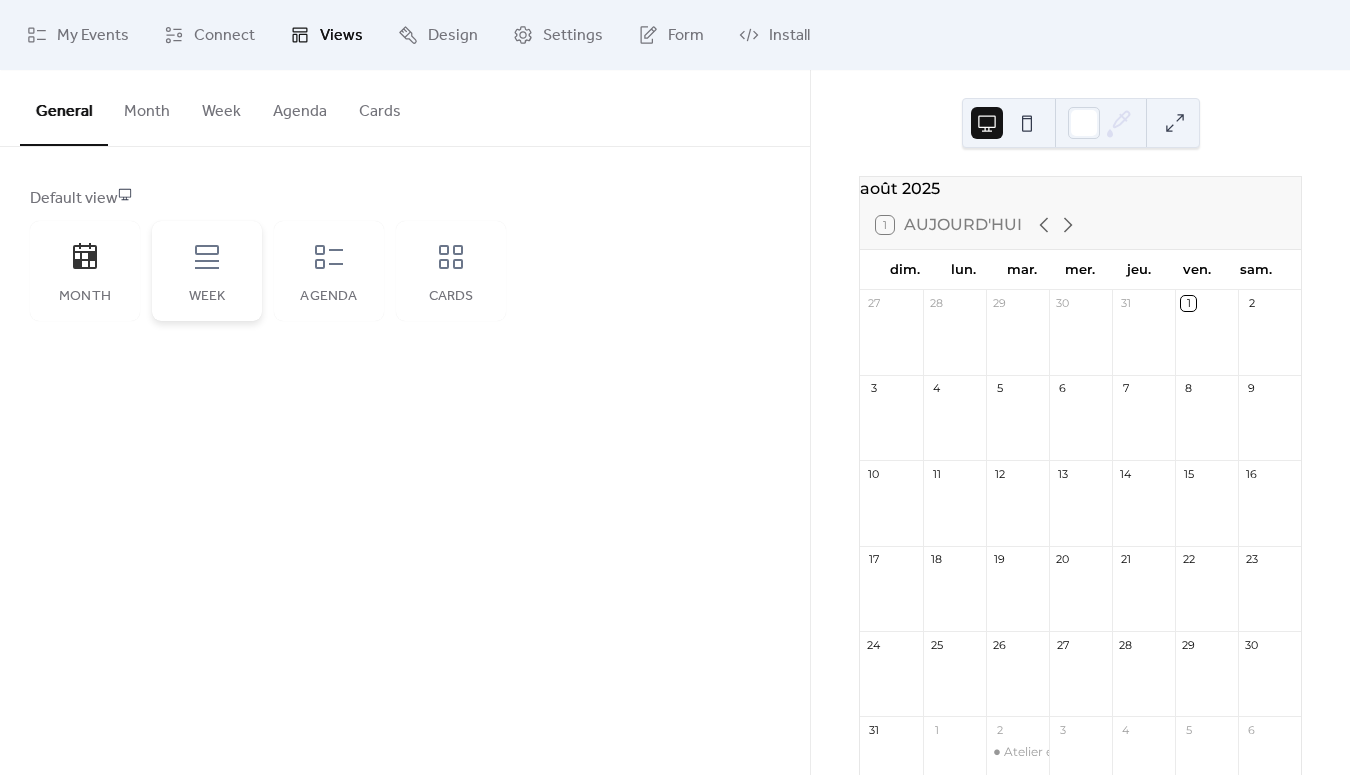 click on "Week" at bounding box center [207, 271] 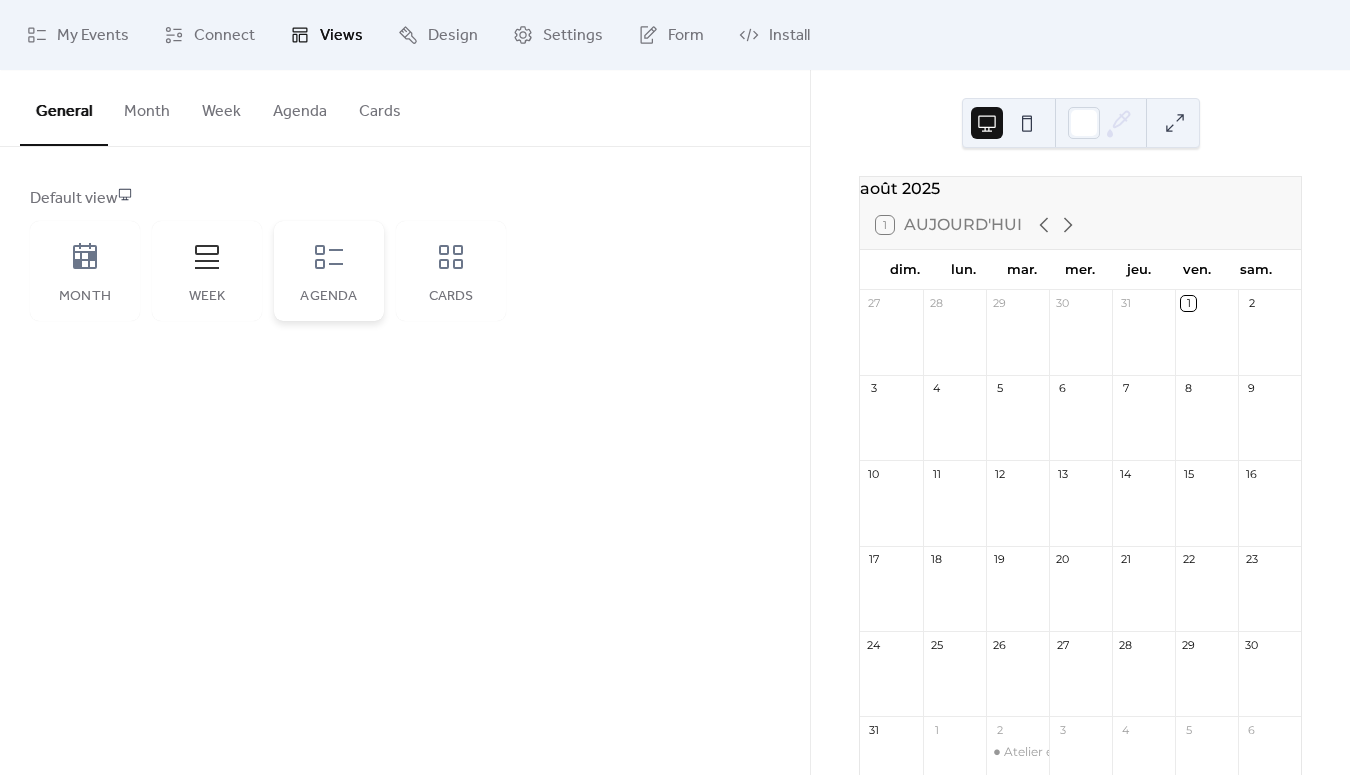 click on "Agenda" at bounding box center [329, 271] 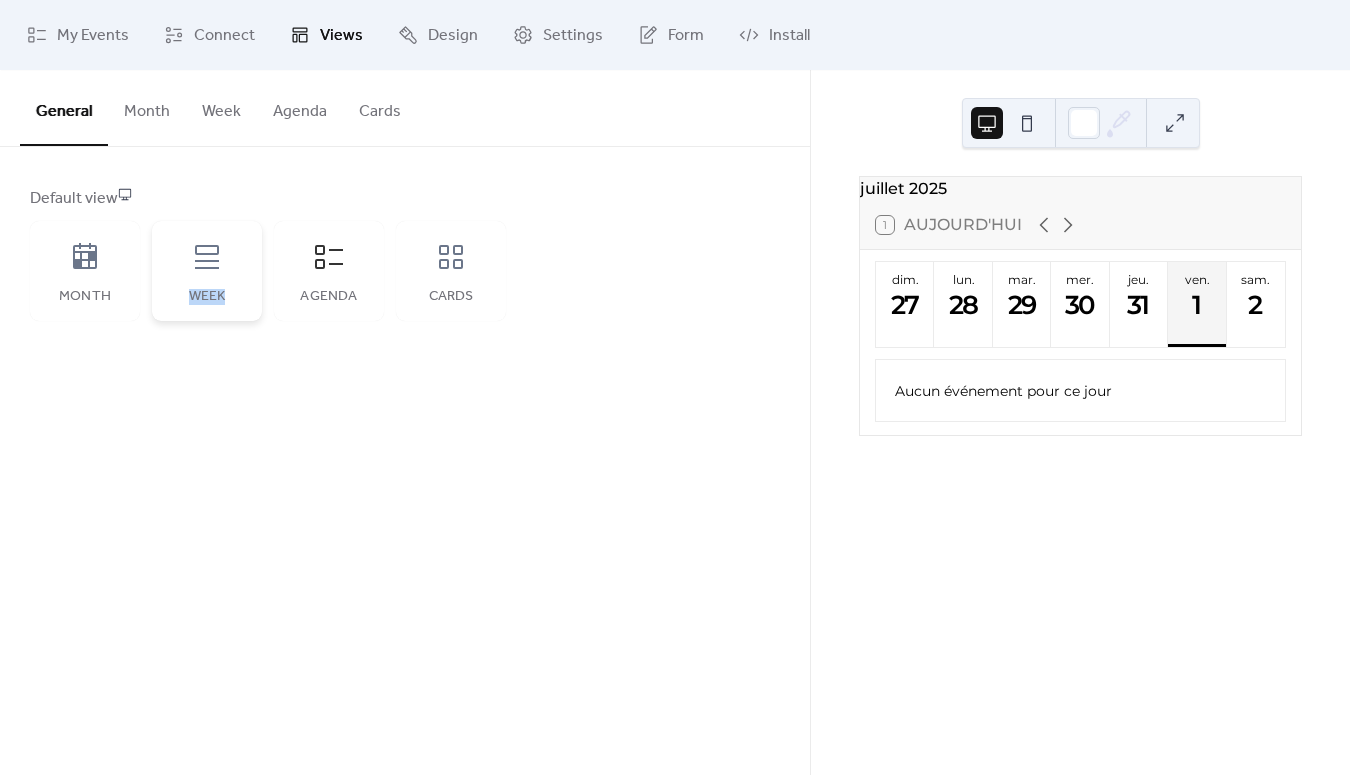click on "Week" at bounding box center (207, 271) 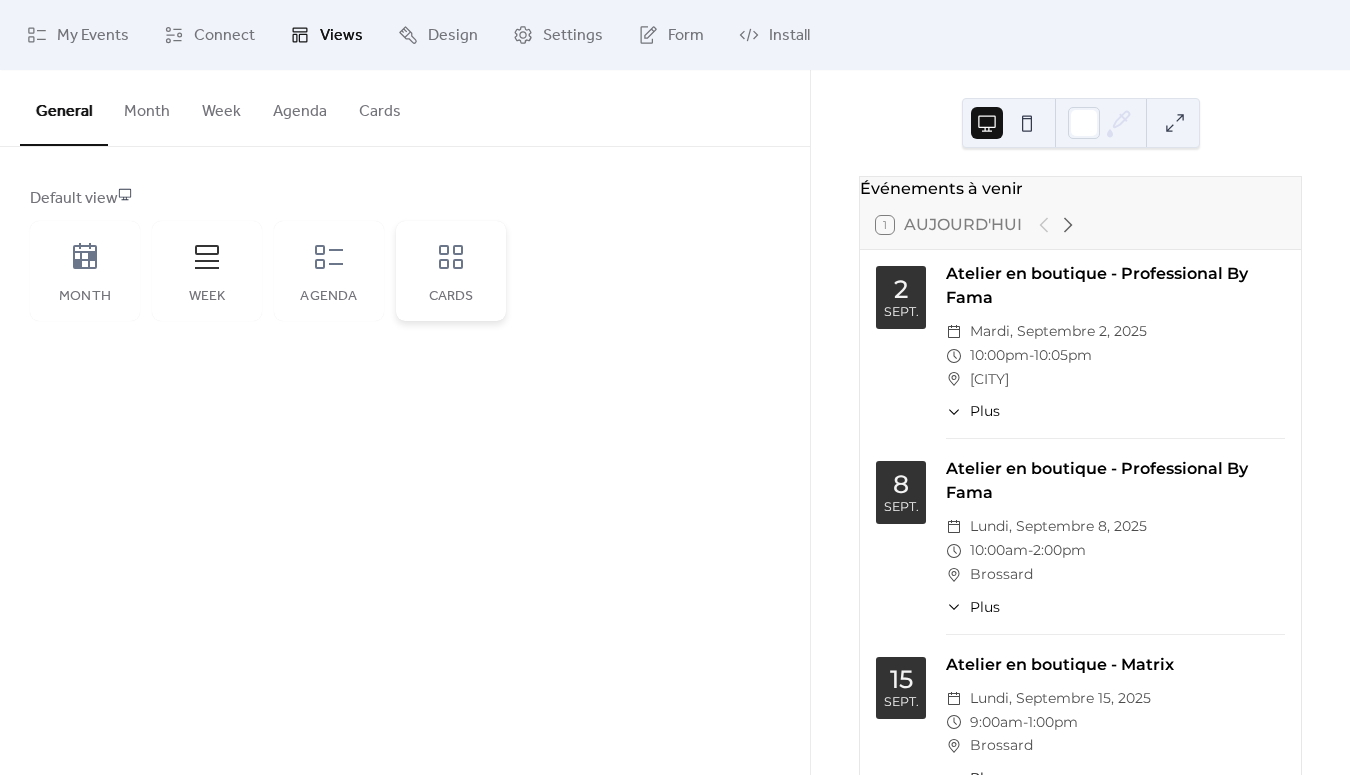 click on "Cards" at bounding box center [451, 271] 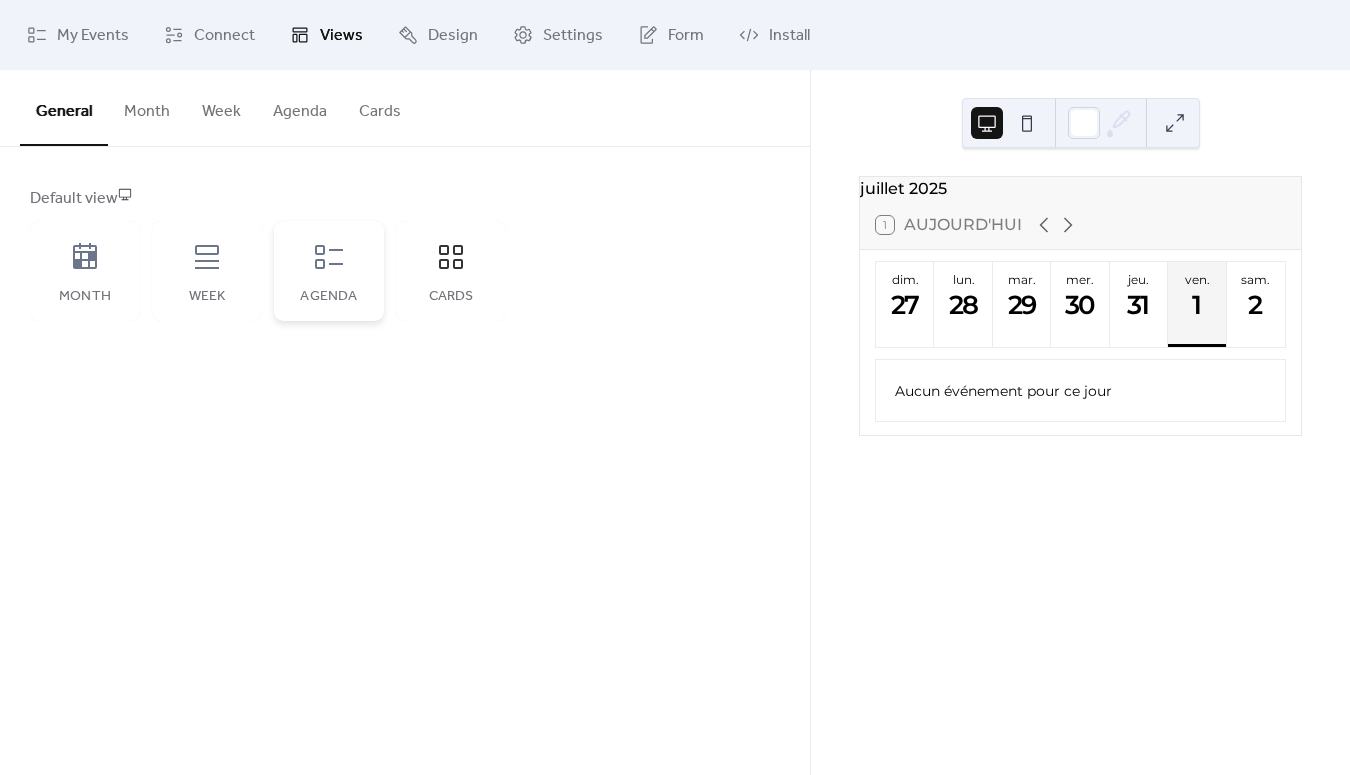 click 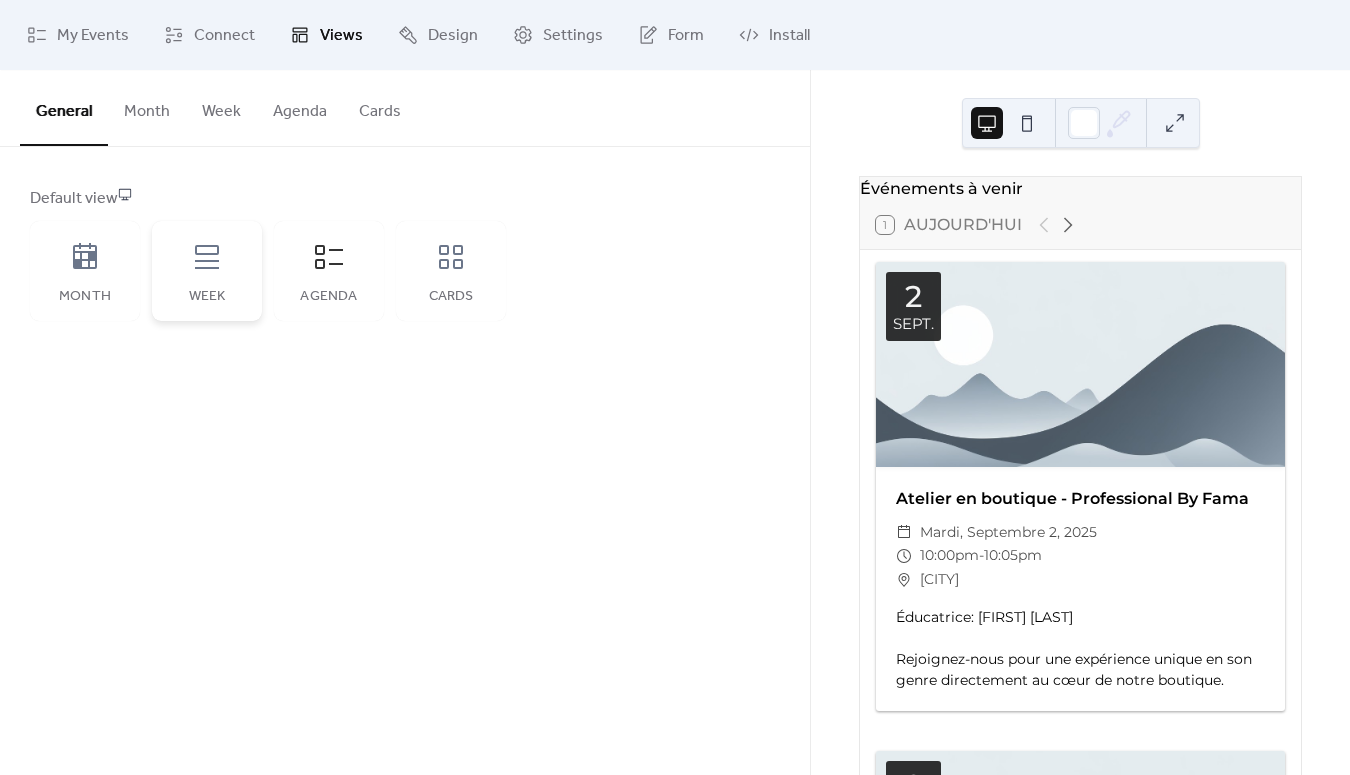 click on "Week" at bounding box center (207, 271) 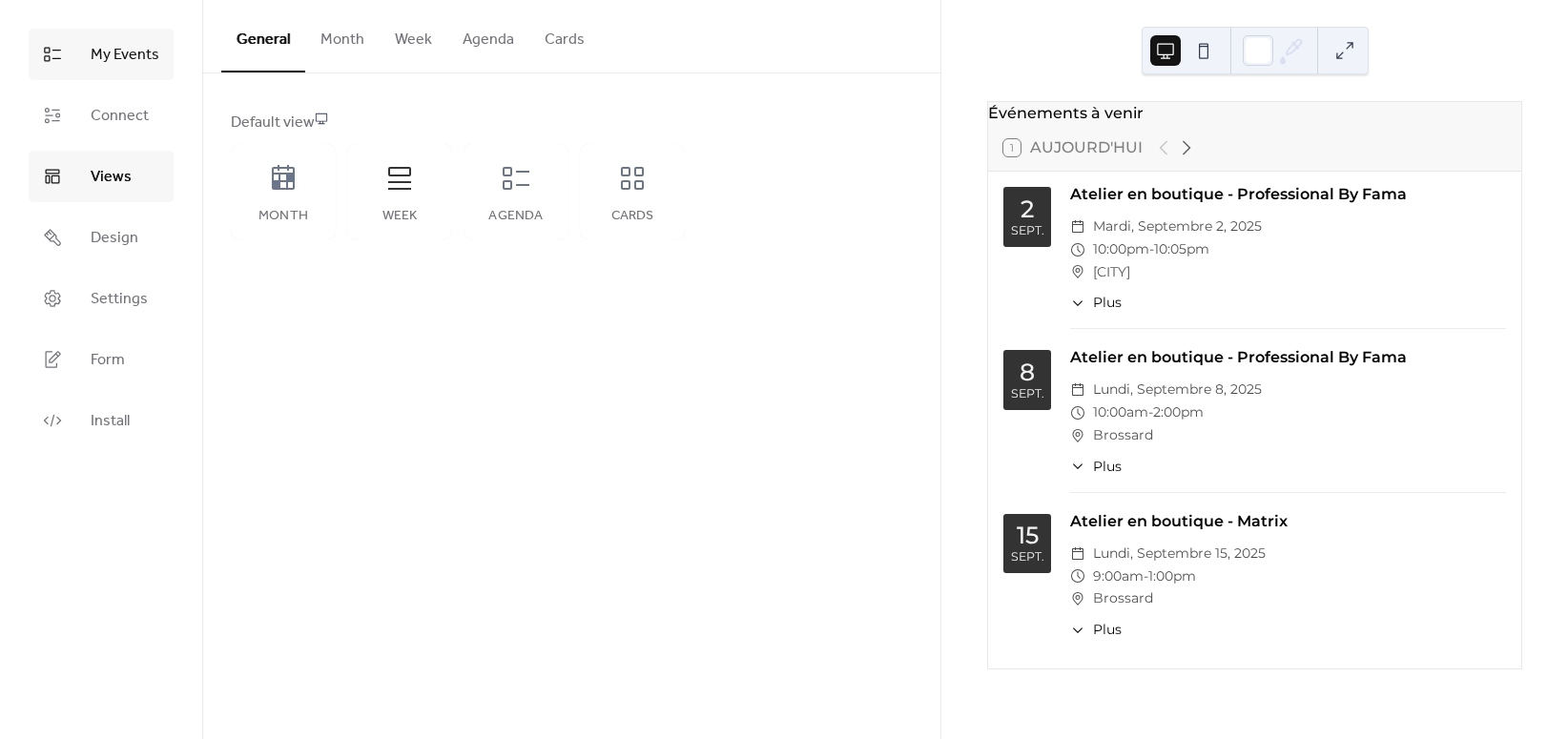 click on "My Events" at bounding box center [125, 55] 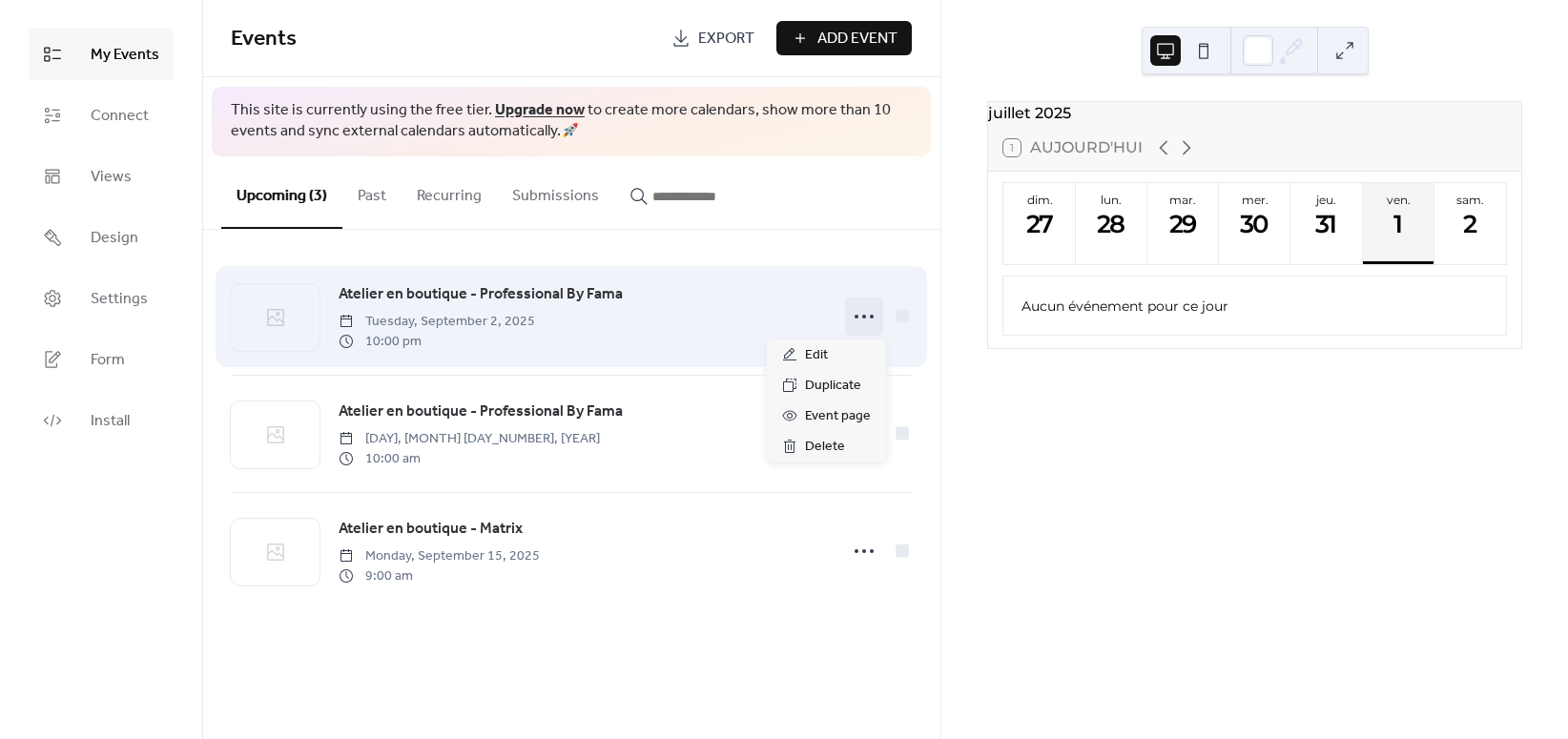click 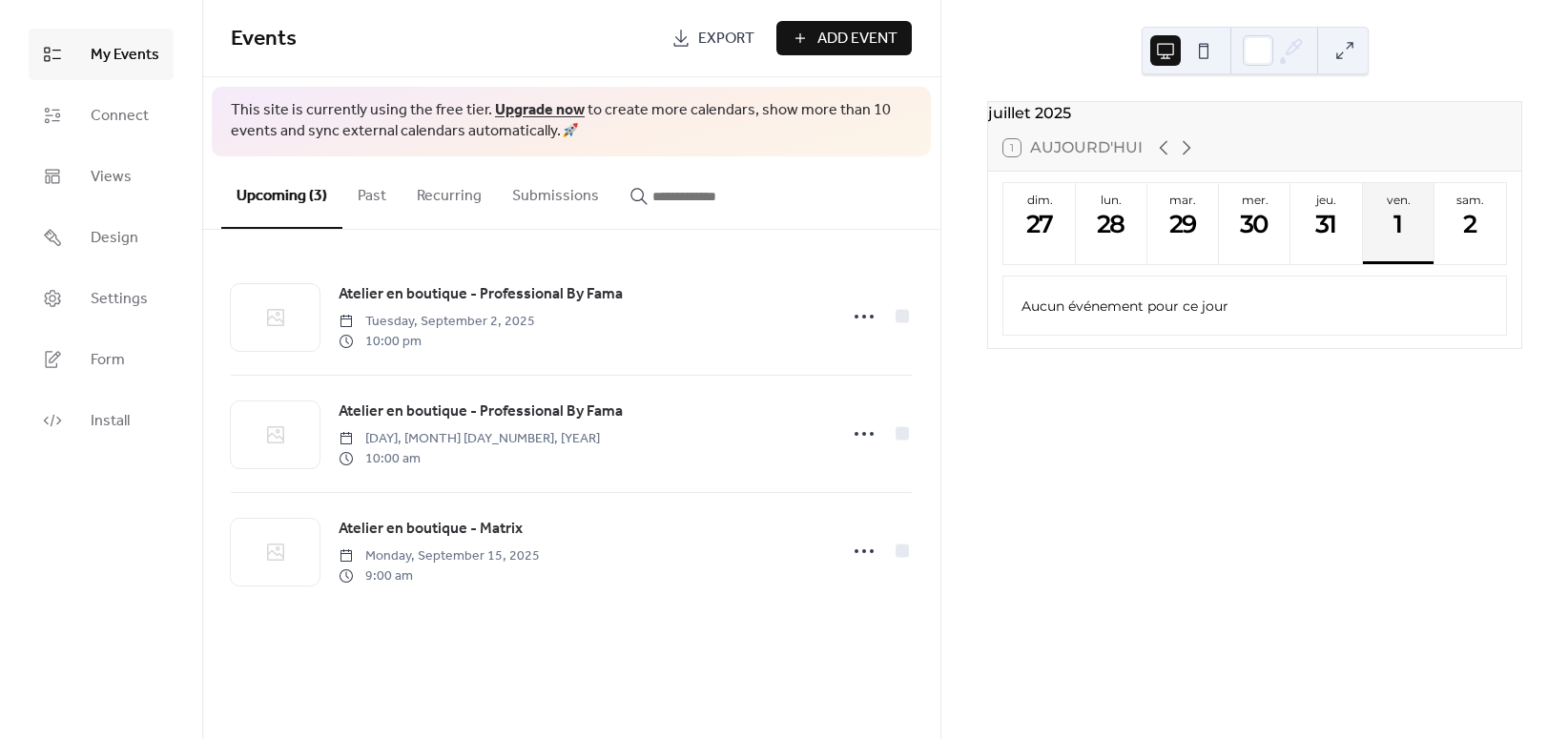click on "juillet 2025 1 Aujourd'hui dim. 27 lun. 28 mar. 29 mer. 30 jeu. 31 ven. 1 sam. 2 Aucun événement pour ce jour" at bounding box center [1254, 369] 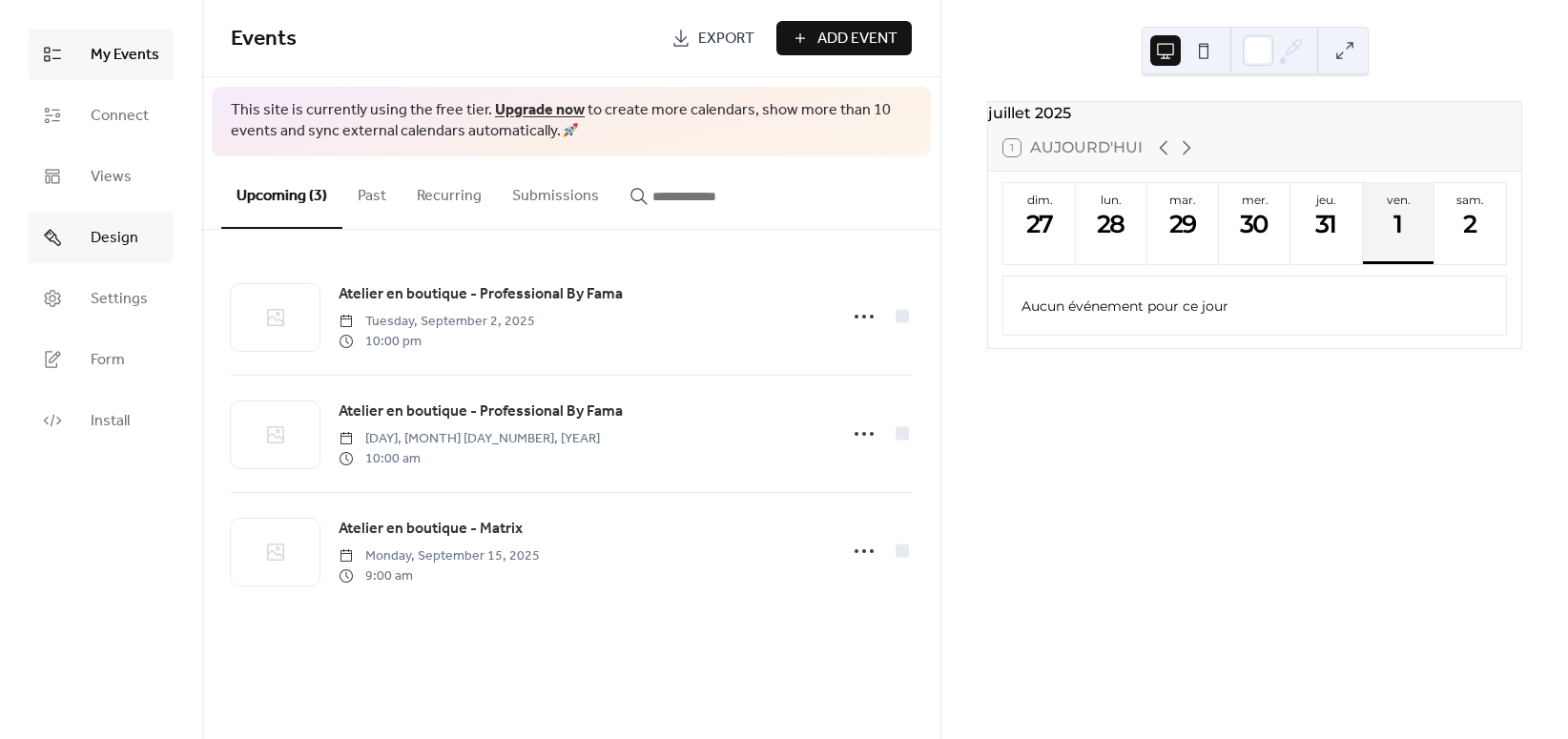 click on "Design" at bounding box center (114, 238) 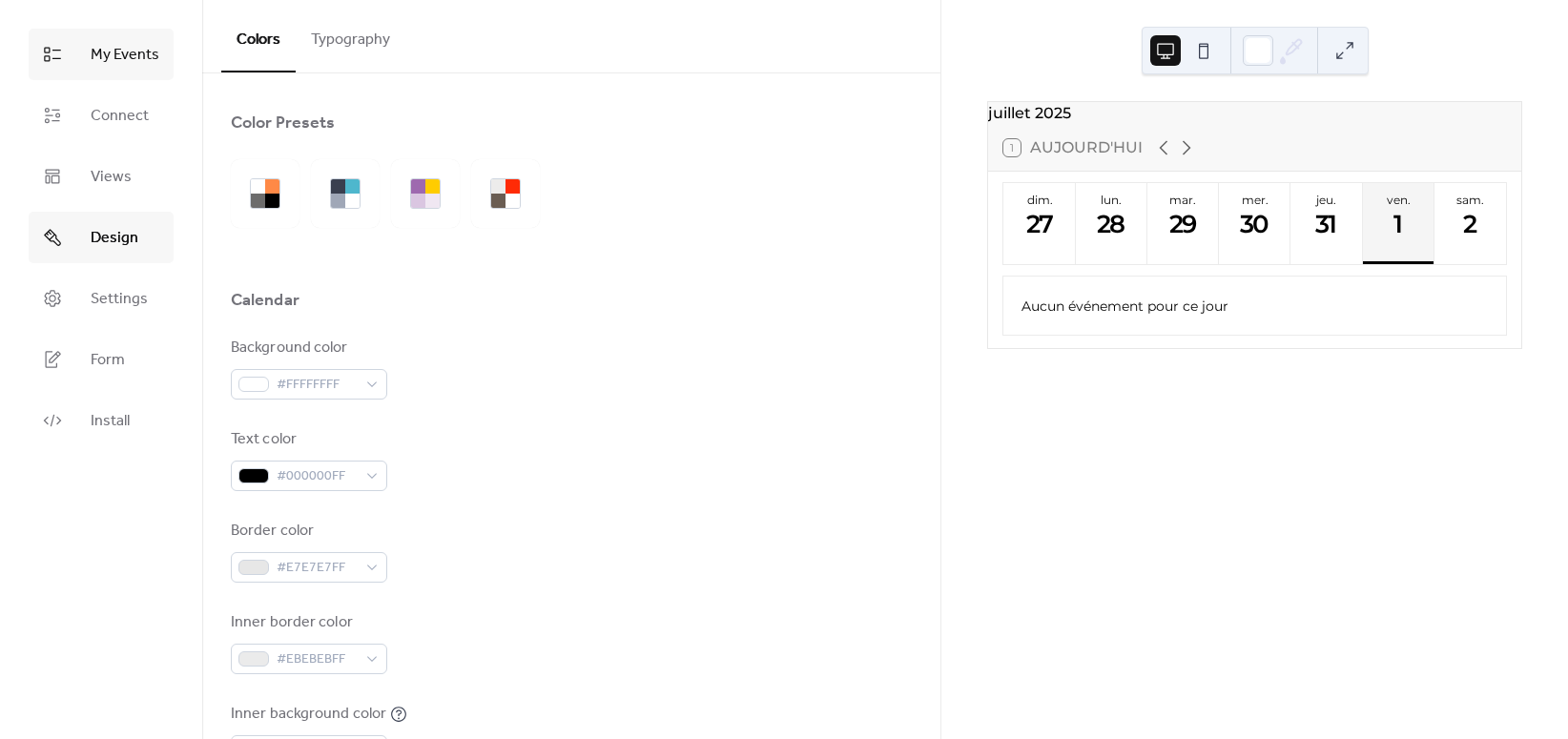 click on "My Events" at bounding box center (125, 55) 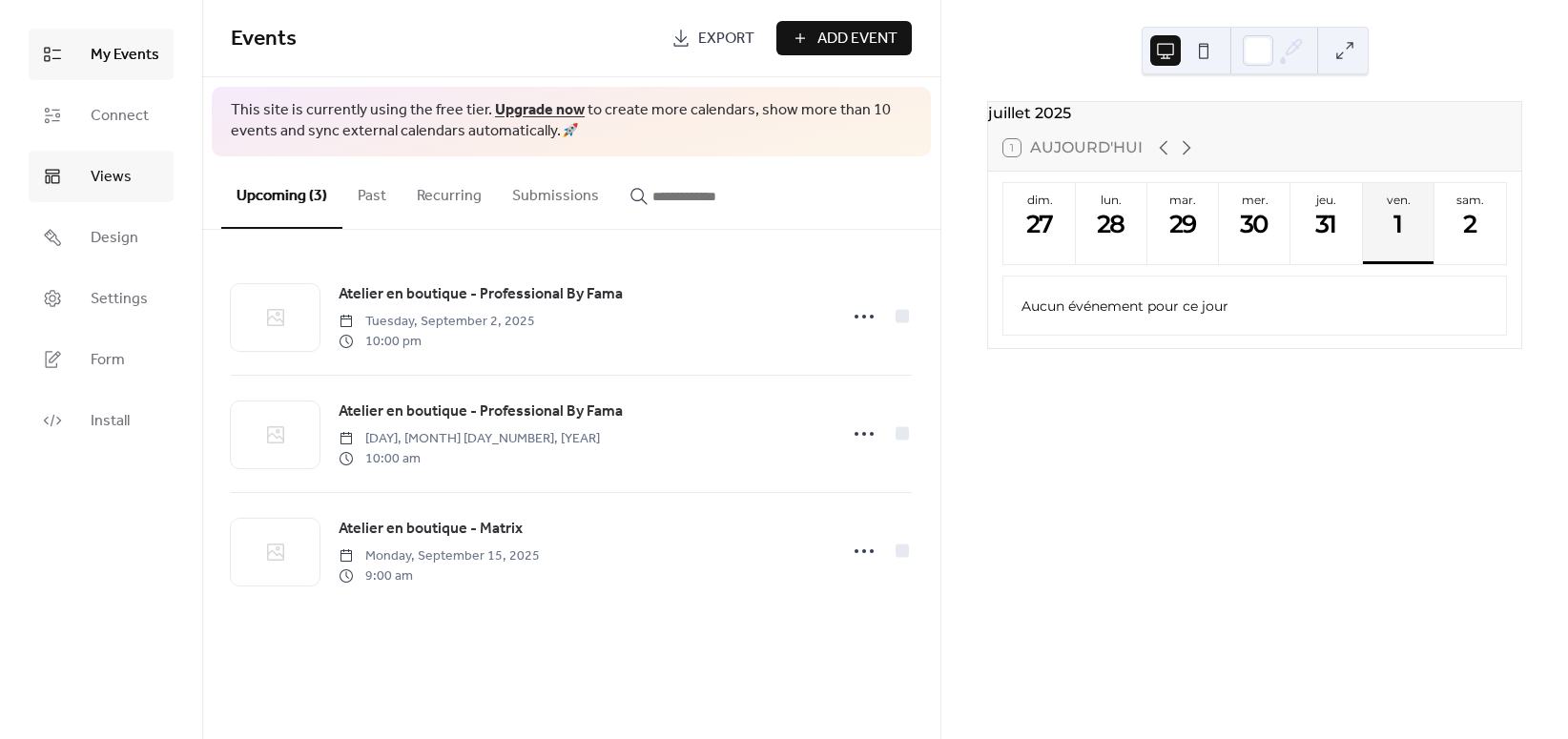 click on "Views" at bounding box center (111, 177) 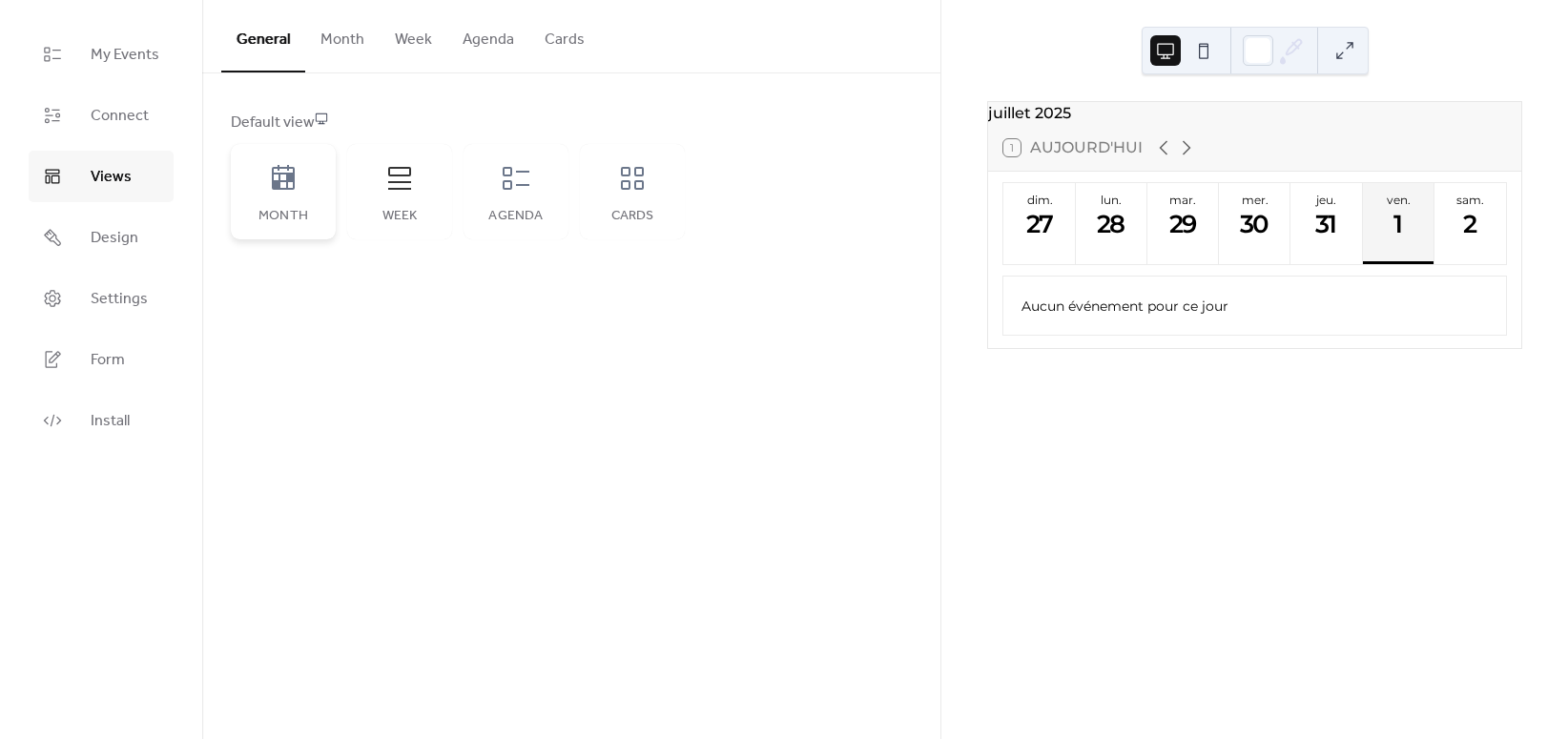 click on "Month" at bounding box center [283, 192] 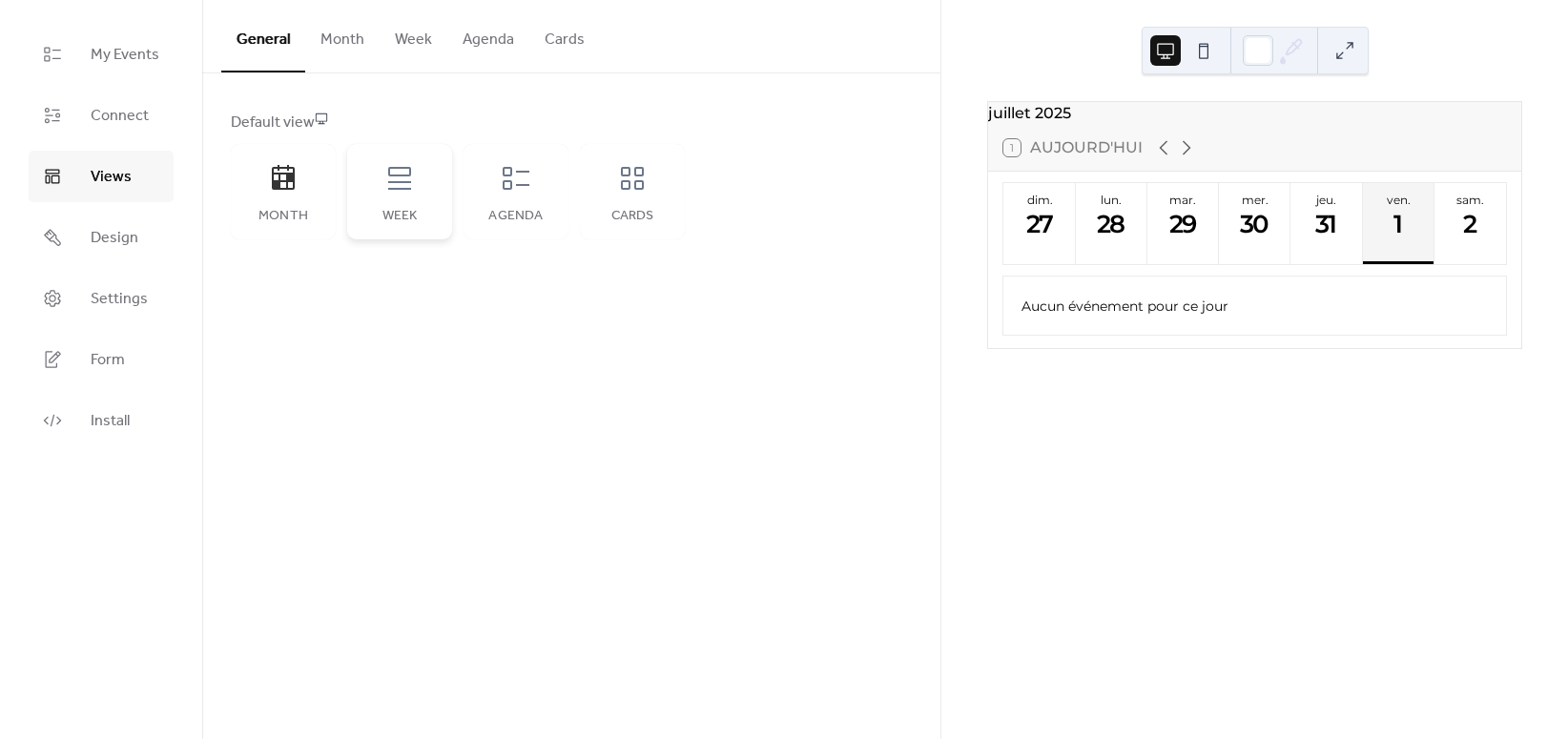 click 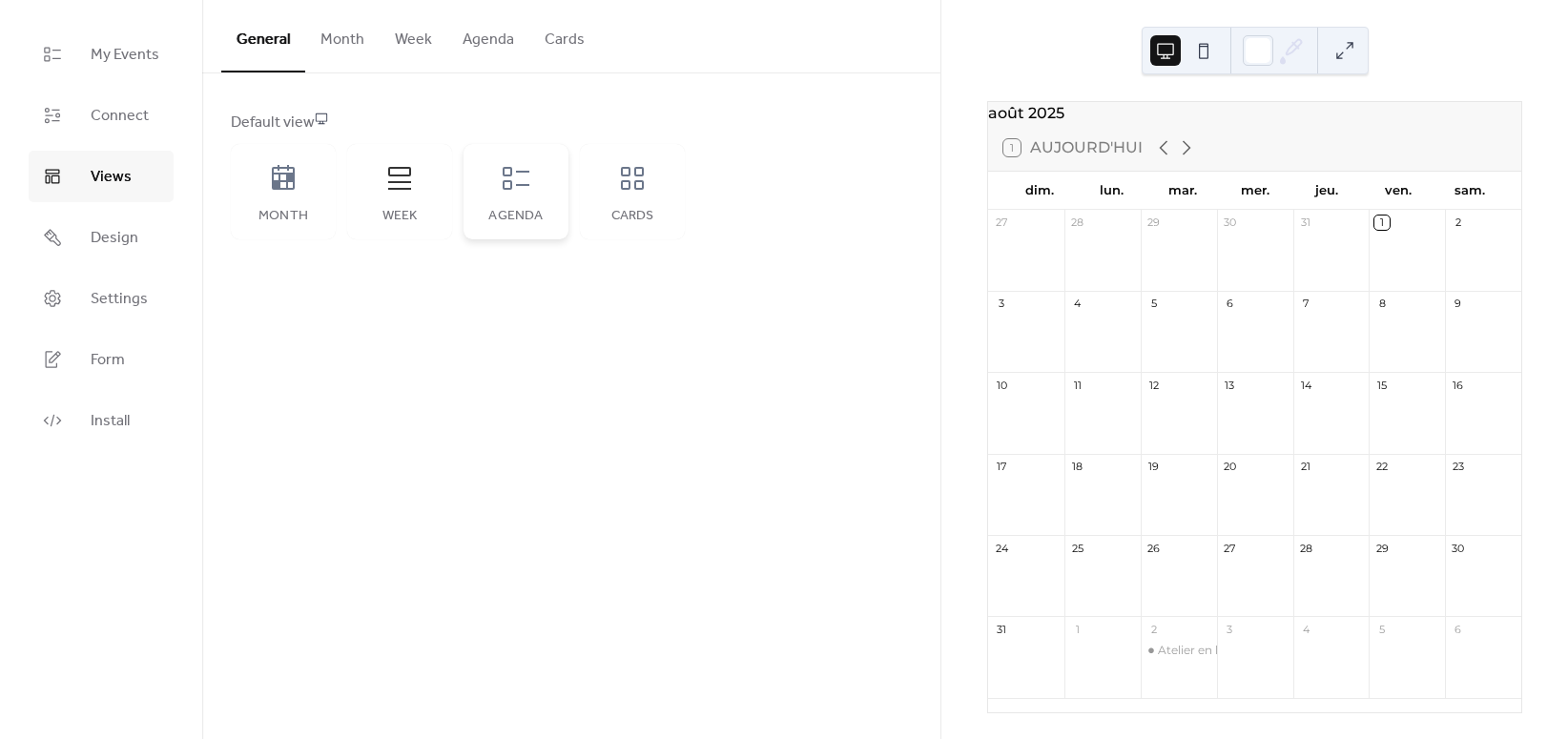 click 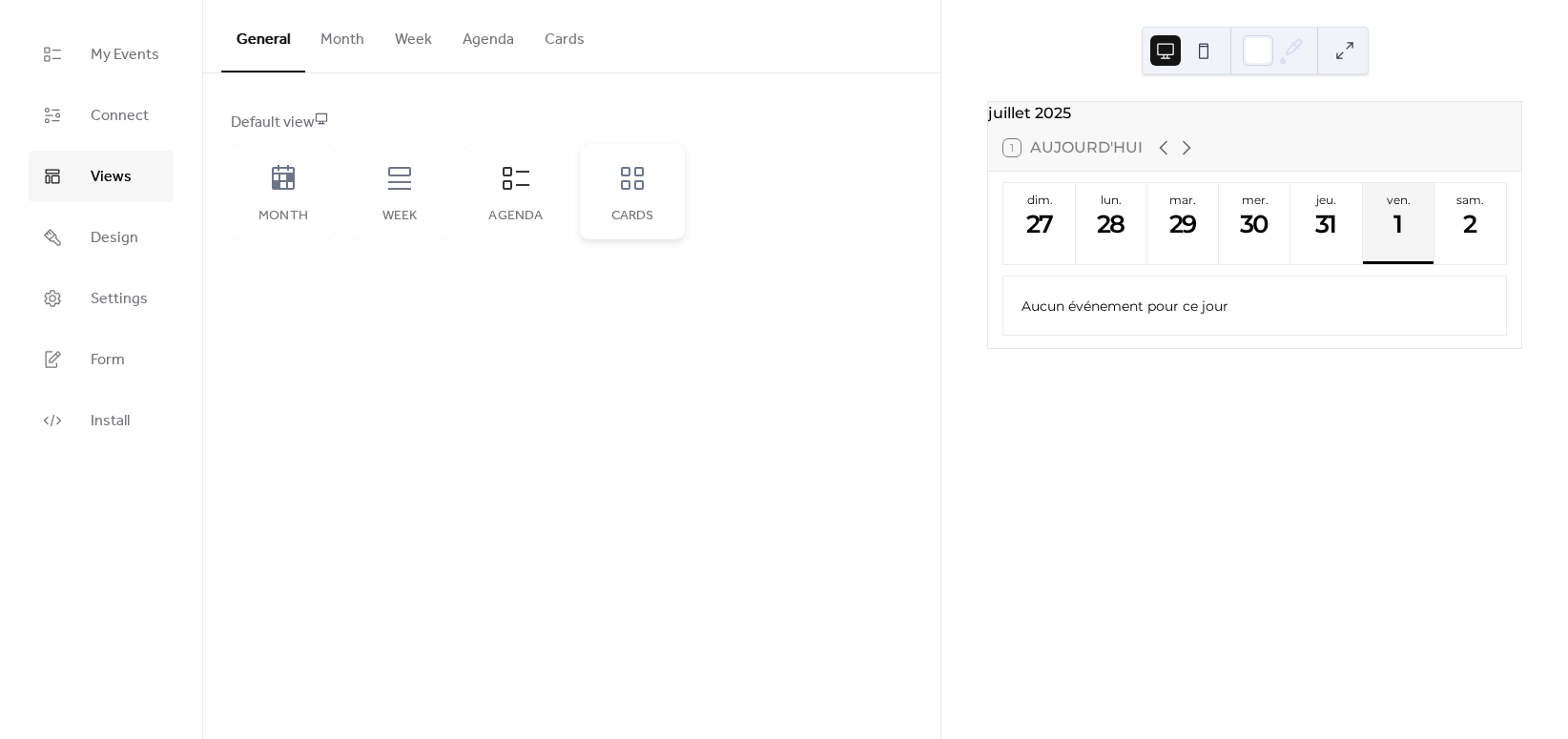drag, startPoint x: 633, startPoint y: 191, endPoint x: 588, endPoint y: 190, distance: 45.01111 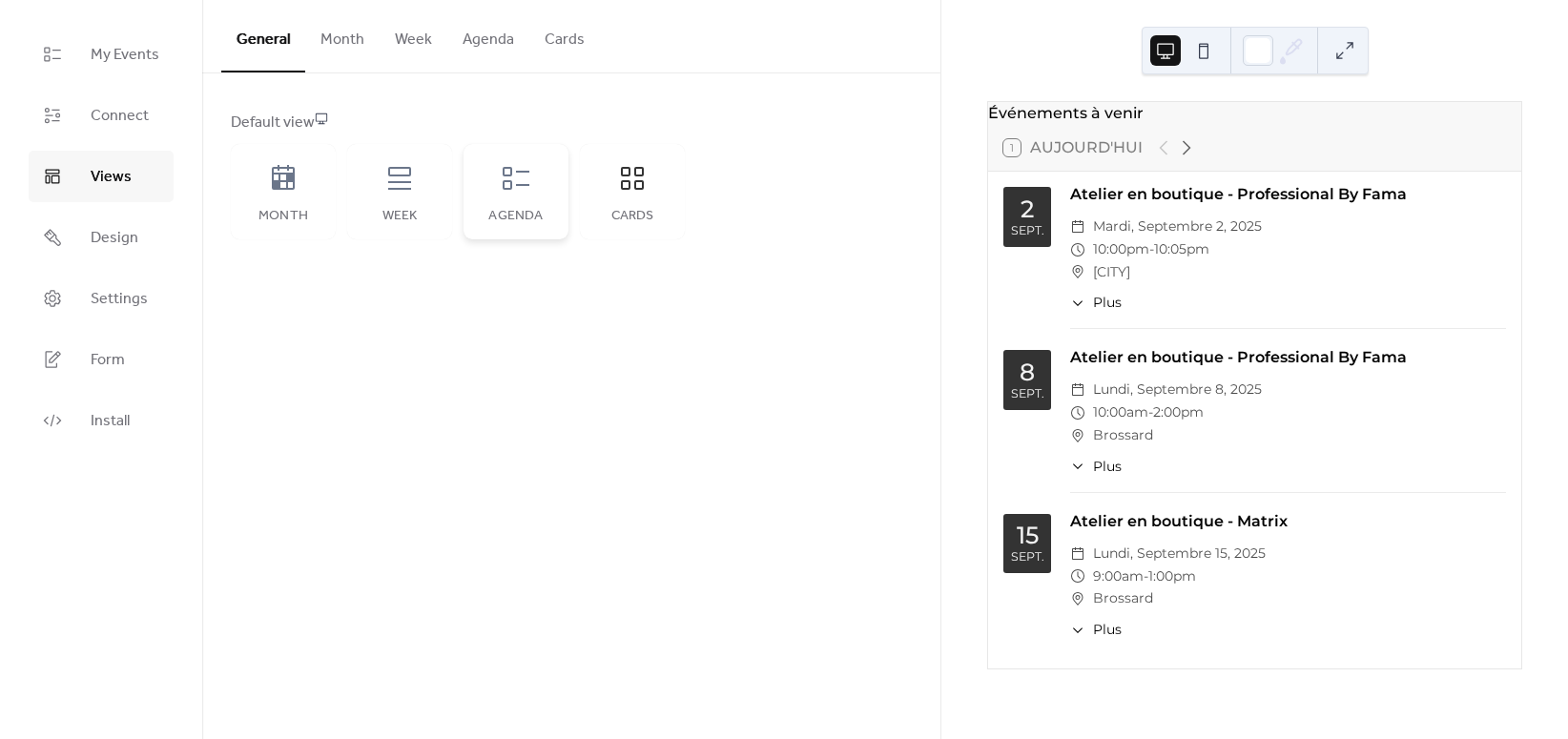 drag, startPoint x: 401, startPoint y: 185, endPoint x: 506, endPoint y: 193, distance: 105.30432 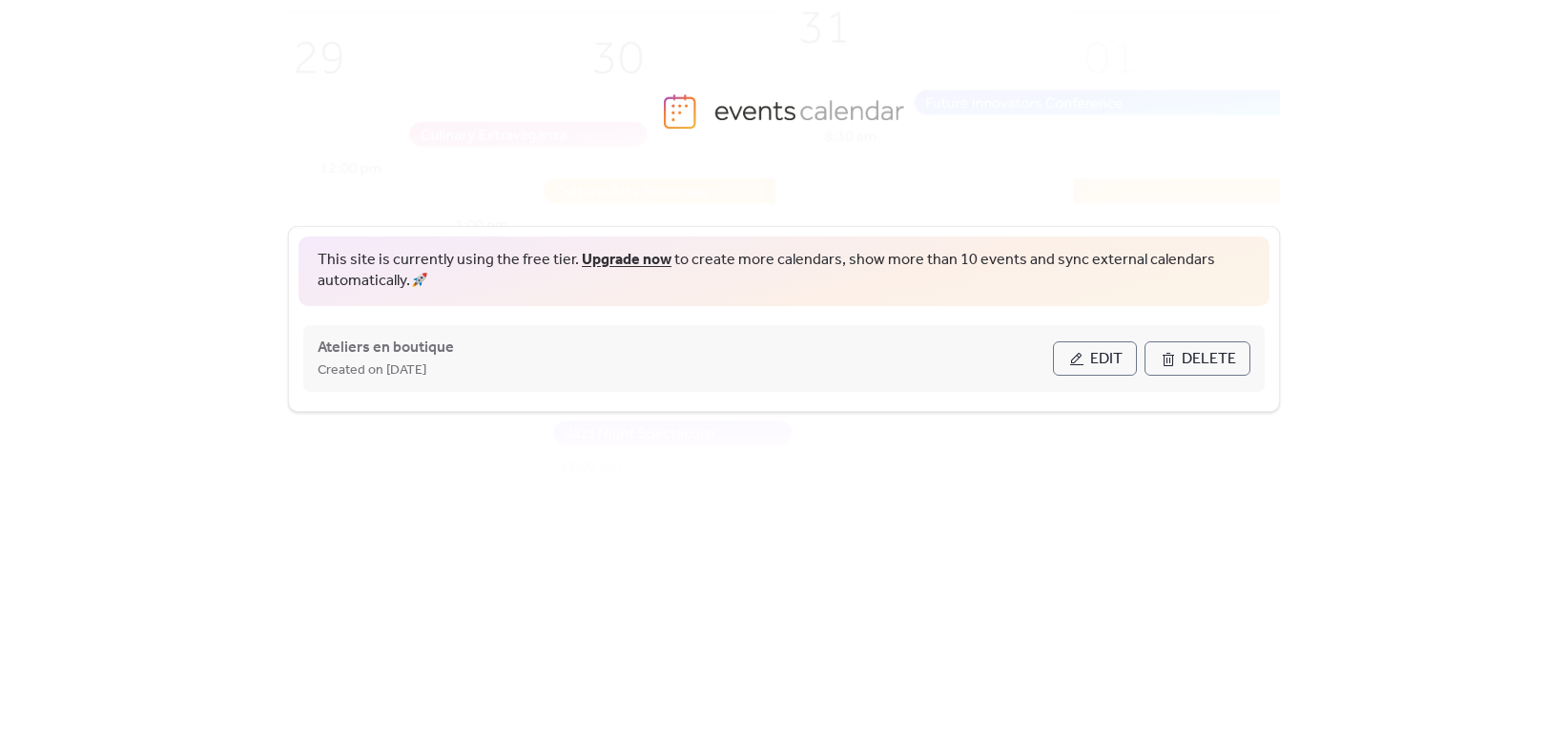 click on "Edit" at bounding box center [1106, 359] 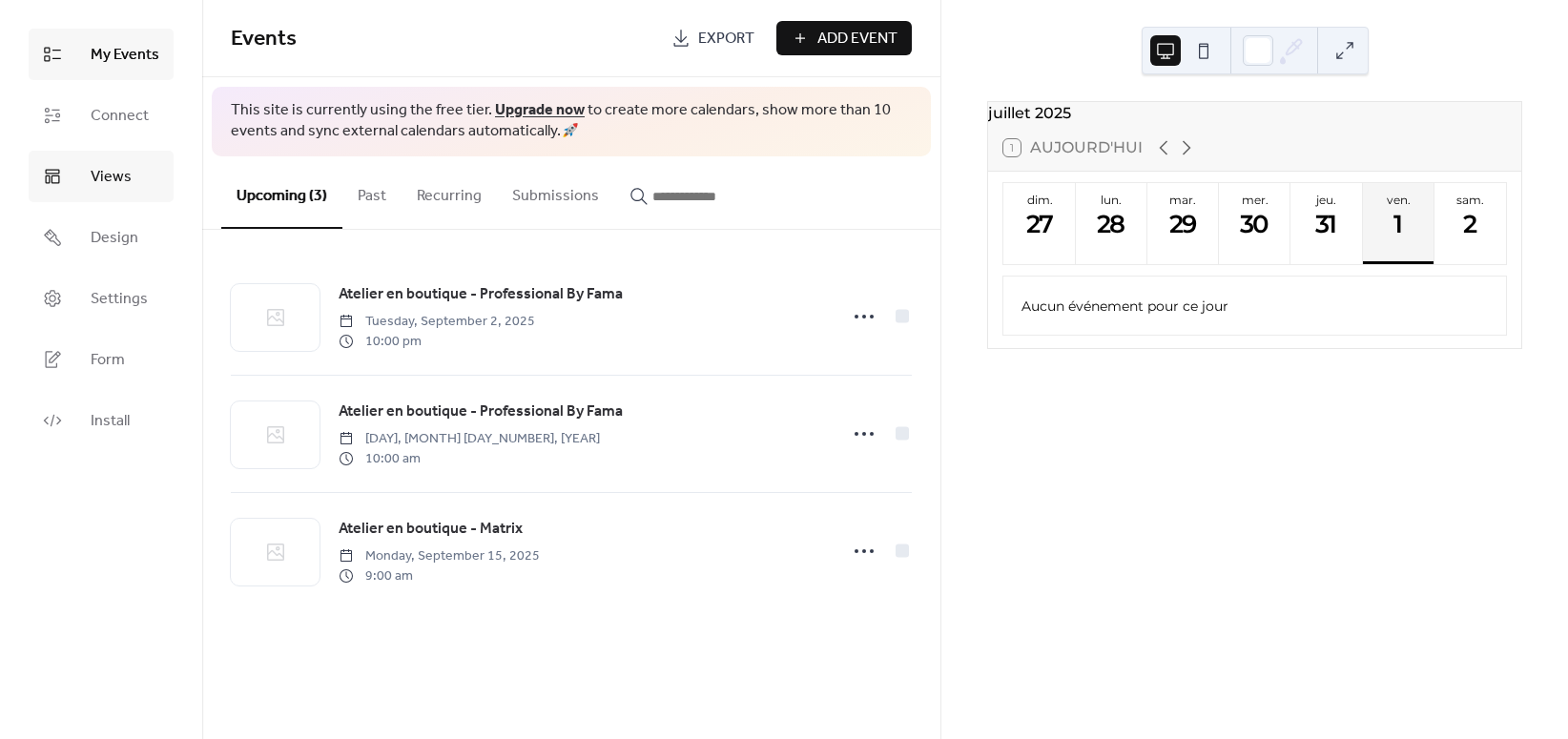 click on "Views" at bounding box center (101, 176) 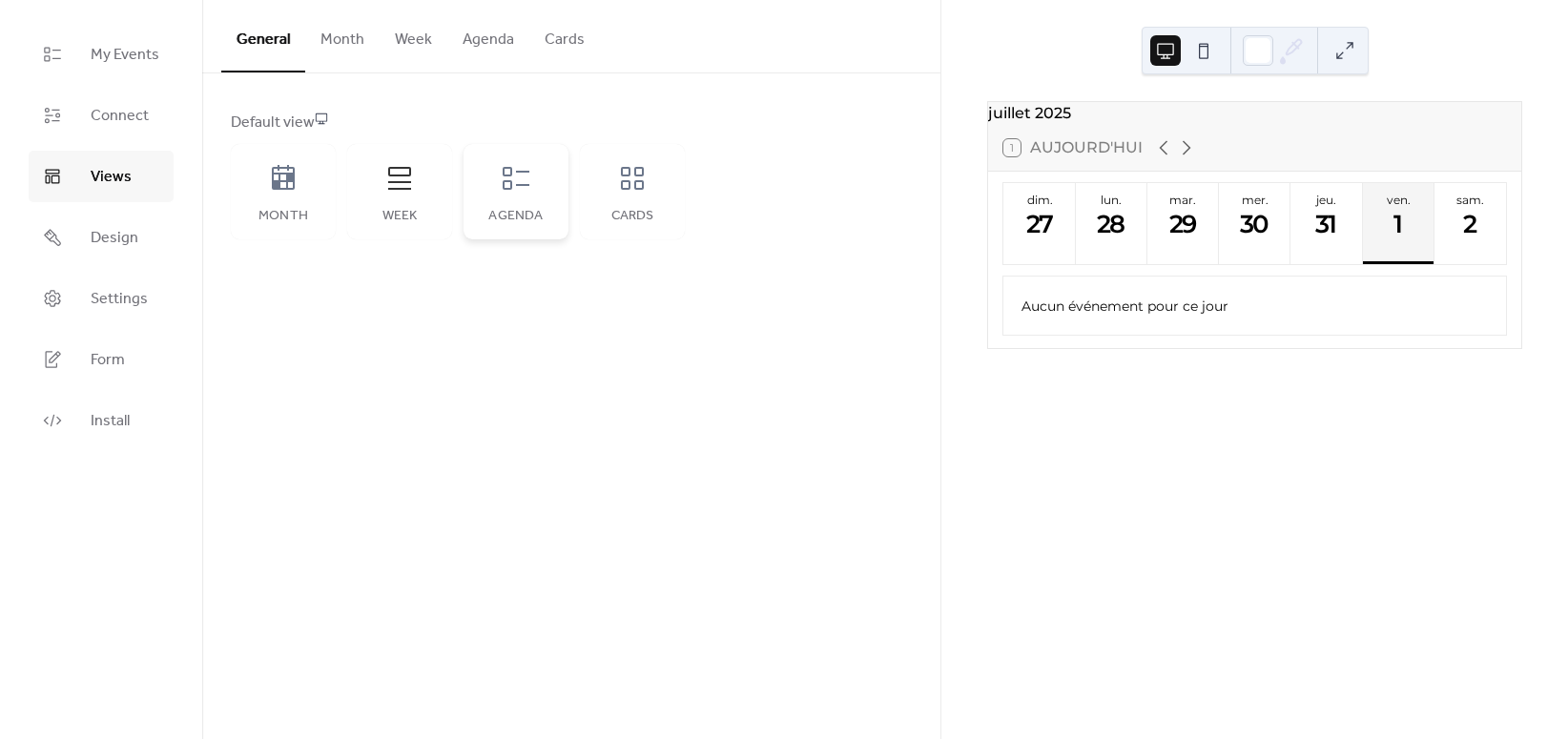 click 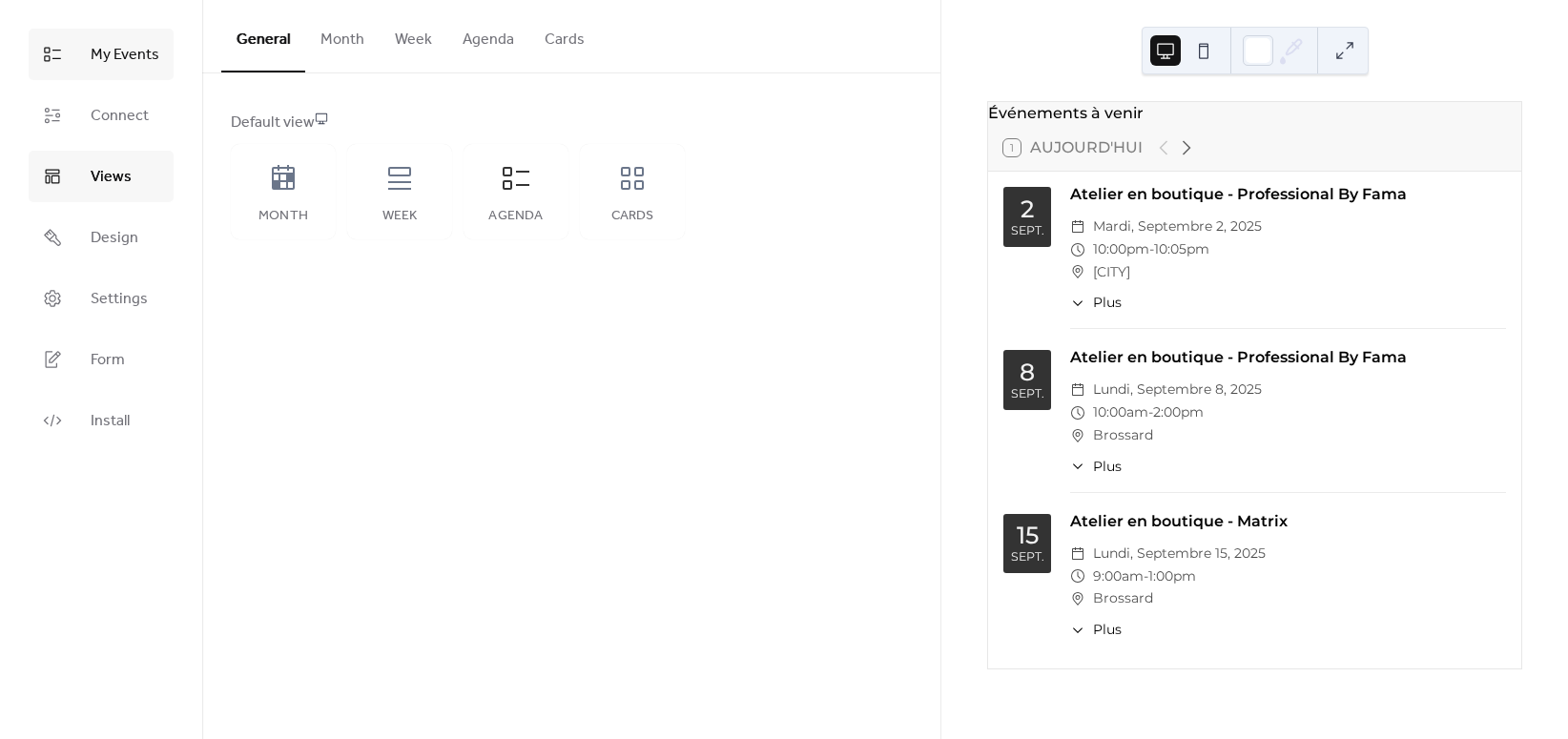 click on "My Events" at bounding box center [125, 55] 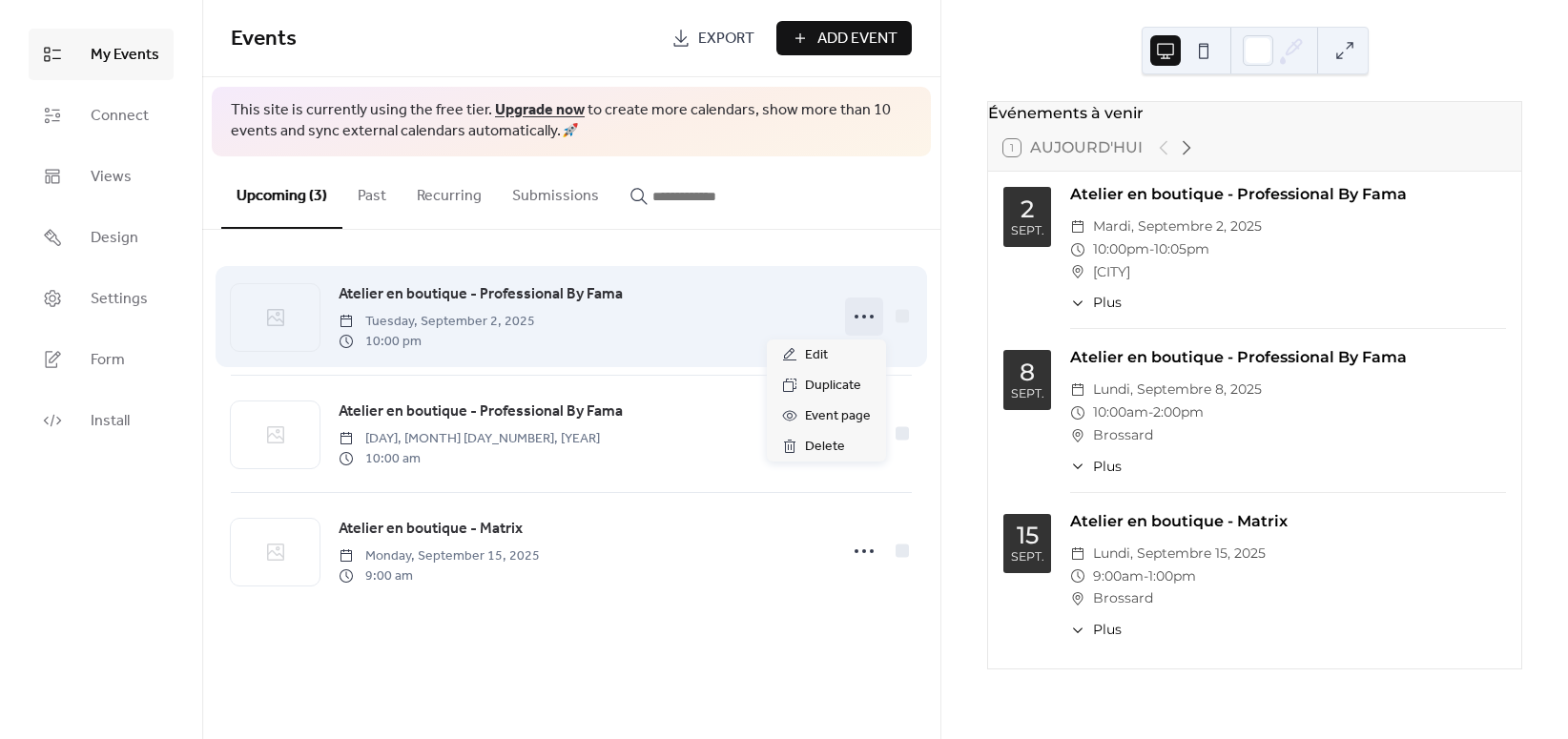 click 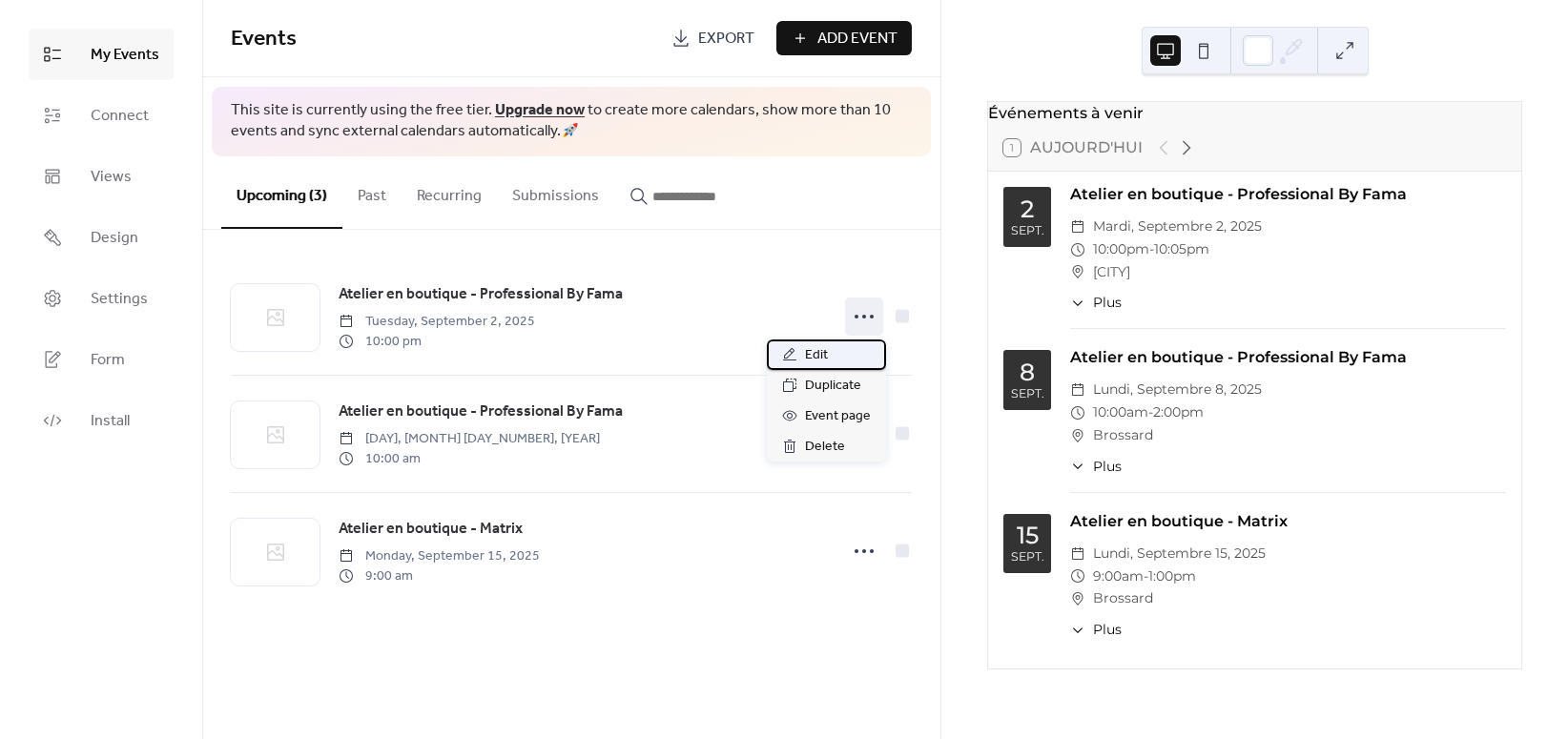 click on "Edit" at bounding box center (826, 355) 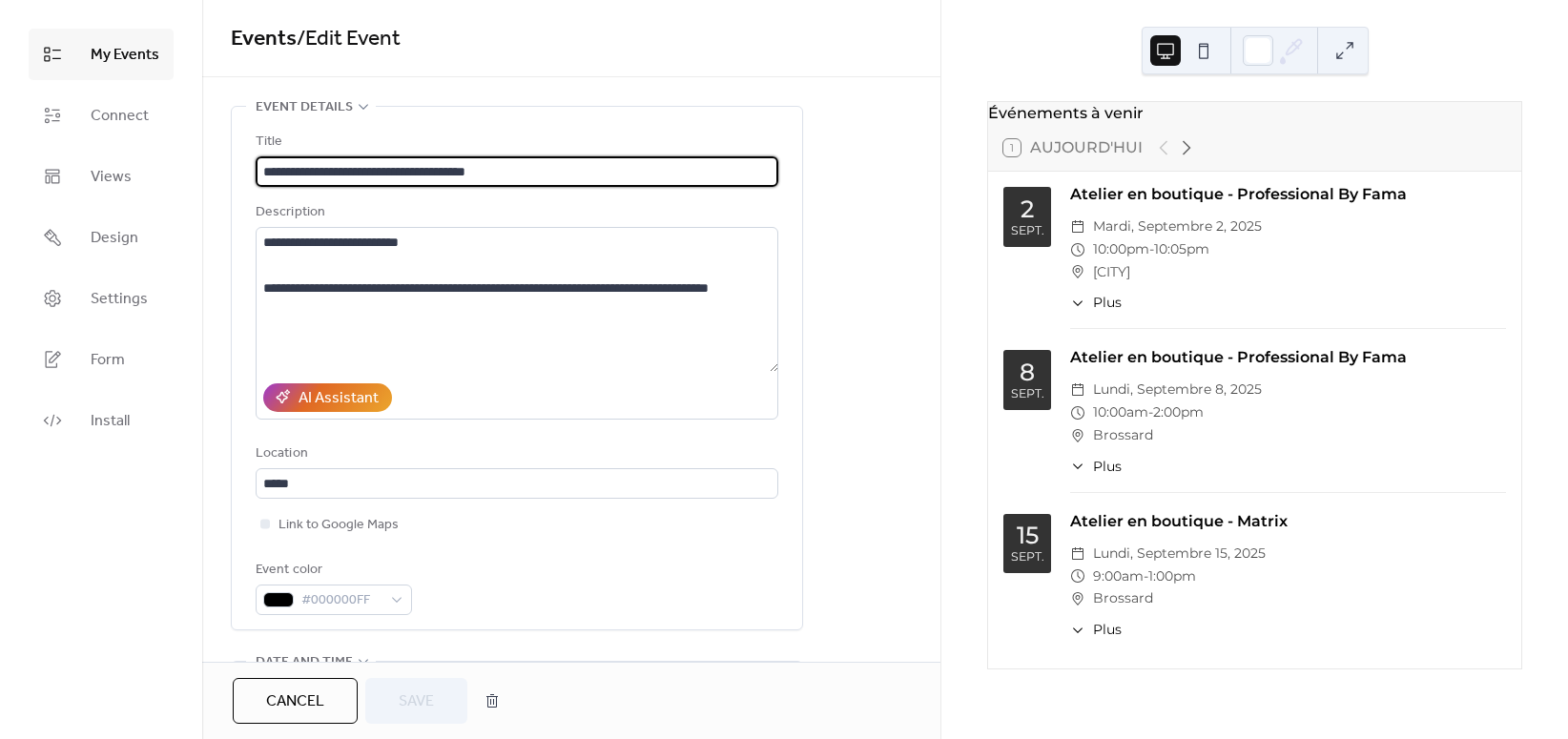 click on "**********" at bounding box center (517, 373) 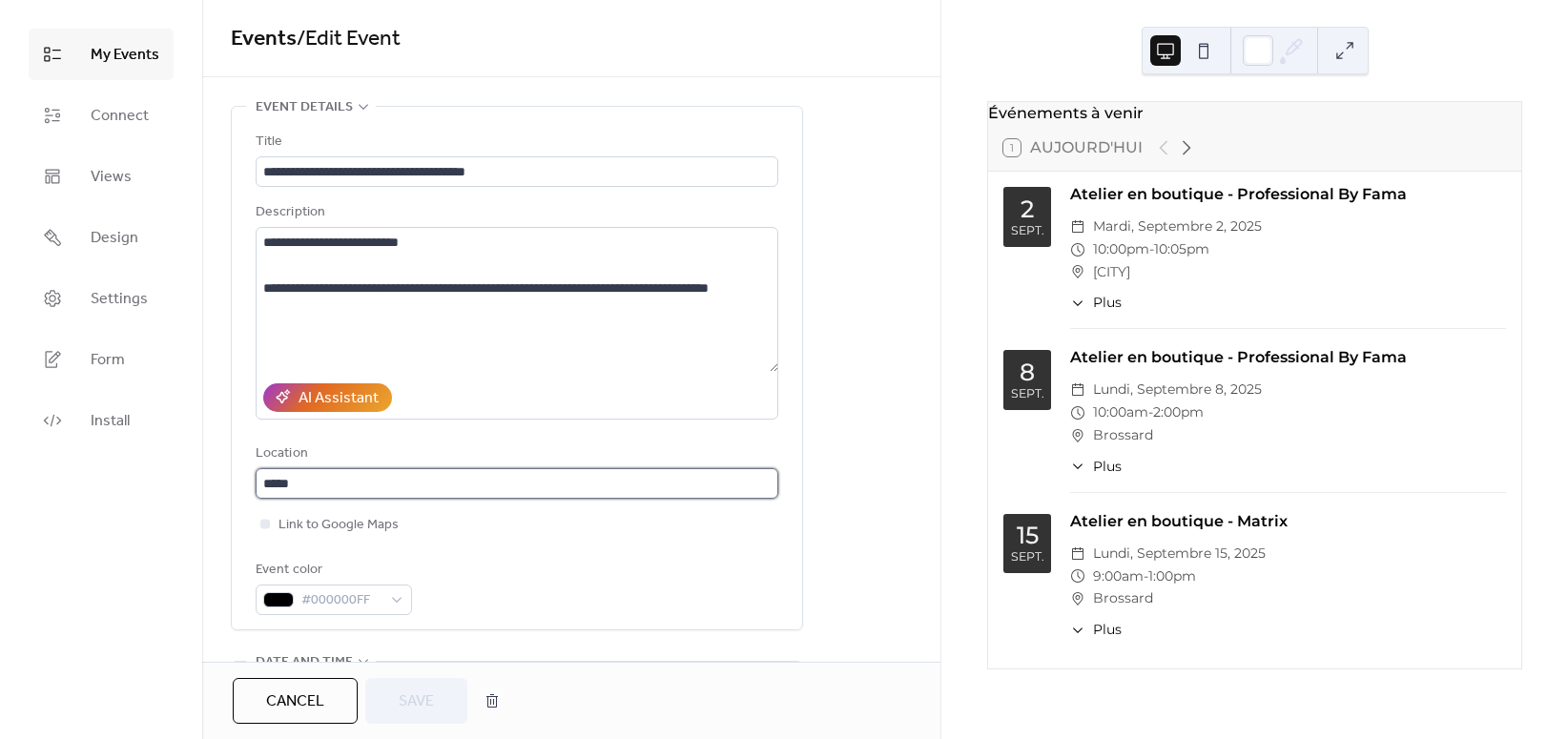 click on "*****" at bounding box center [517, 483] 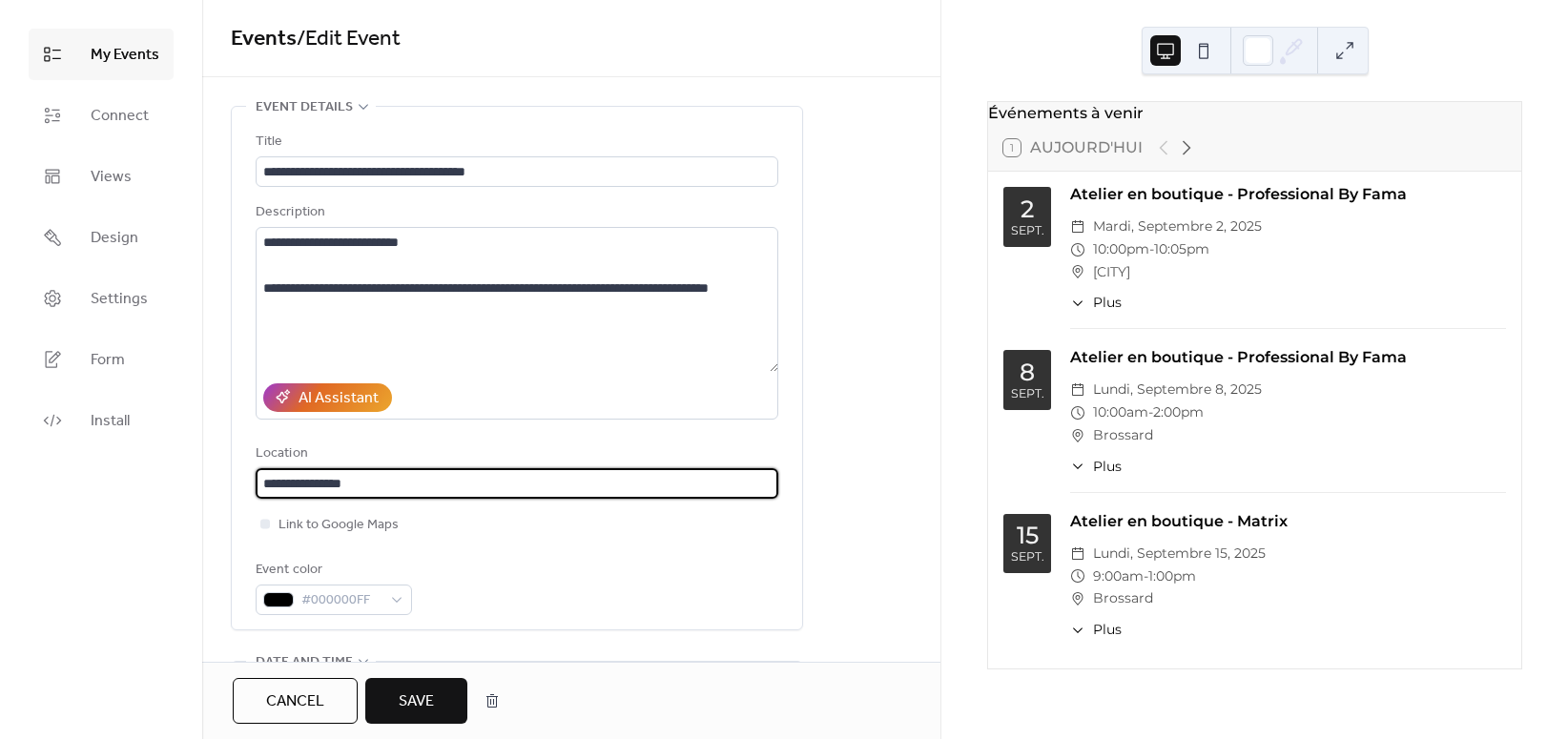 type on "**********" 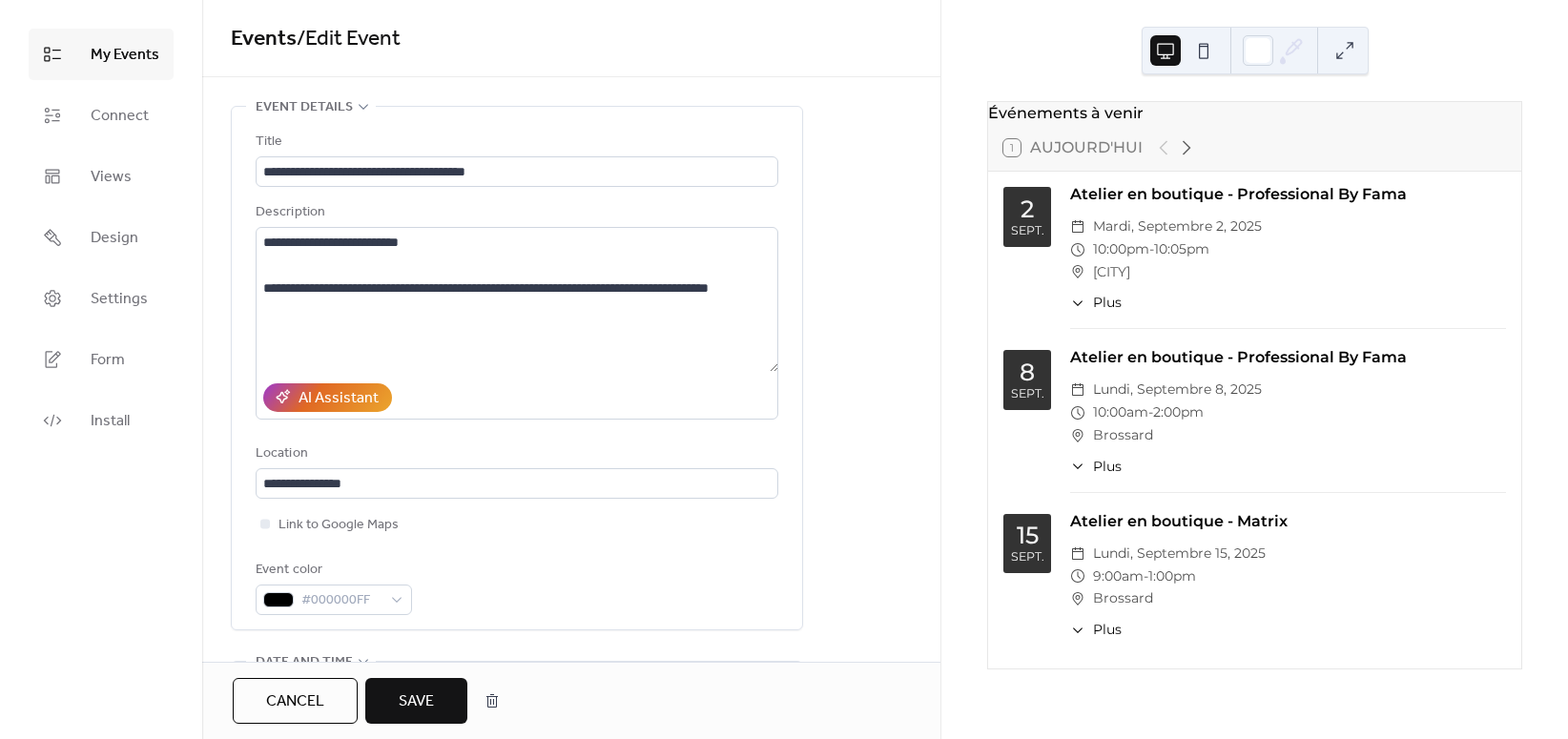 click on "Save" at bounding box center (416, 702) 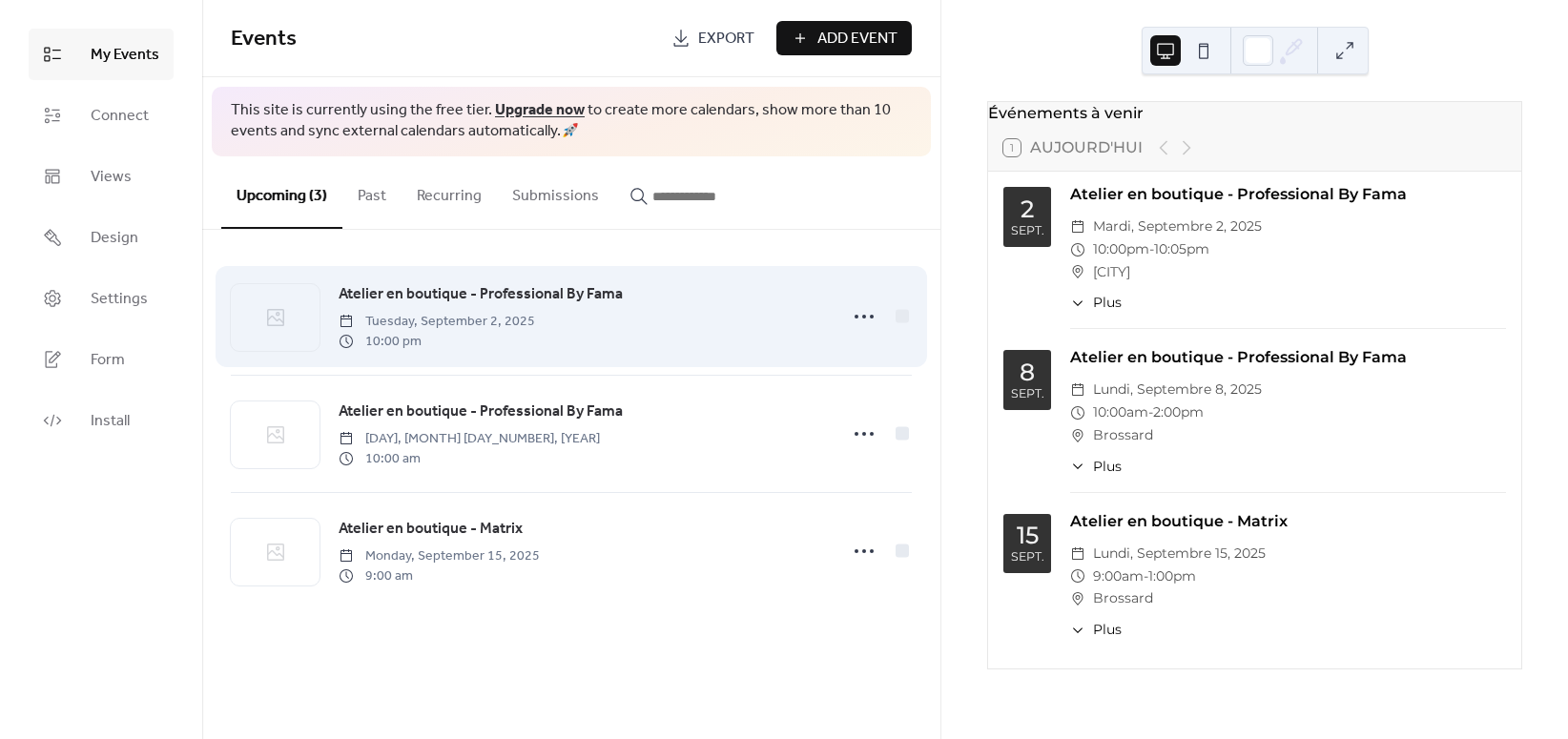 click on "Atelier en boutique - Professional By Fama Tuesday, September 2, 2025 10:00 pm" at bounding box center [571, 317] 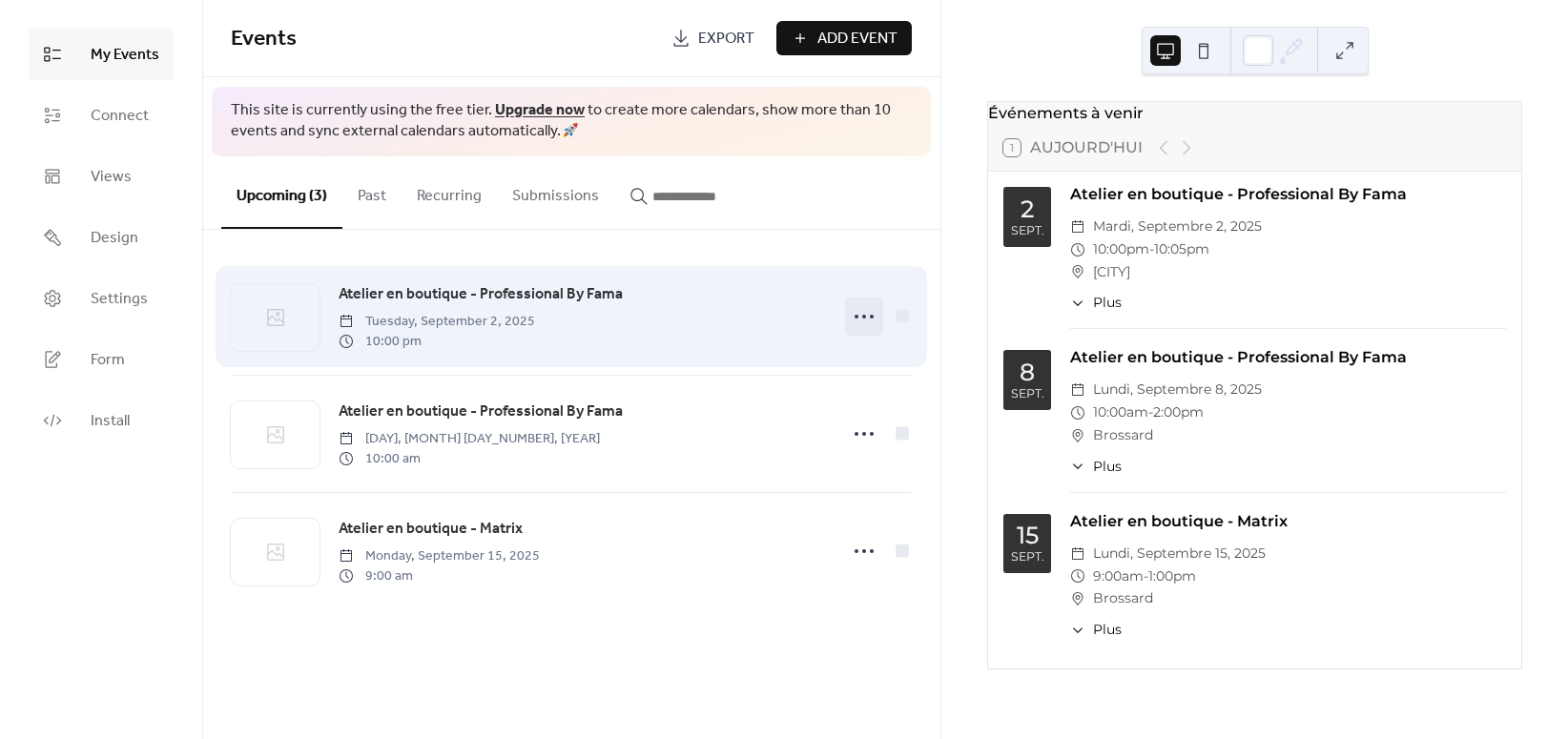 click 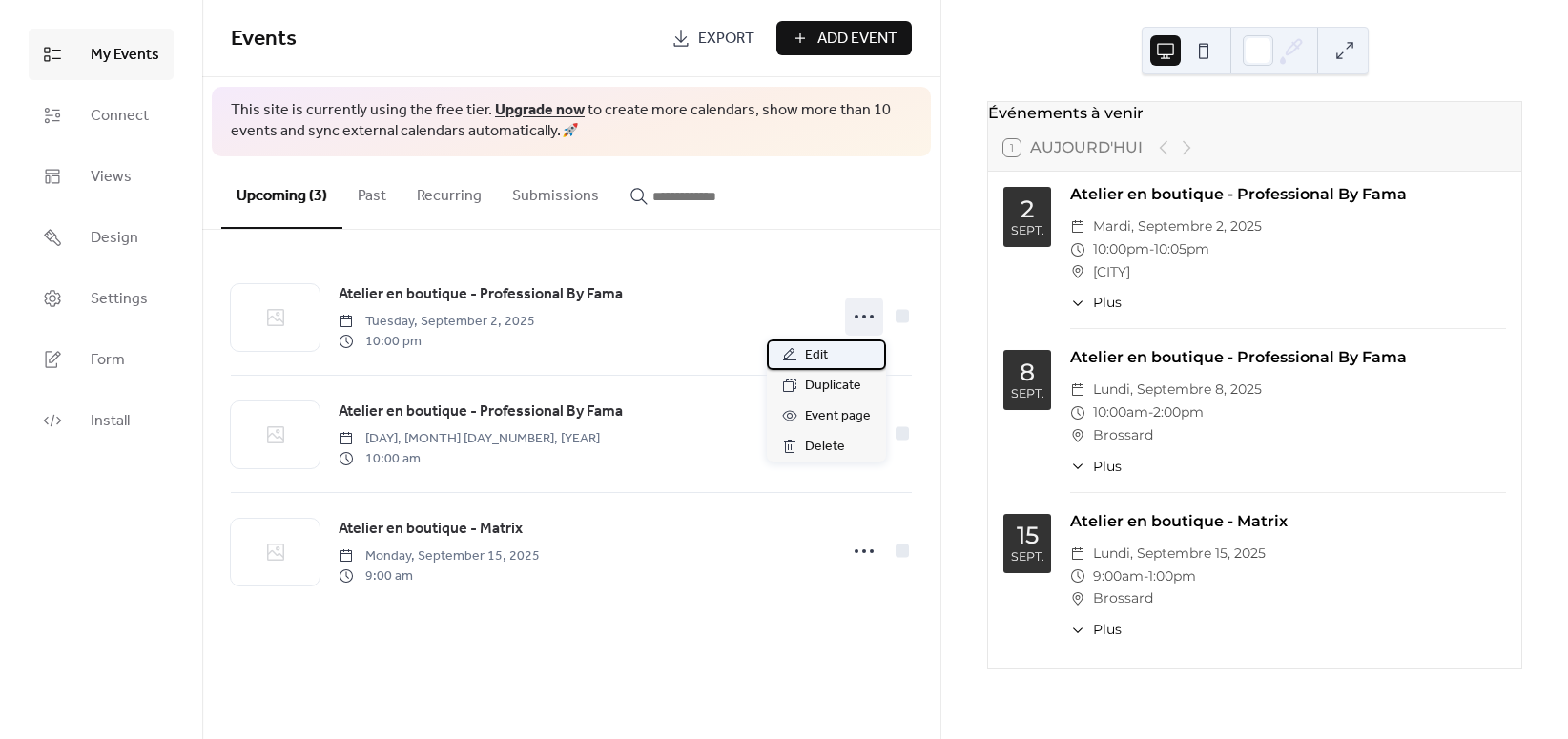 click on "Edit" at bounding box center [816, 356] 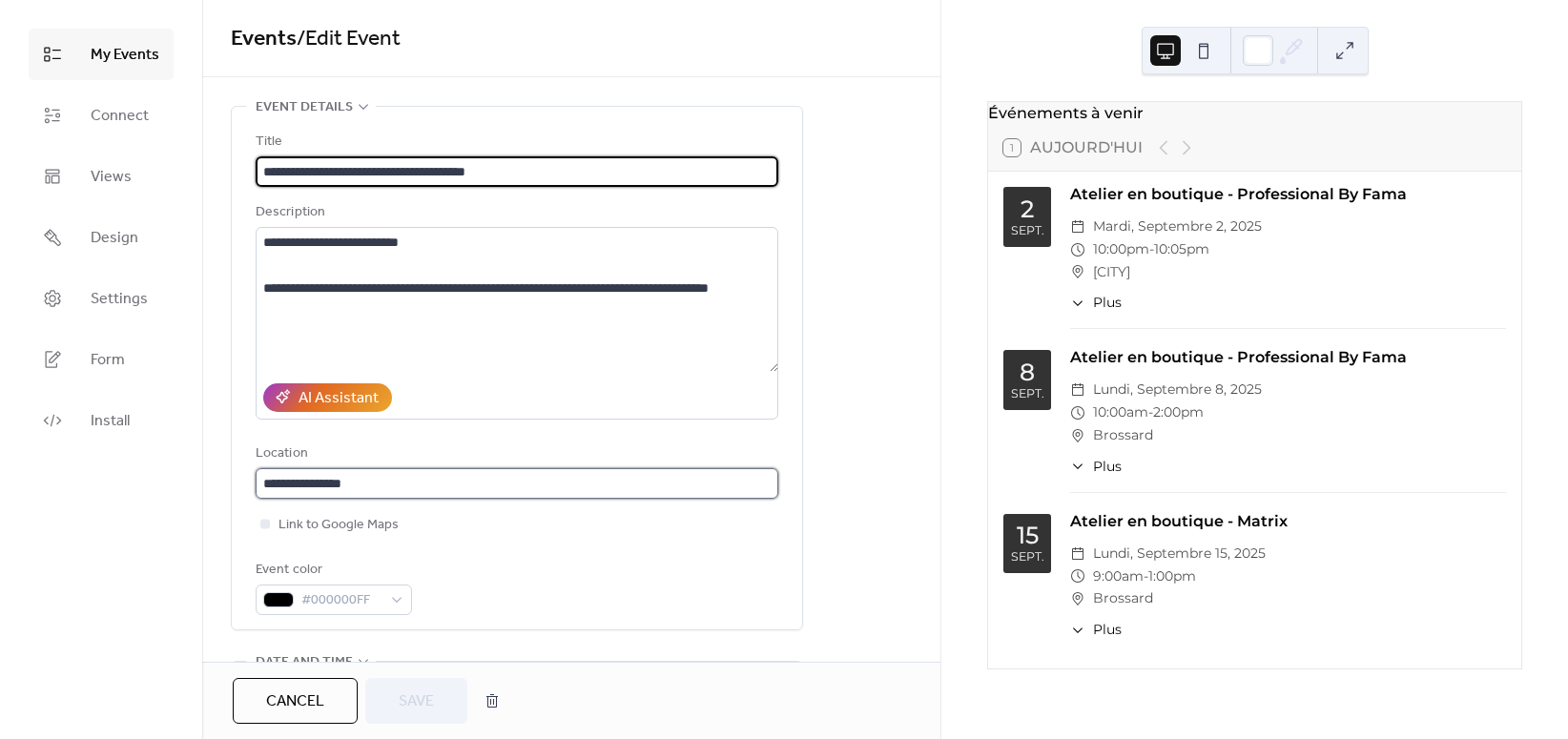 click on "**********" at bounding box center (517, 483) 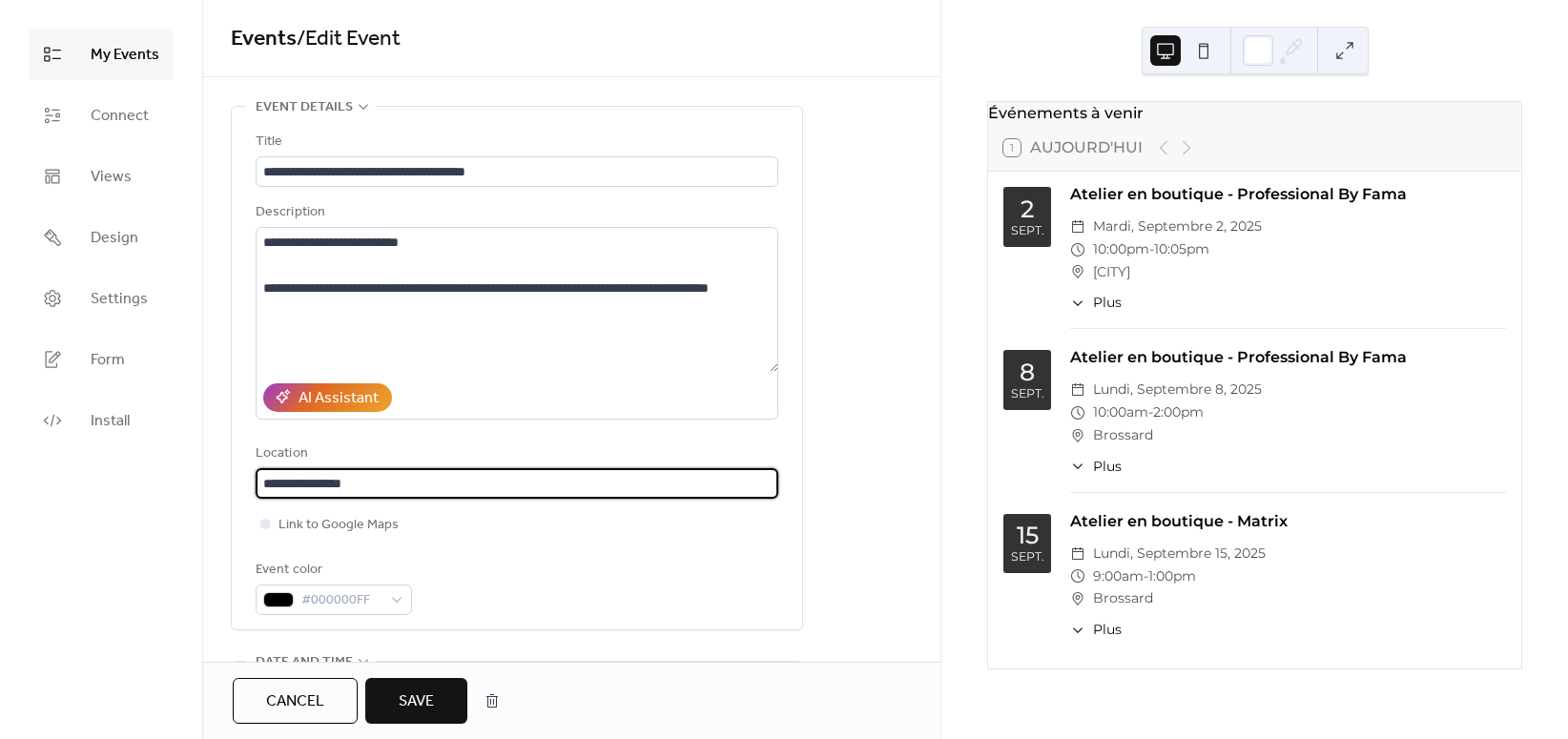 type on "**********" 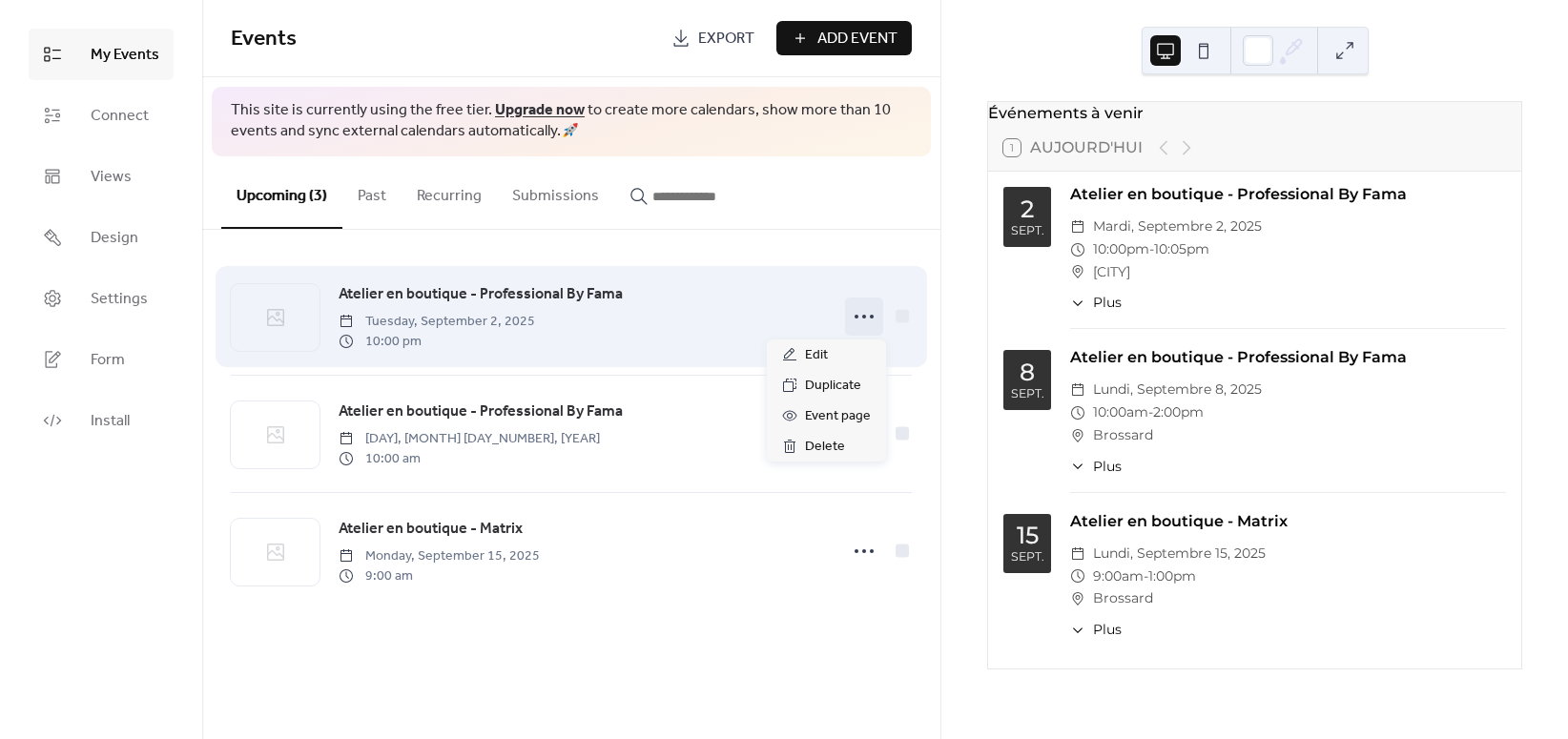 click 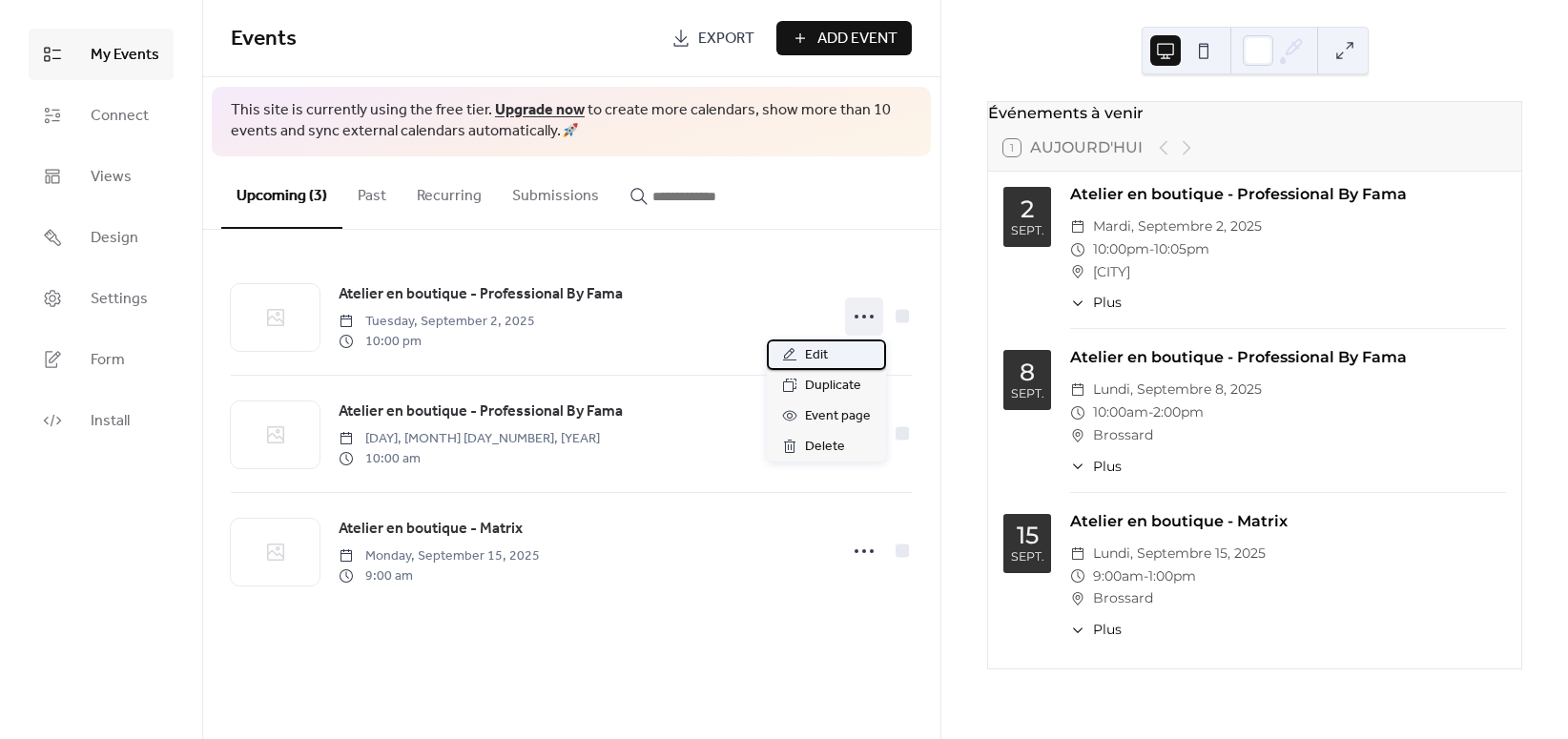 click on "Edit" at bounding box center (826, 355) 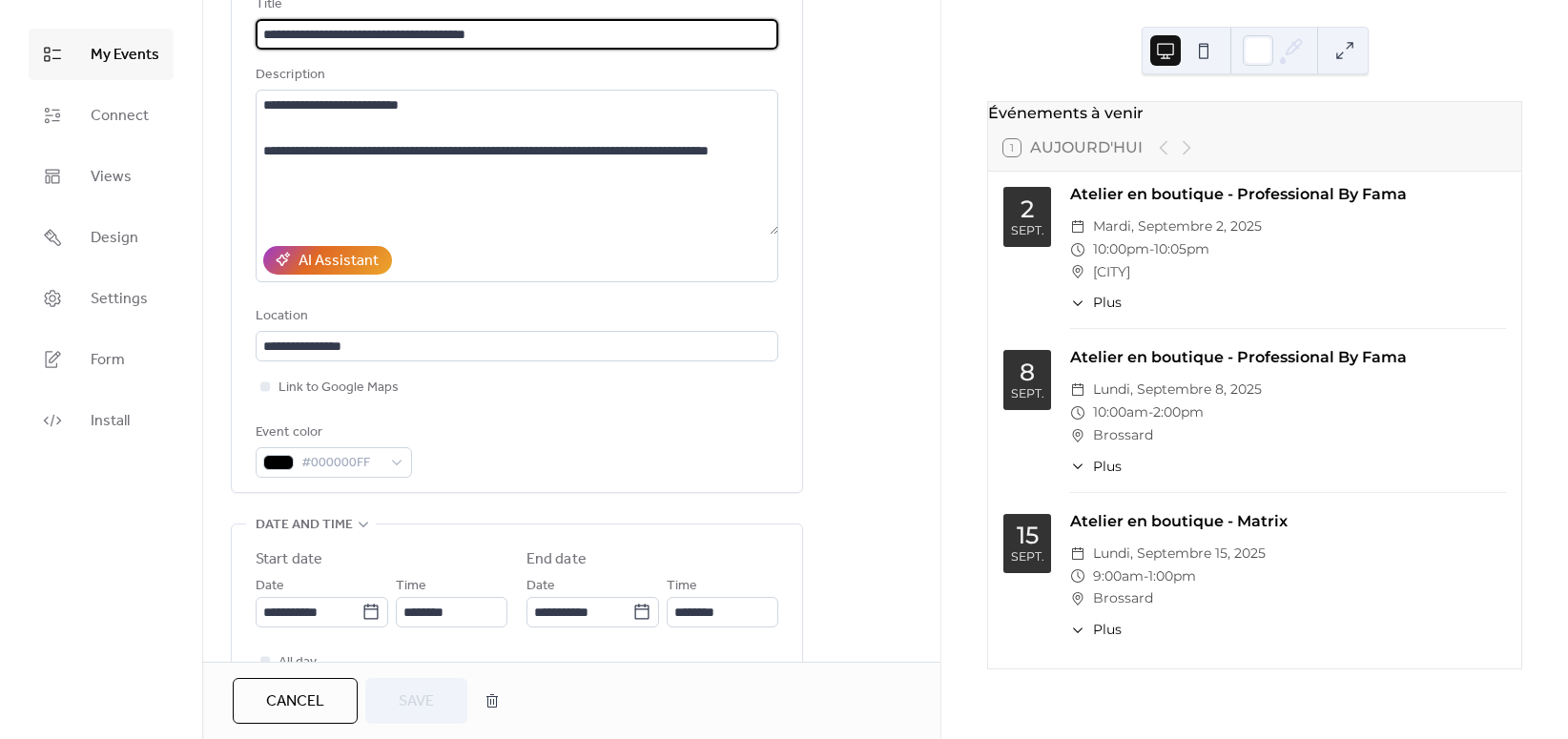 scroll, scrollTop: 138, scrollLeft: 0, axis: vertical 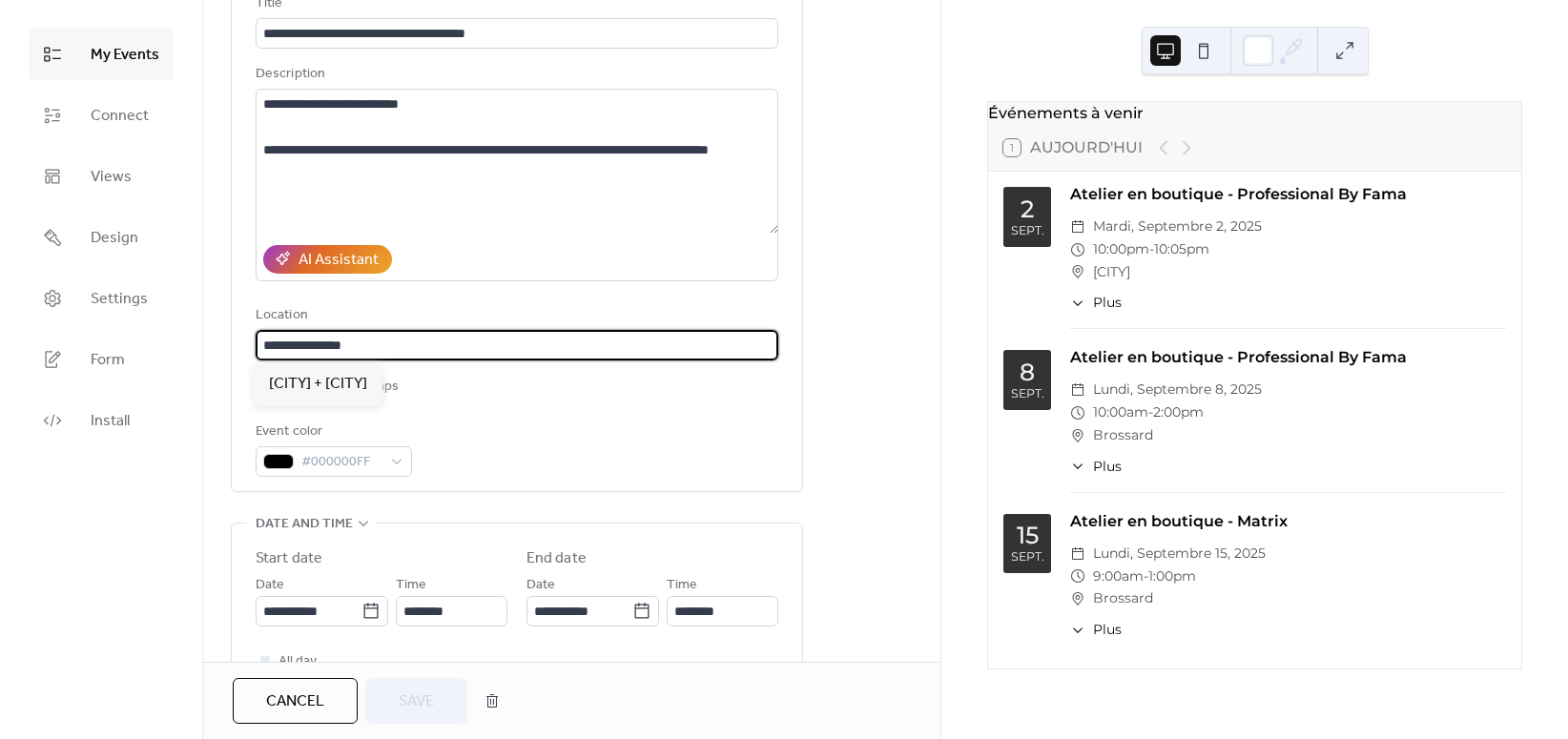 click on "**********" at bounding box center [517, 345] 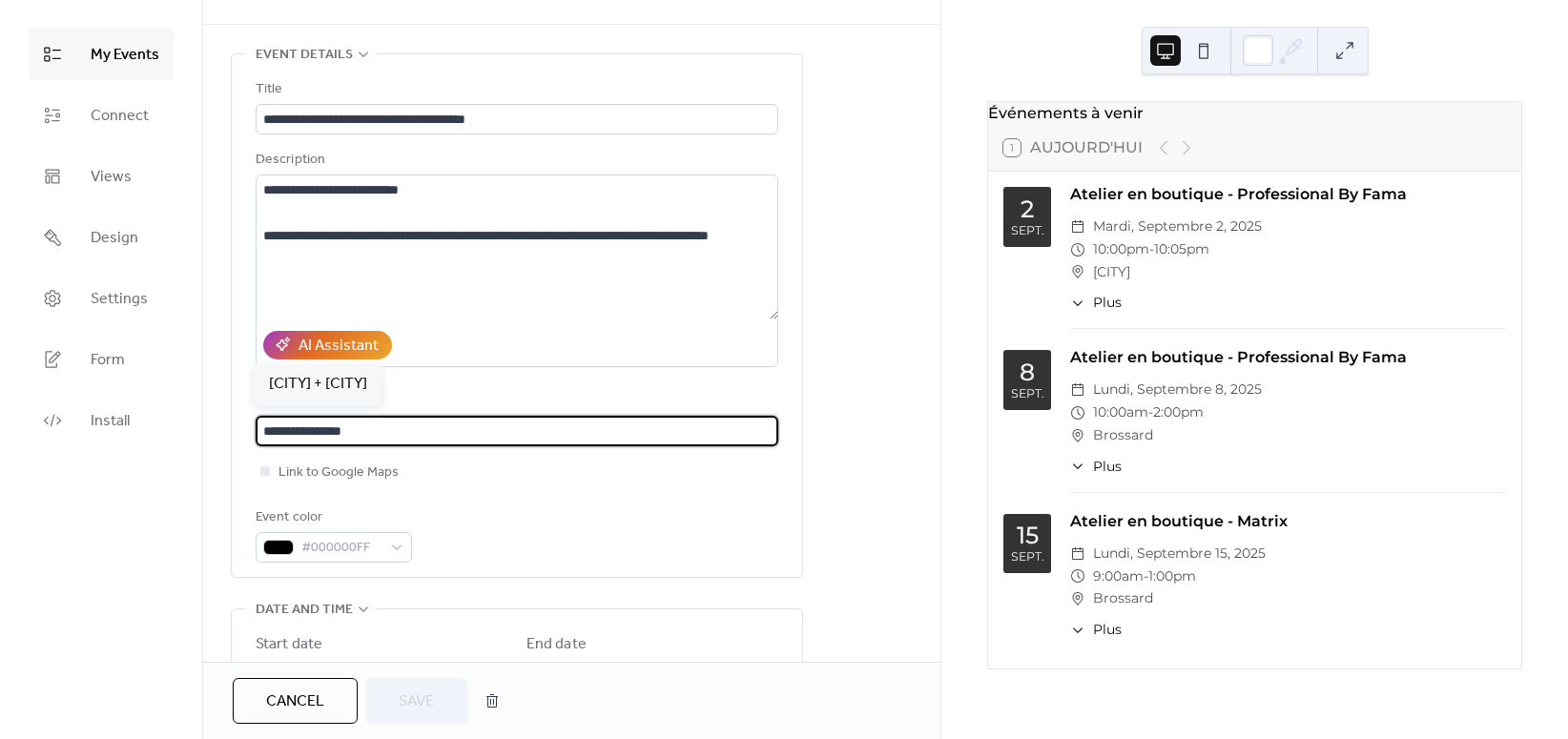 scroll, scrollTop: 0, scrollLeft: 0, axis: both 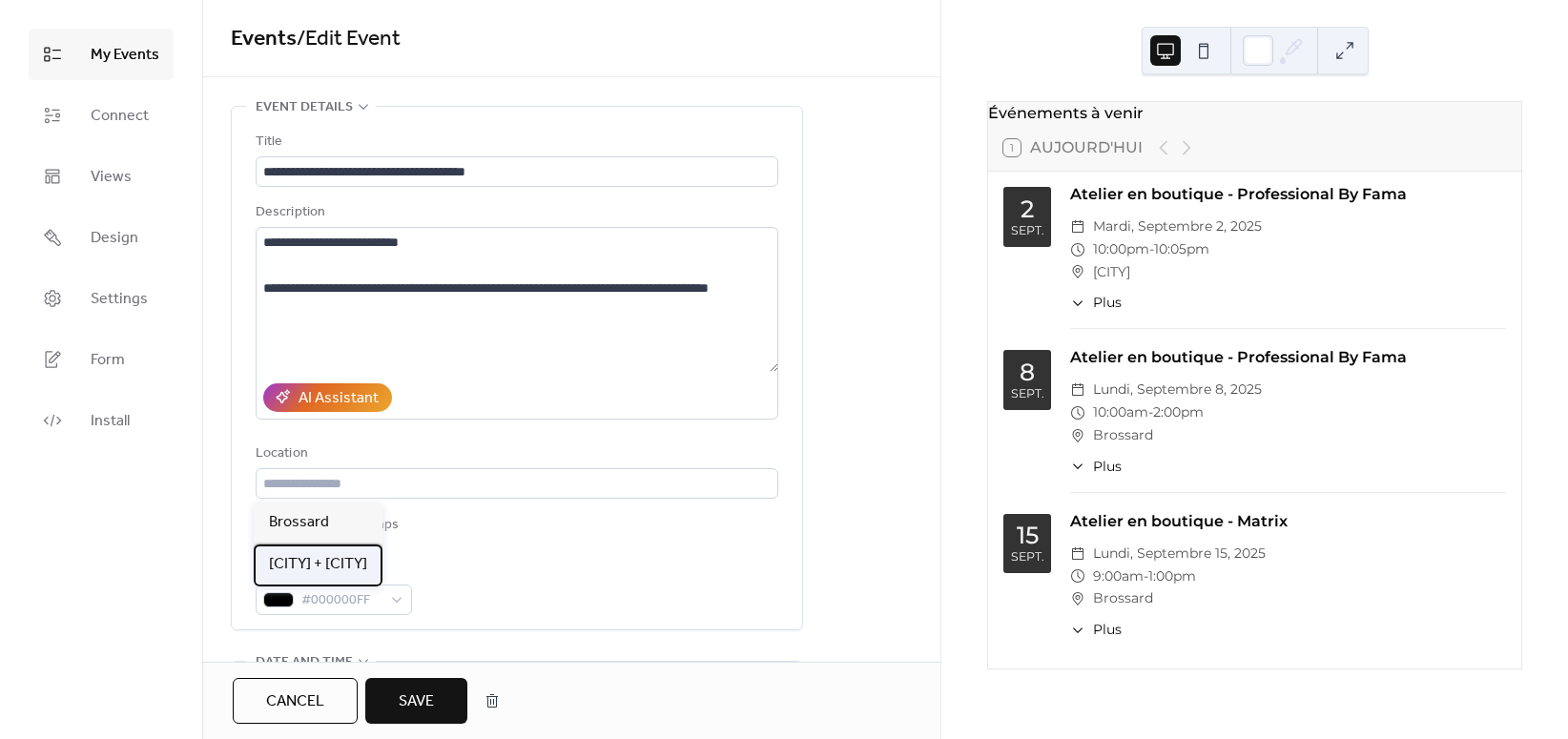 click on "Laval + Brossard" at bounding box center [318, 565] 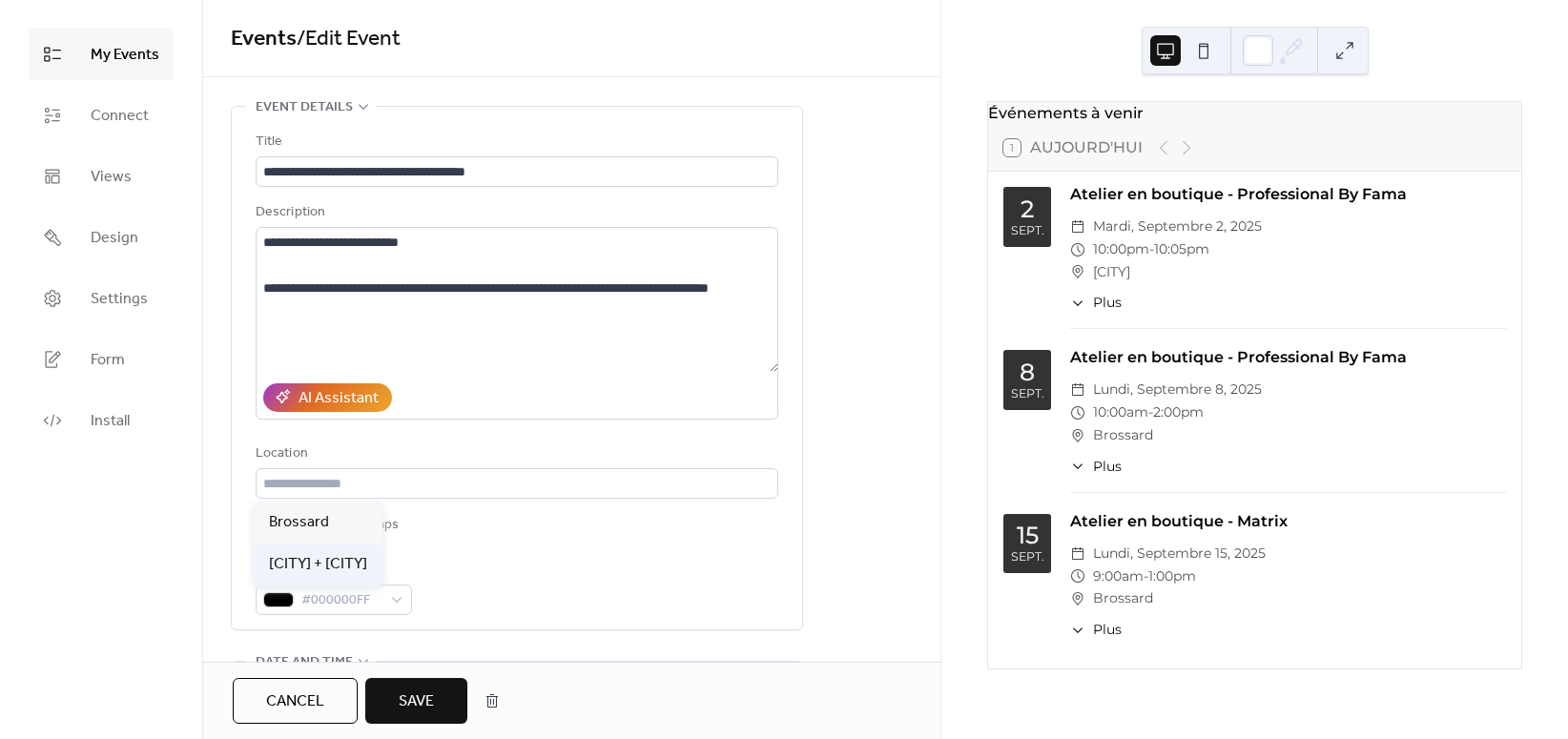 type on "**********" 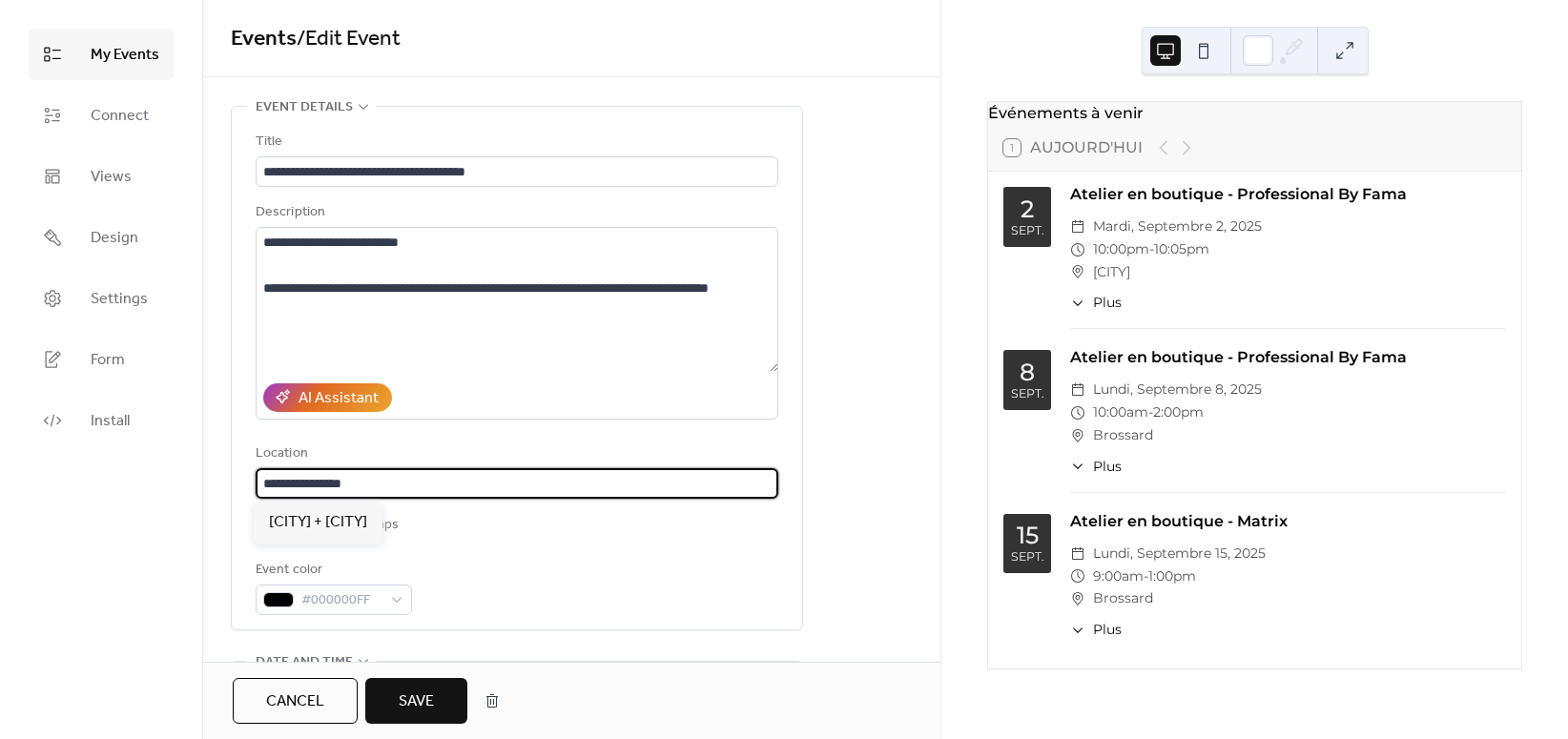 click on "**********" at bounding box center [517, 483] 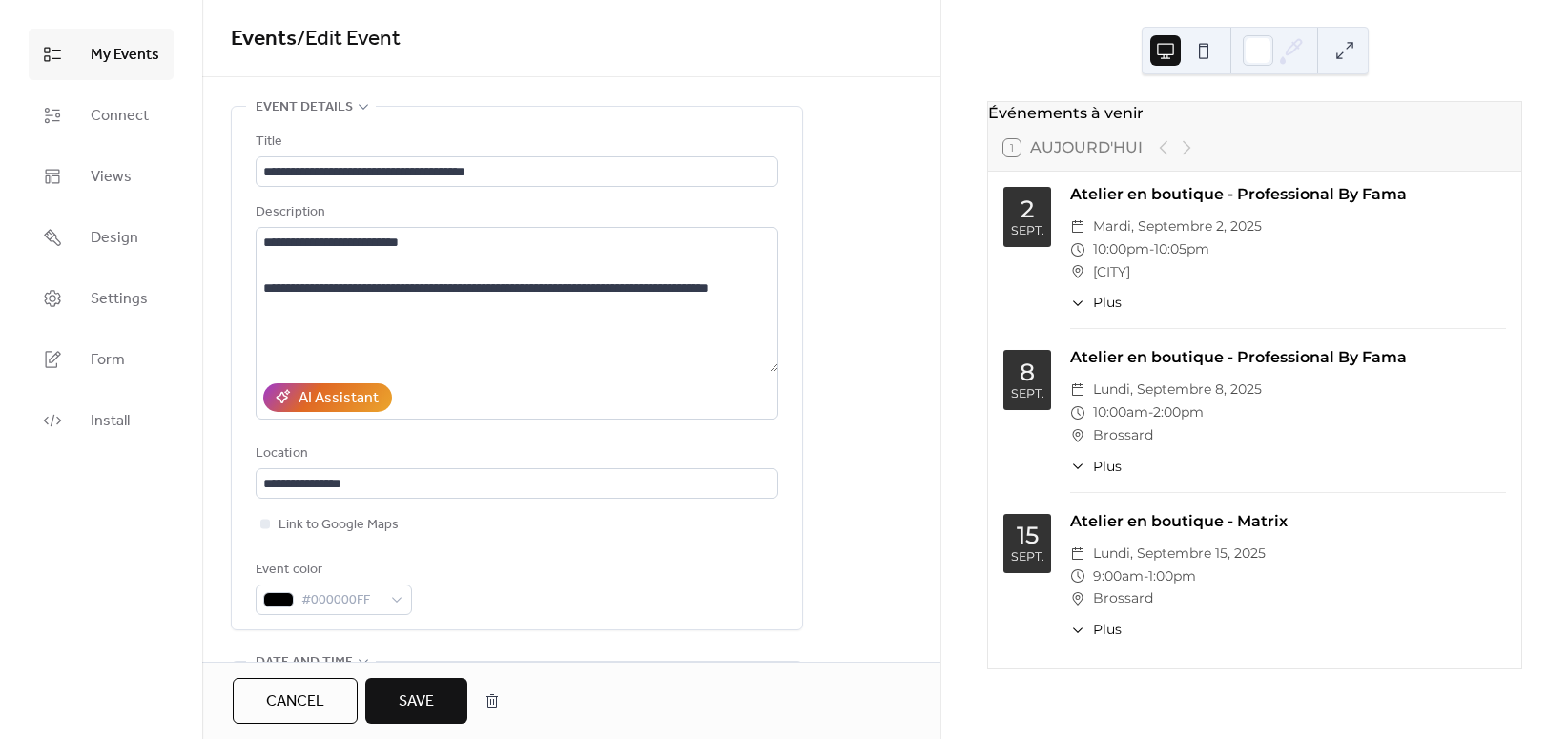 click on "Save" at bounding box center (416, 702) 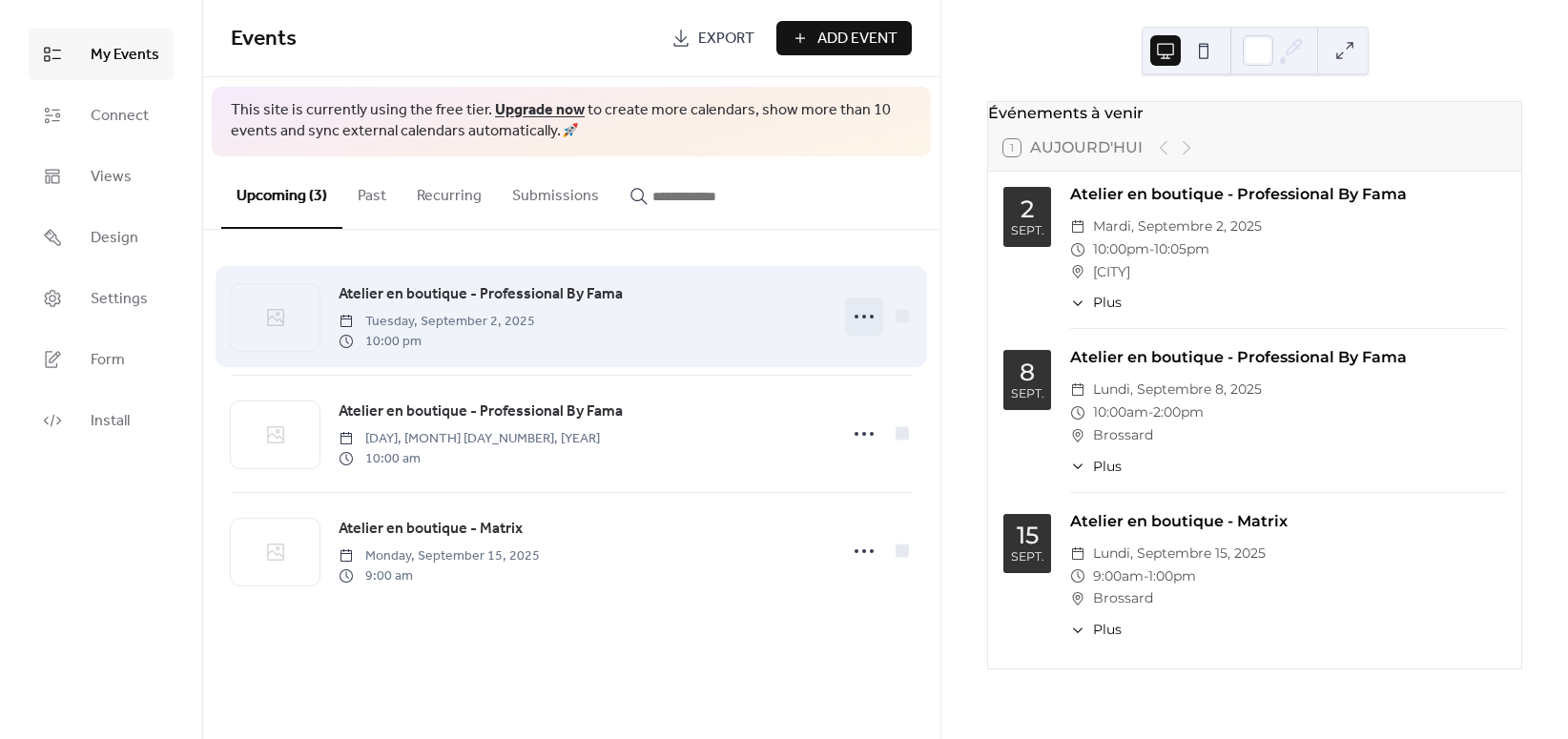 click 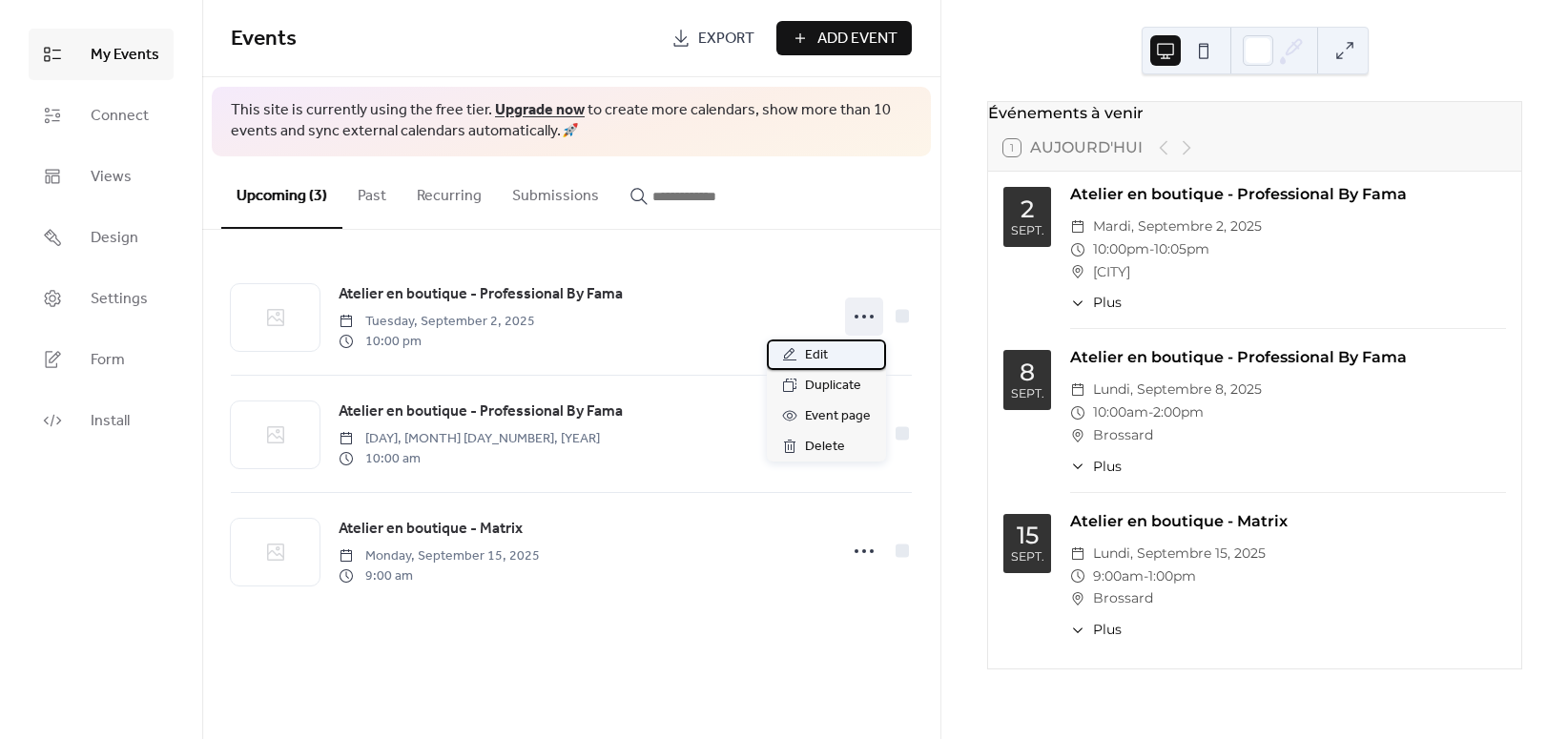 click on "Edit" at bounding box center [826, 355] 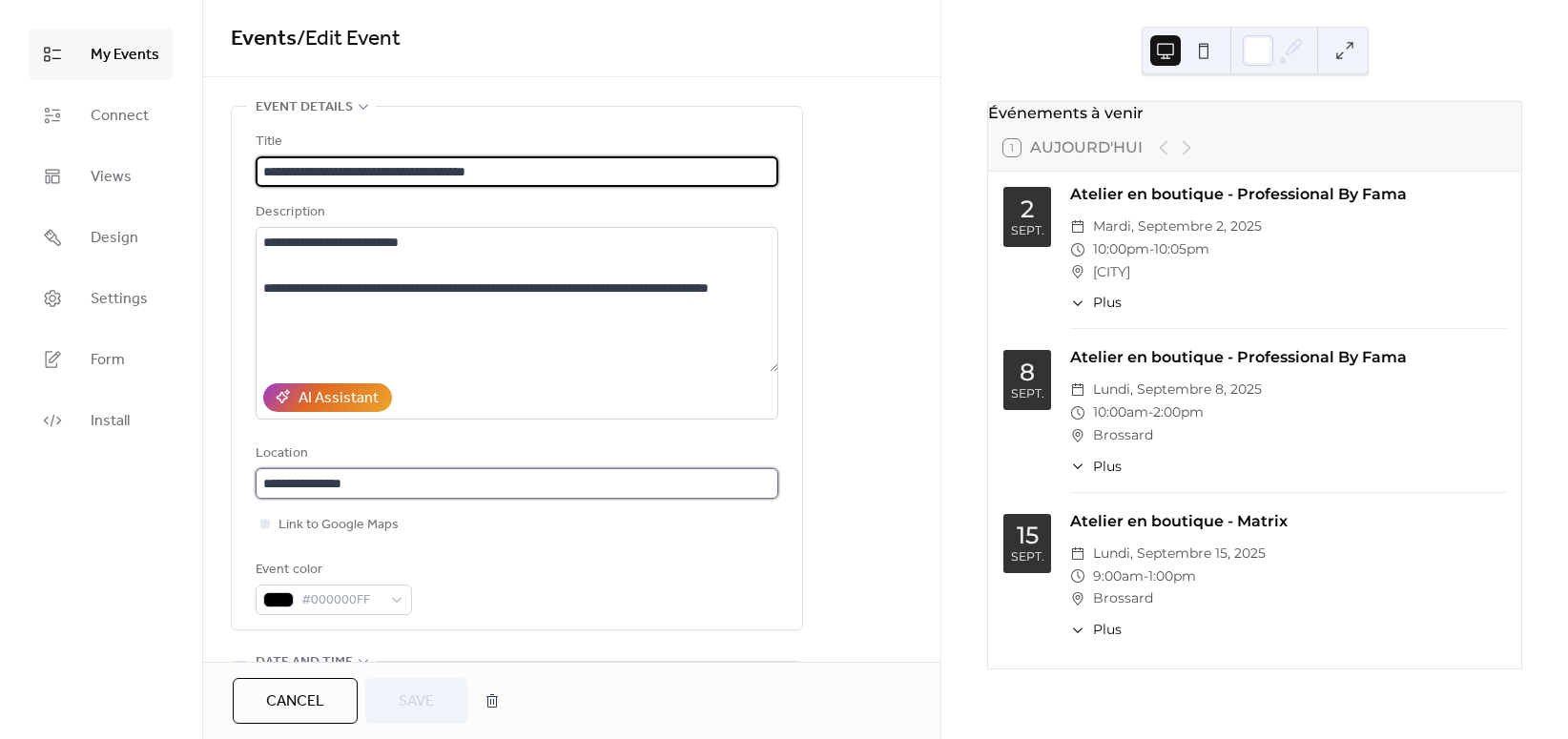 click on "**********" at bounding box center [517, 483] 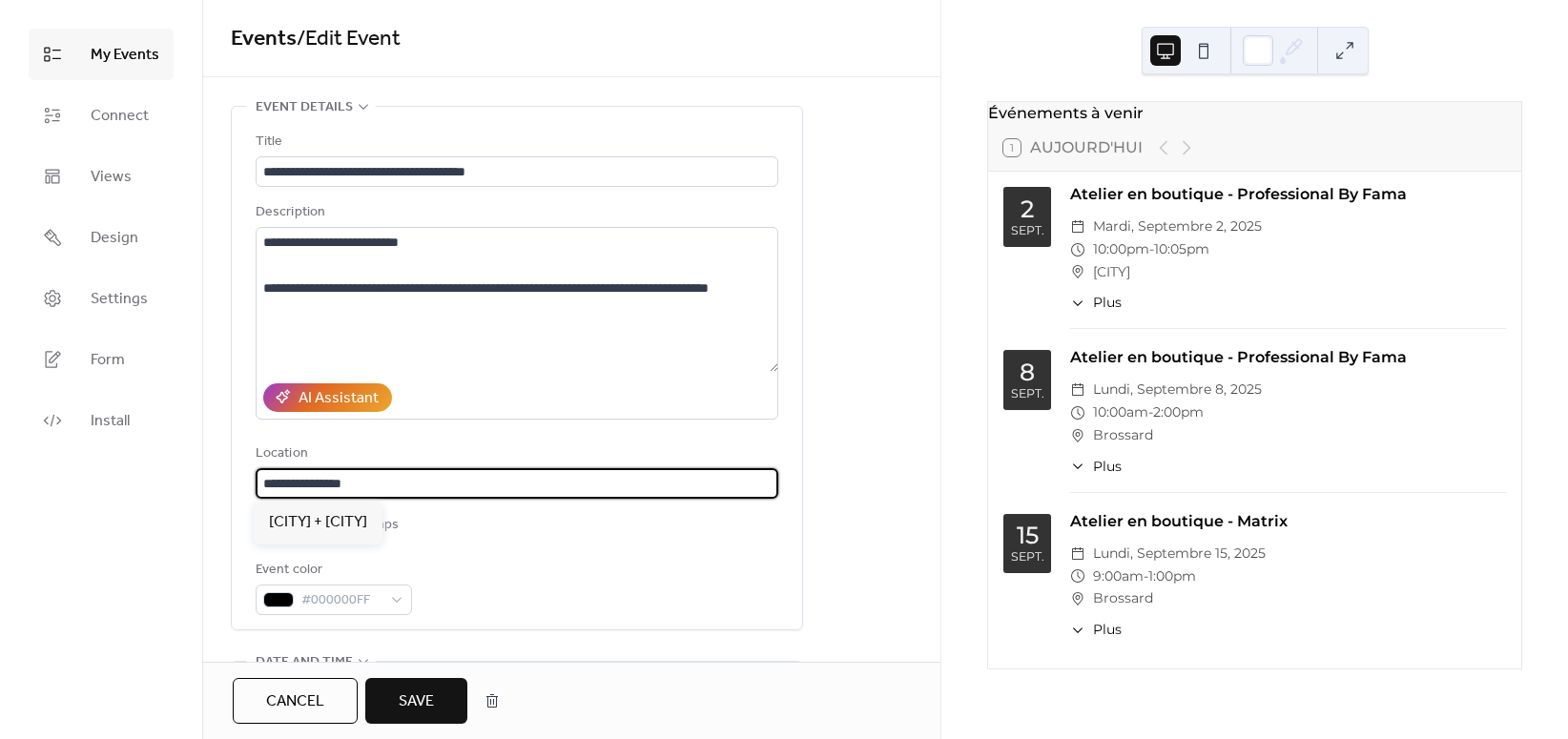 paste on "**********" 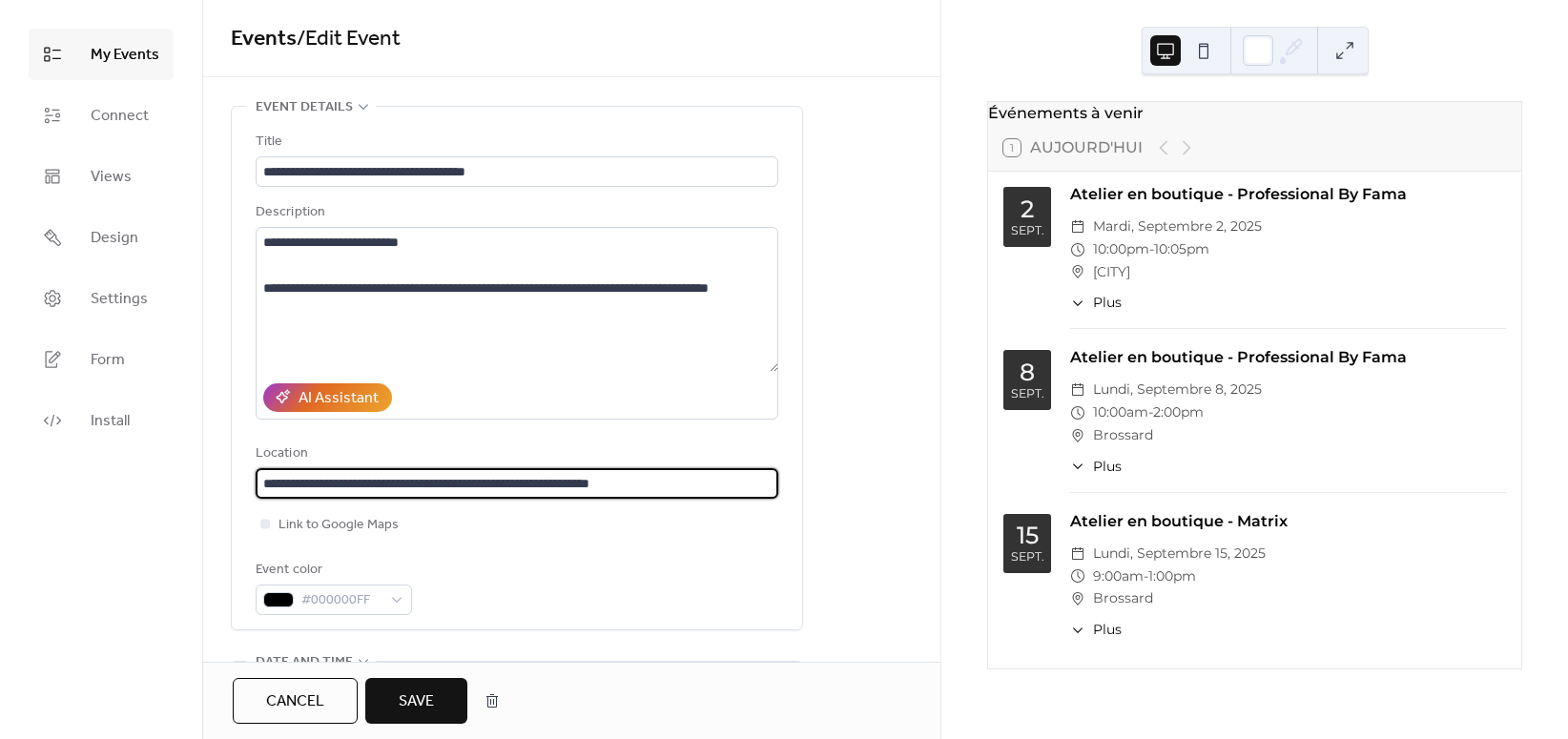 click on "**********" at bounding box center (517, 483) 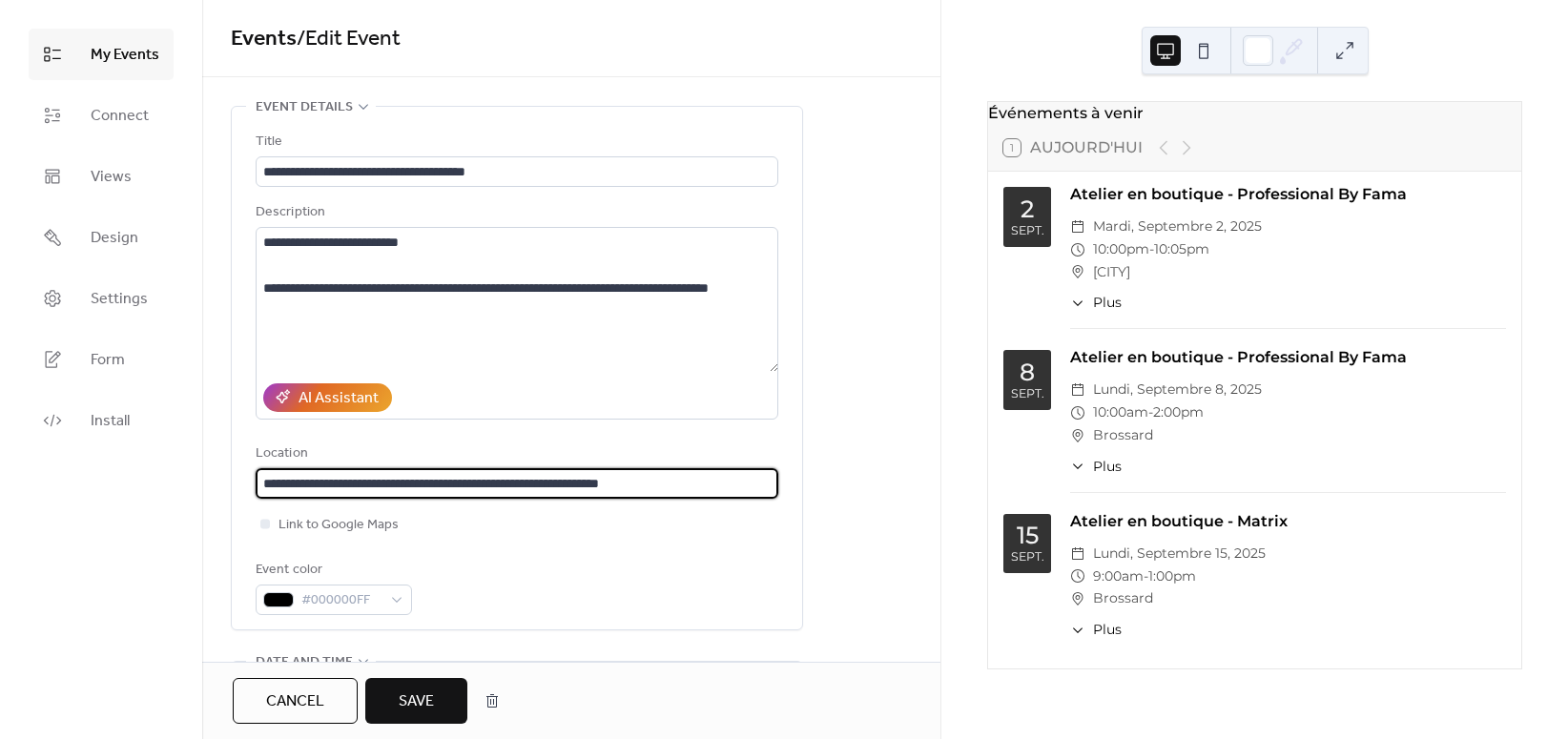 drag, startPoint x: 419, startPoint y: 487, endPoint x: 575, endPoint y: 637, distance: 216.41627 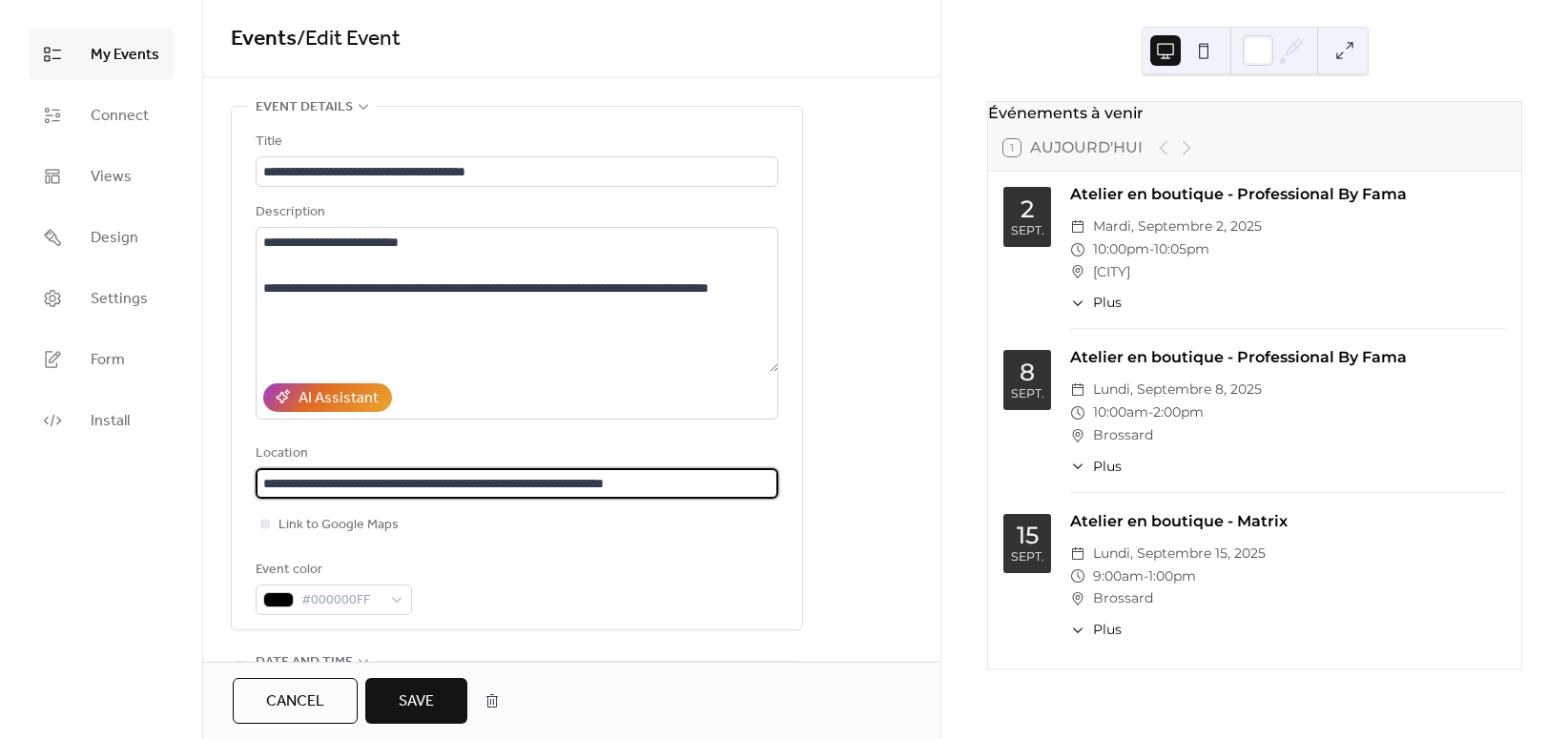 click on "**********" at bounding box center [517, 483] 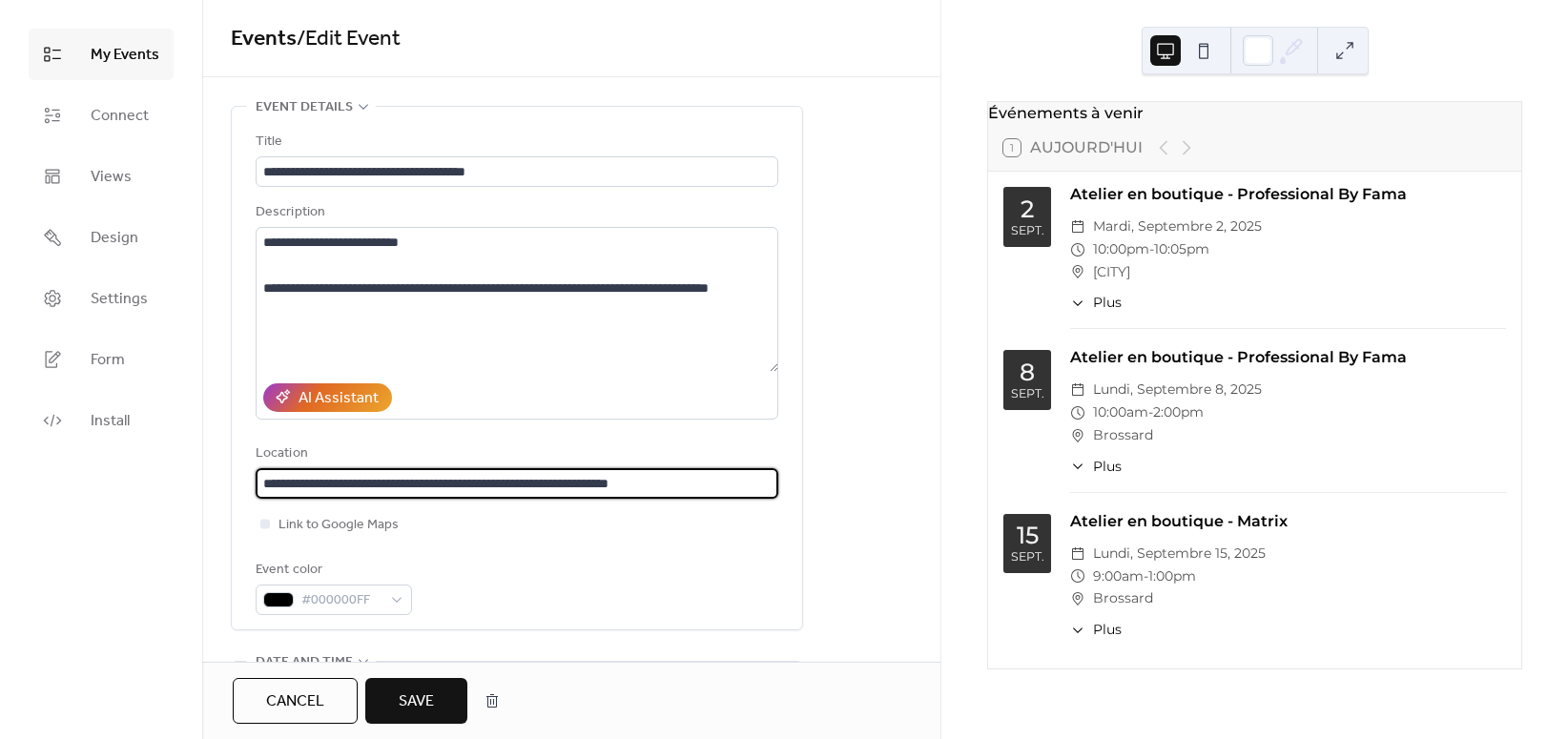 click on "**********" at bounding box center [517, 483] 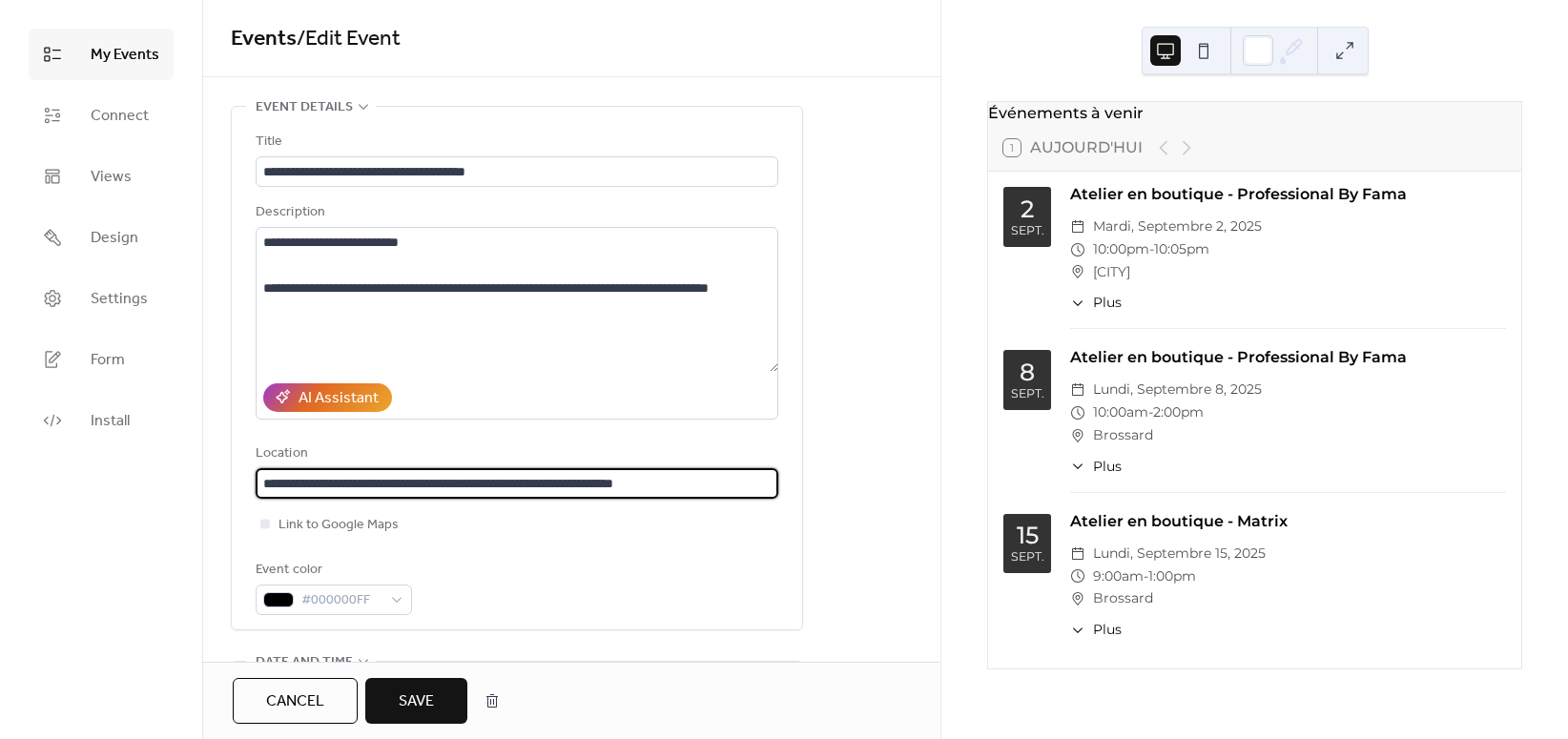 click on "**********" at bounding box center (517, 483) 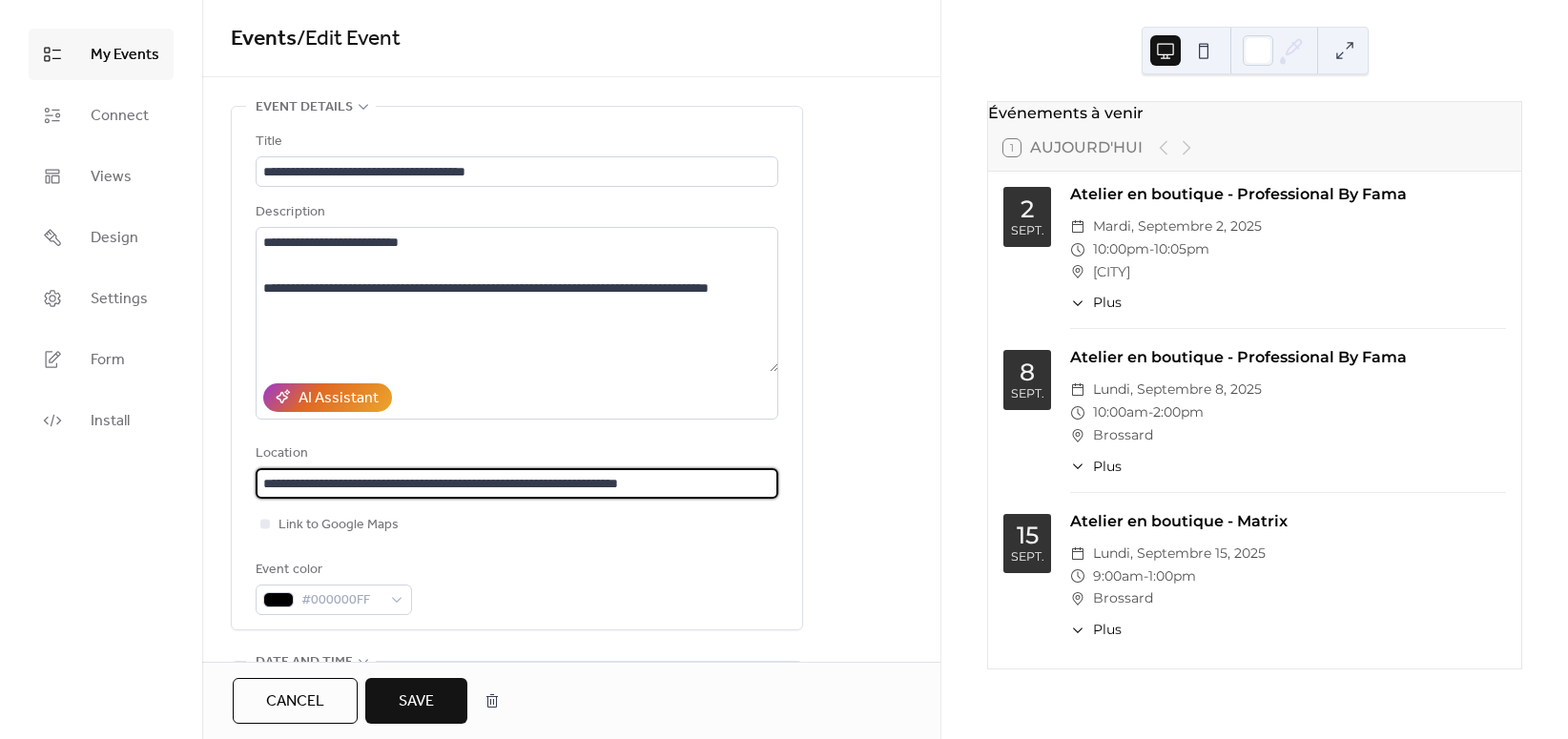 click on "**********" at bounding box center (517, 483) 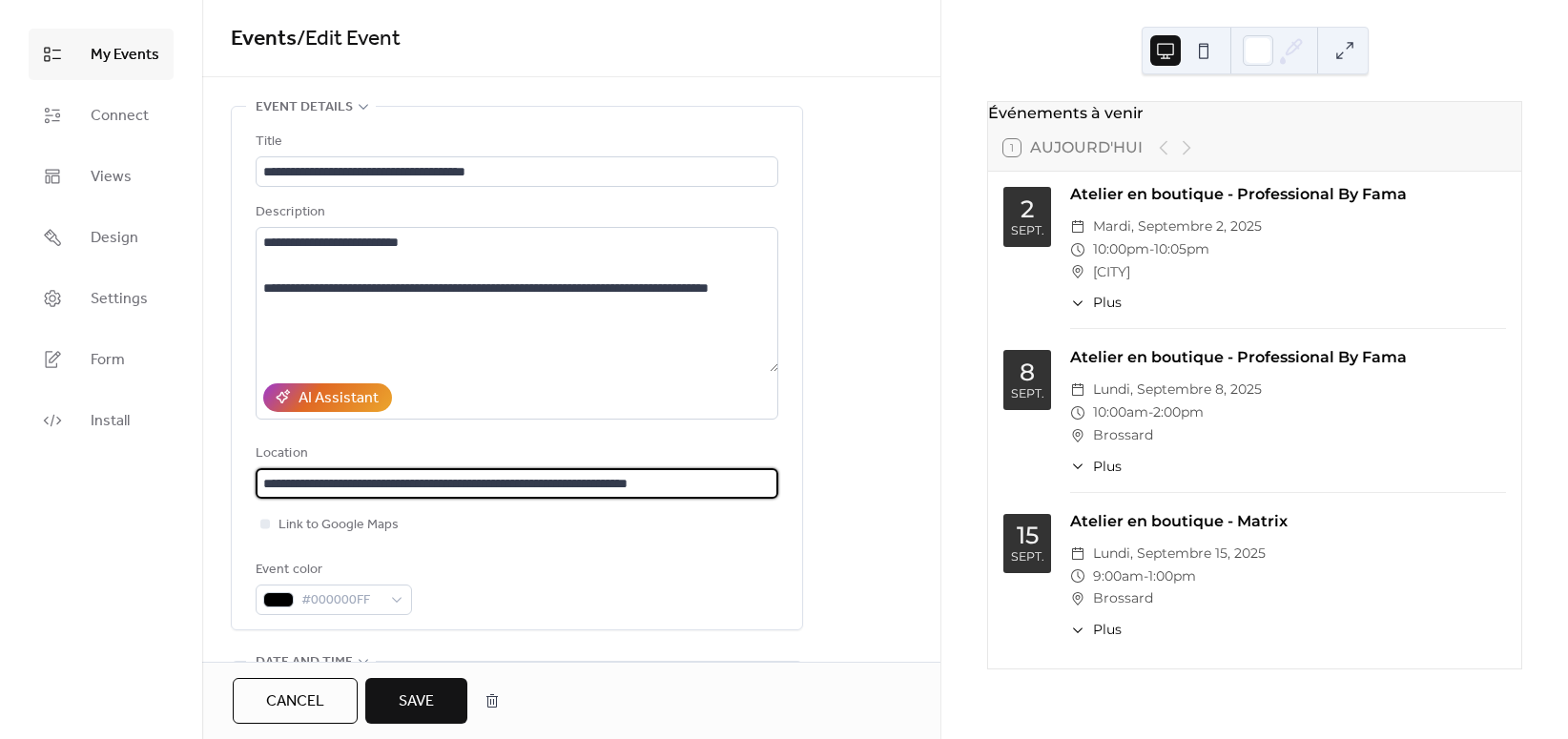 click on "**********" at bounding box center [517, 483] 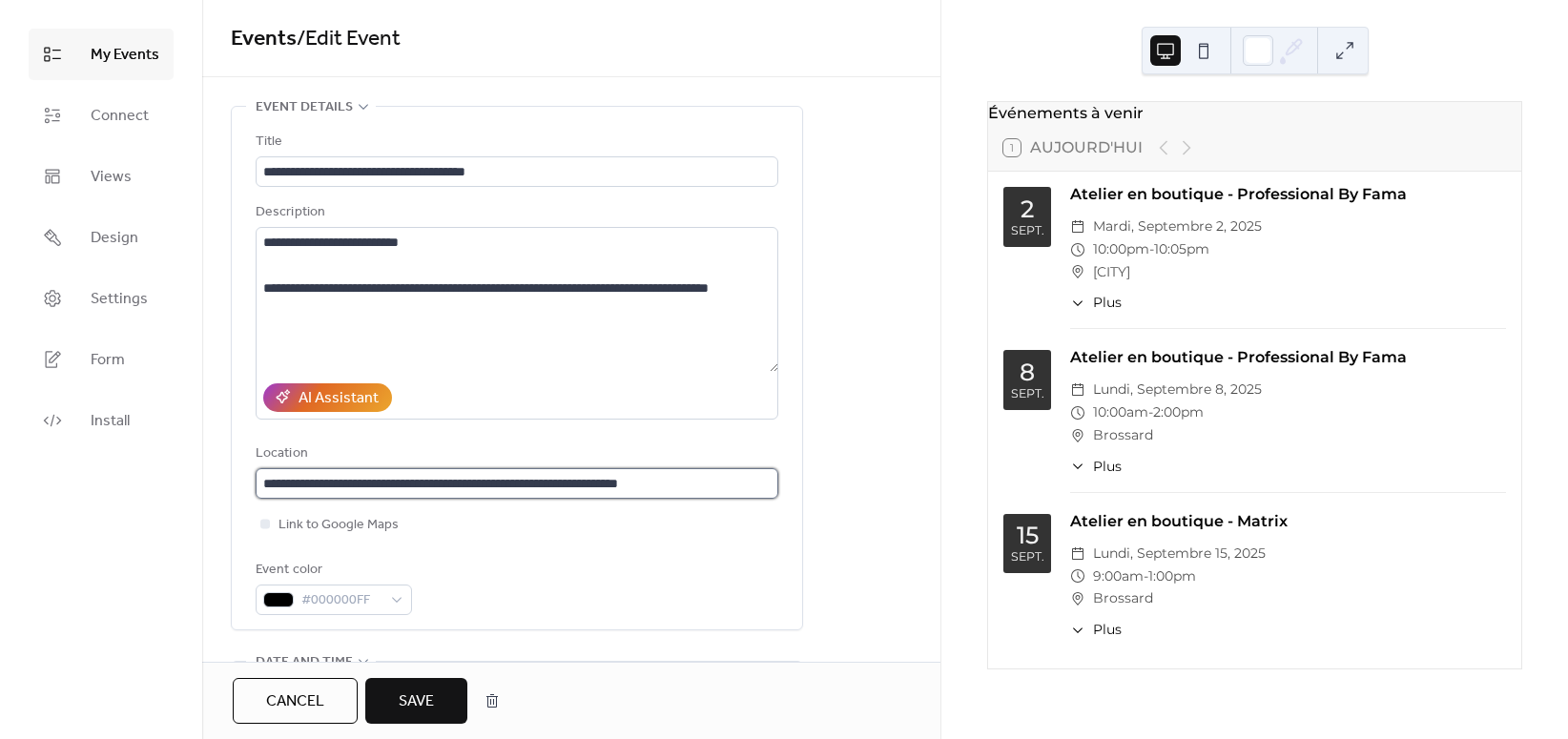 click on "**********" at bounding box center (517, 483) 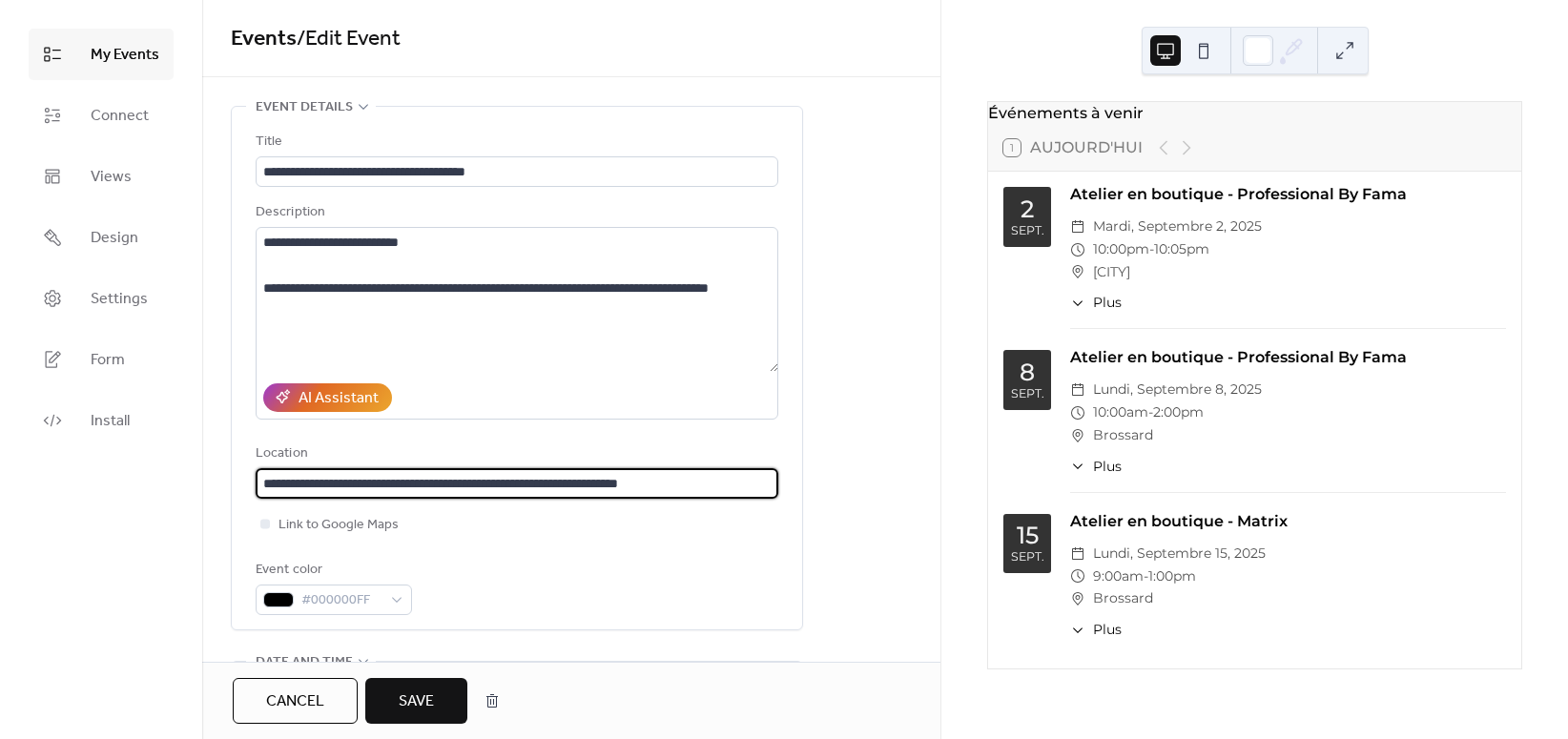 click on "**********" at bounding box center [517, 483] 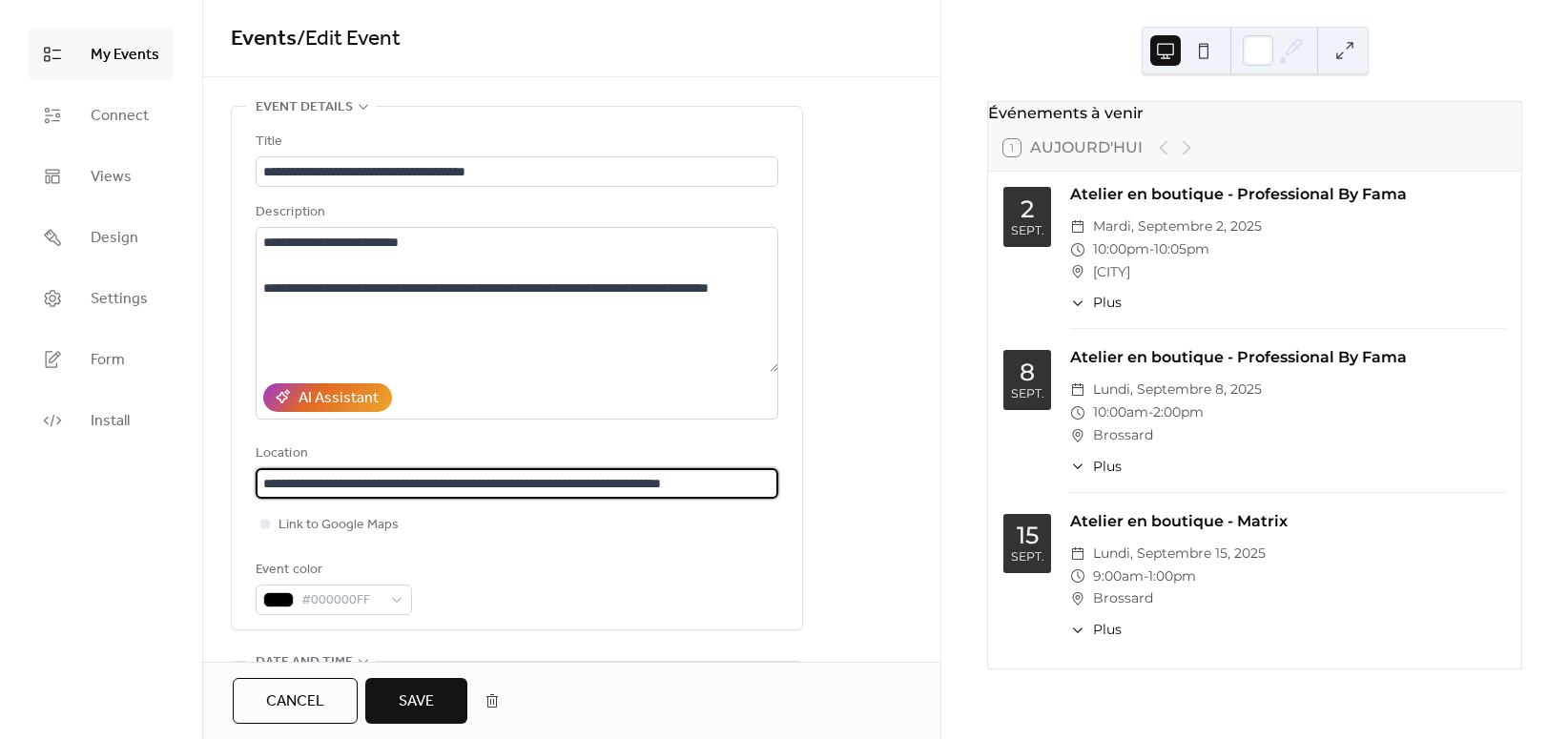 drag, startPoint x: 458, startPoint y: 481, endPoint x: 685, endPoint y: 525, distance: 231.225 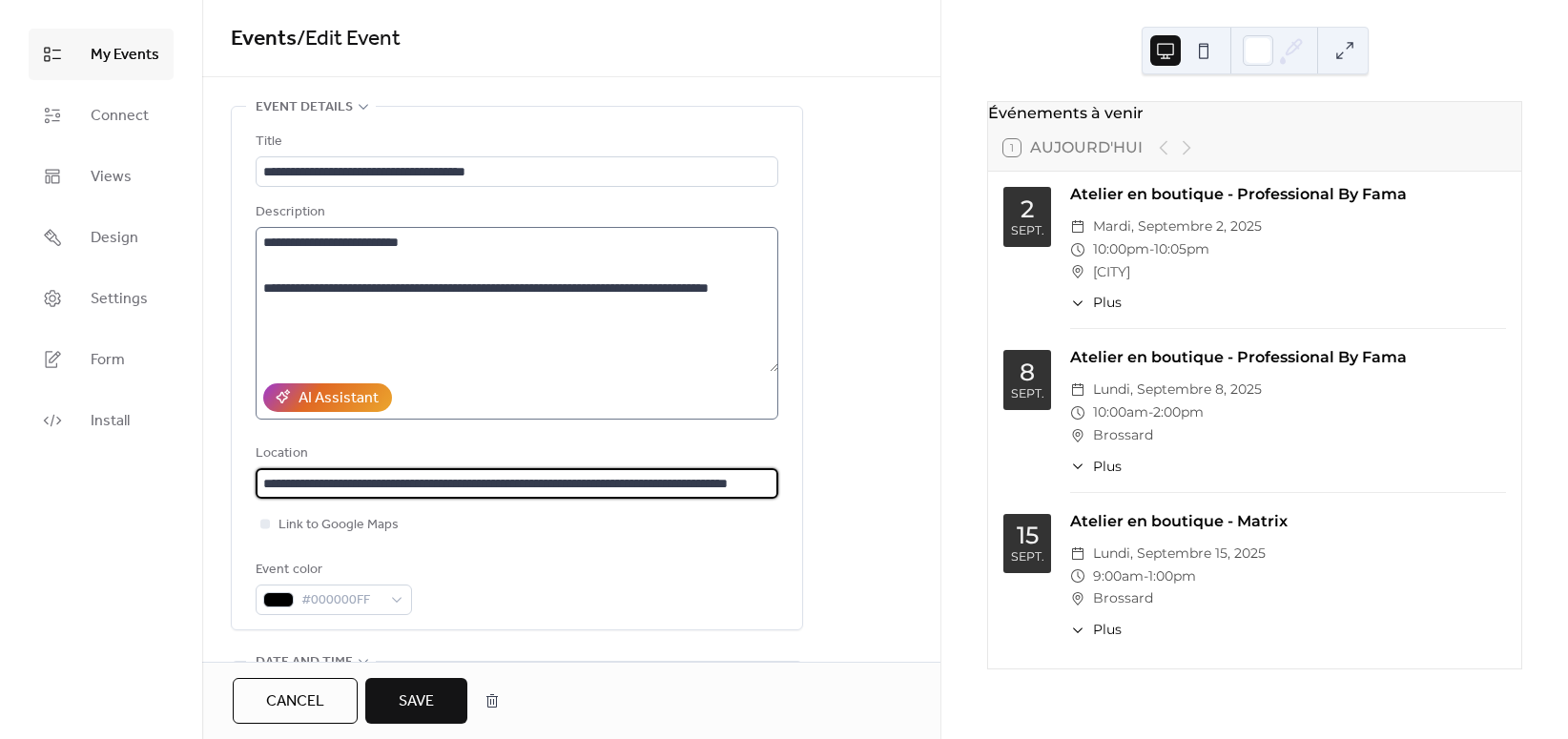 scroll, scrollTop: 0, scrollLeft: 37, axis: horizontal 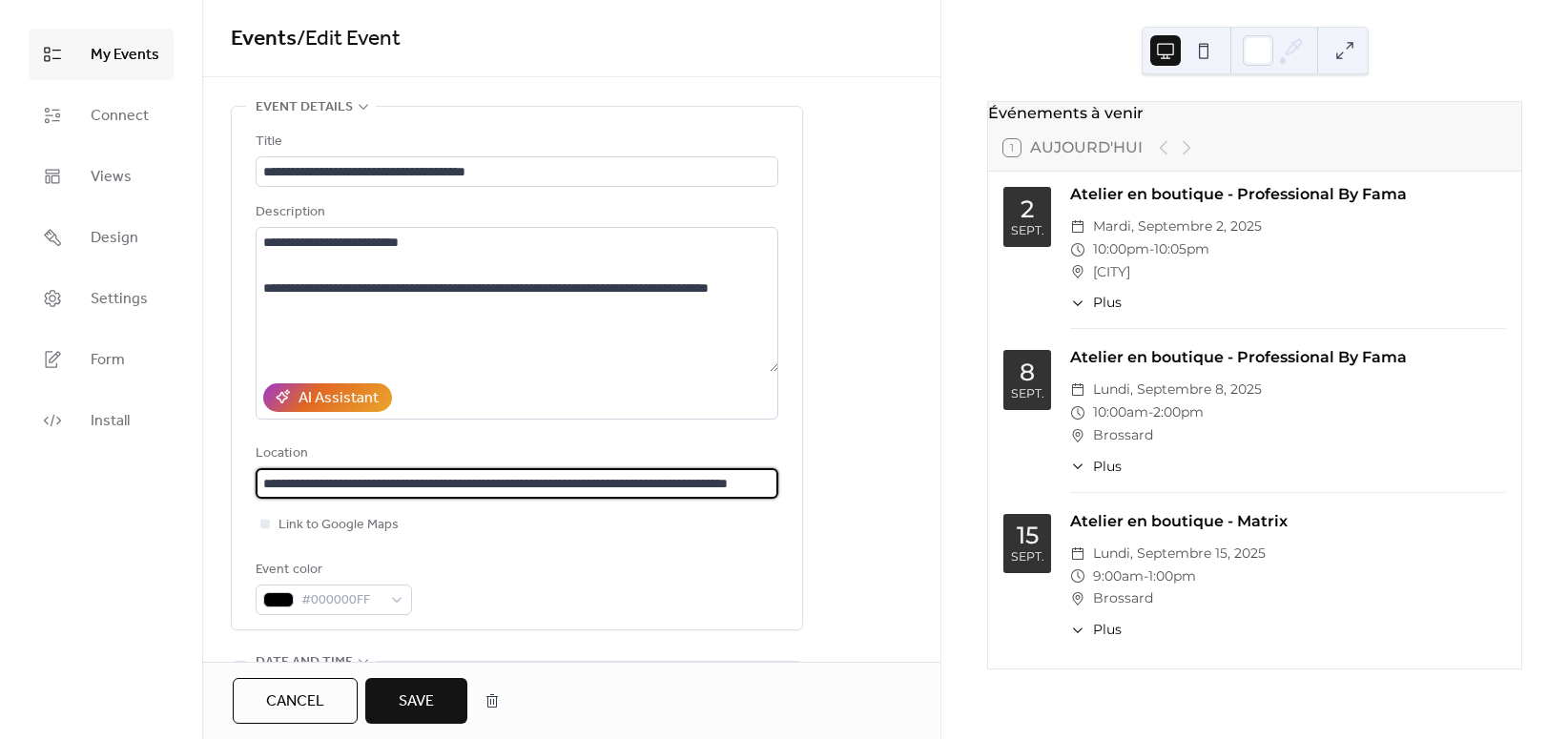 type on "**********" 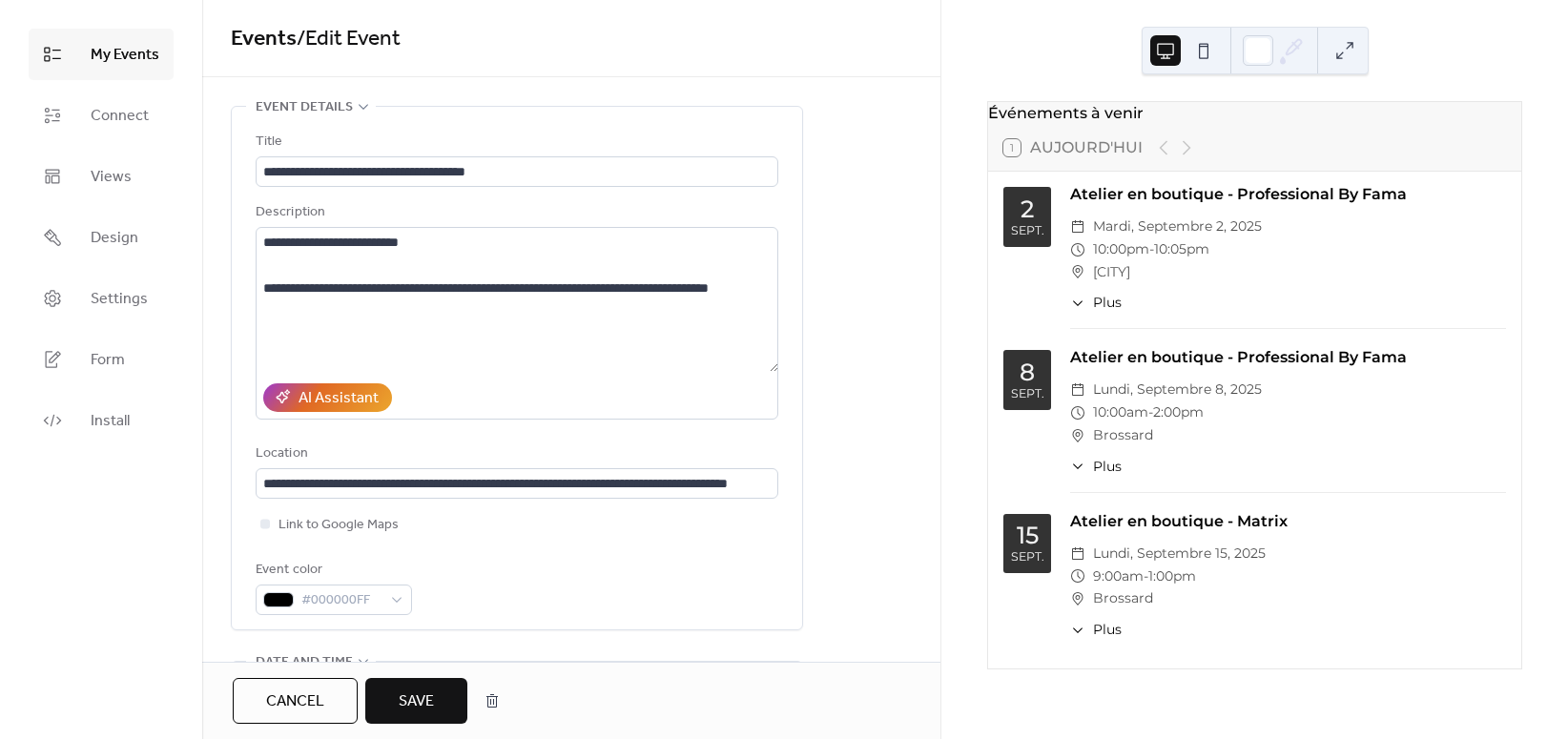 click on "Save" at bounding box center [416, 702] 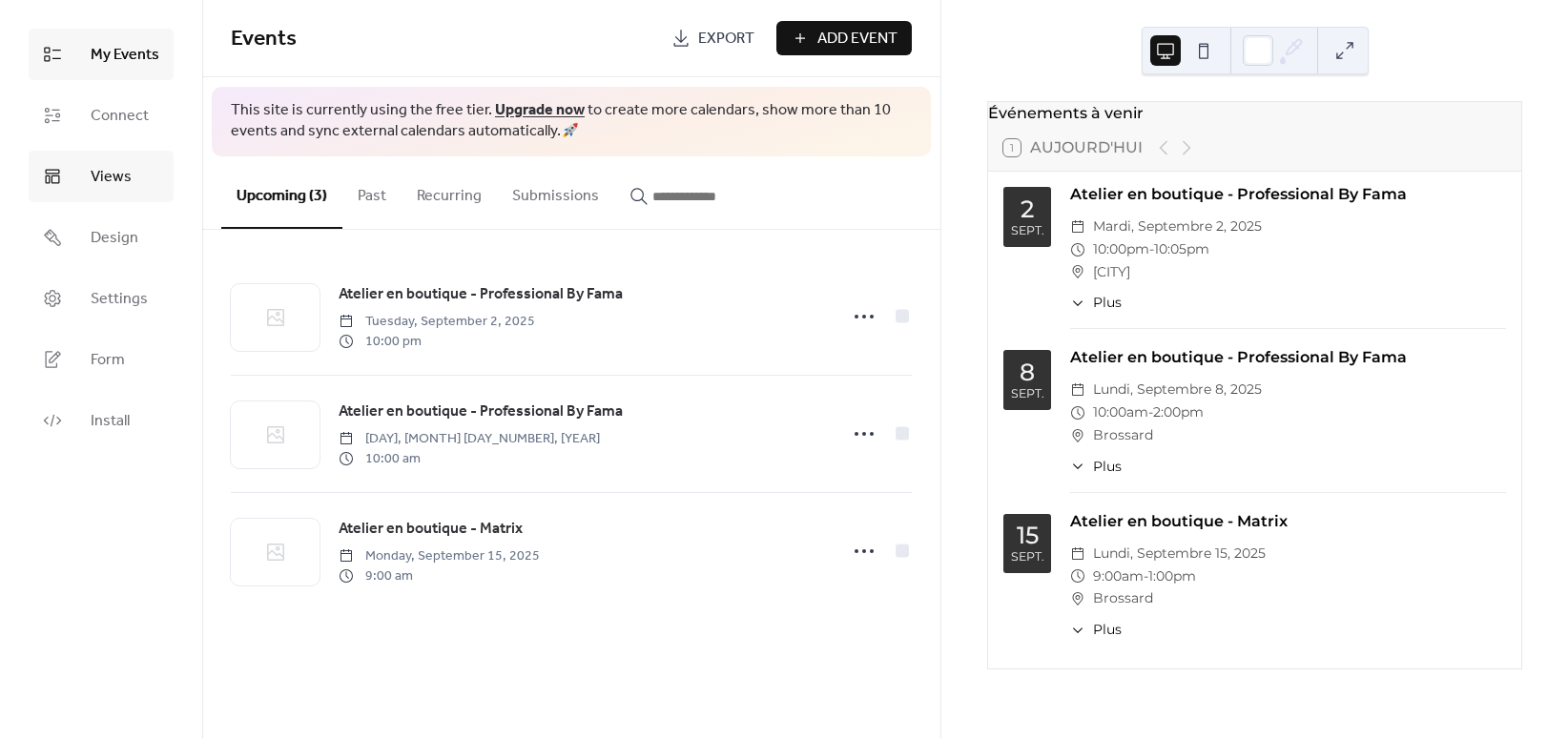click on "Views" at bounding box center (111, 177) 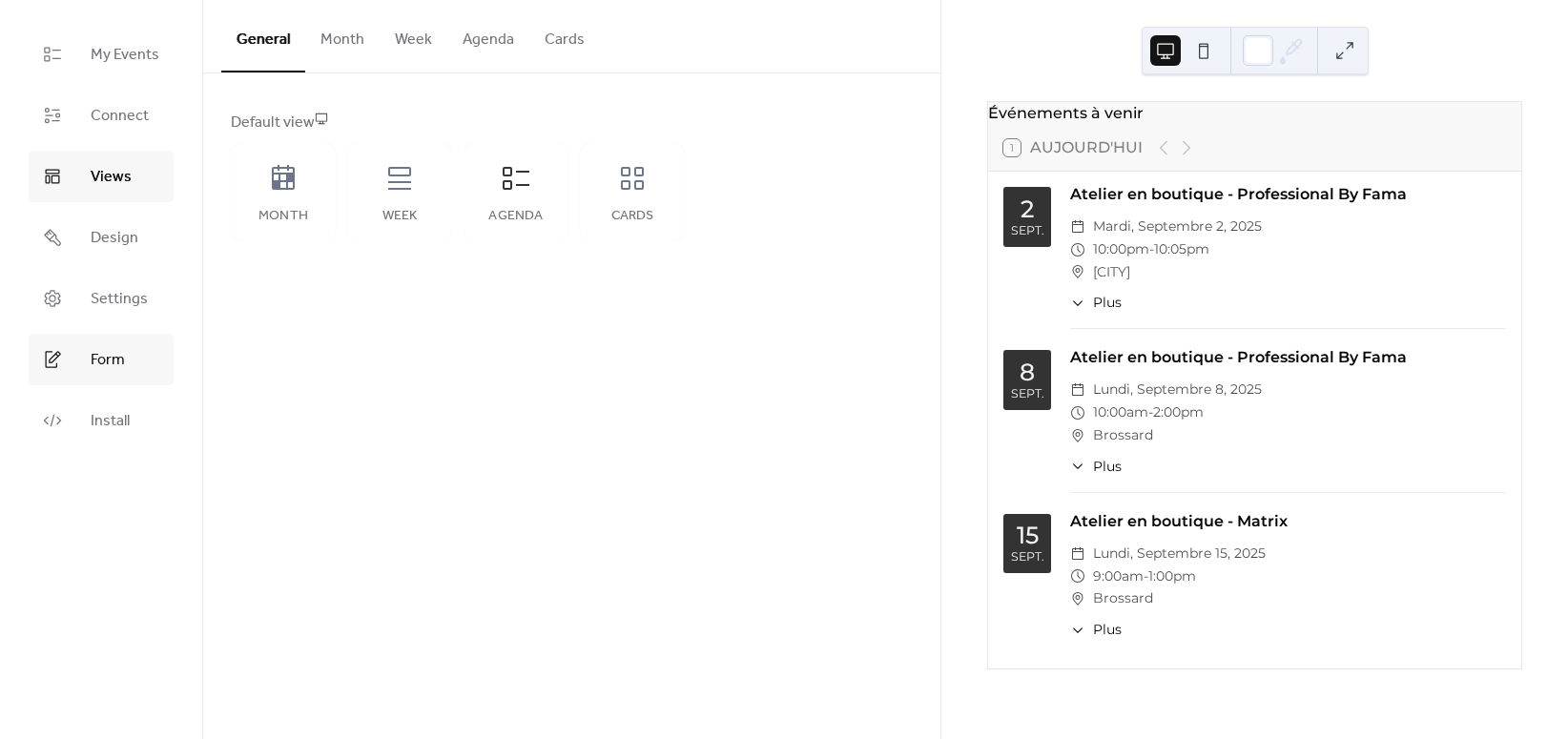 click on "Form" at bounding box center (101, 359) 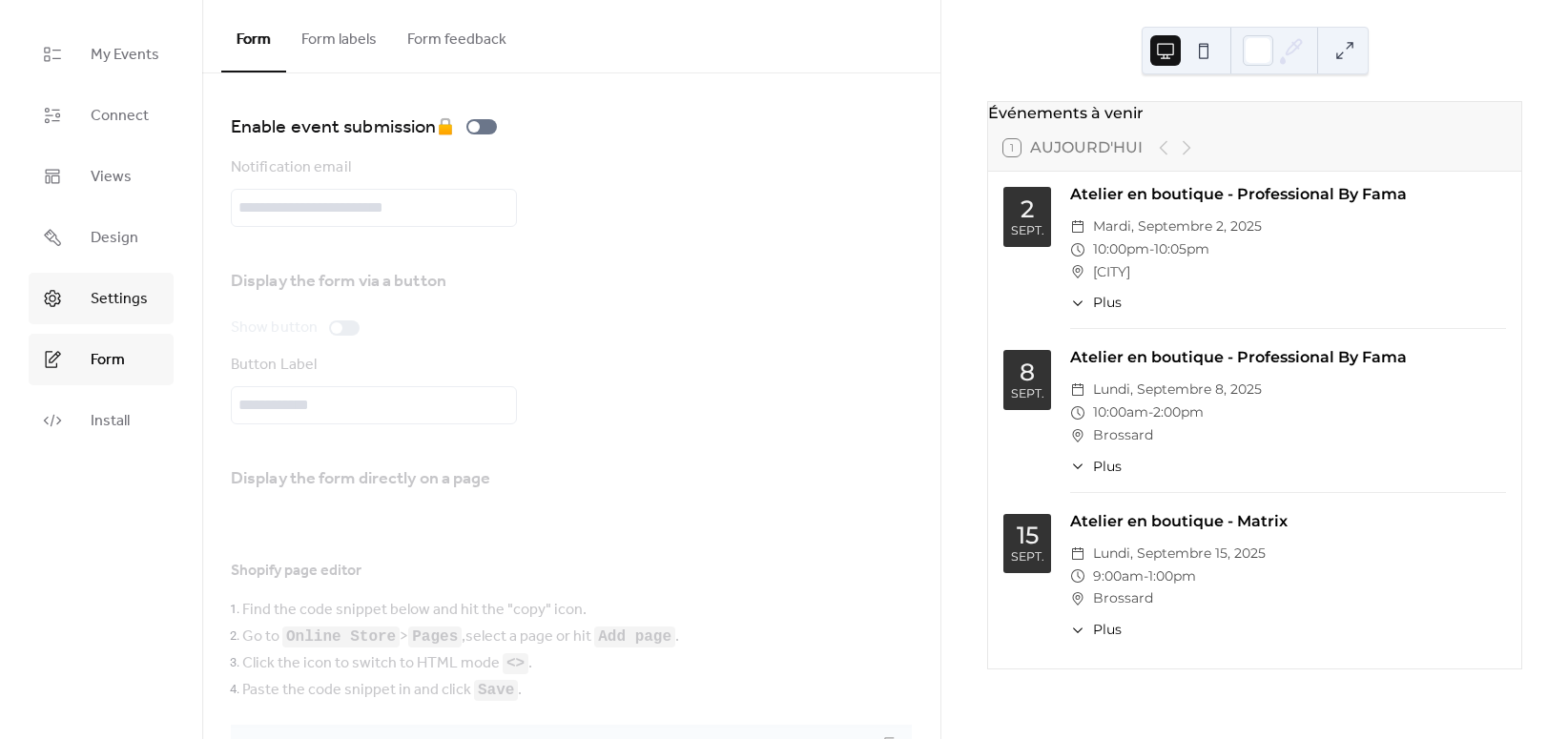 click on "Settings" at bounding box center [101, 298] 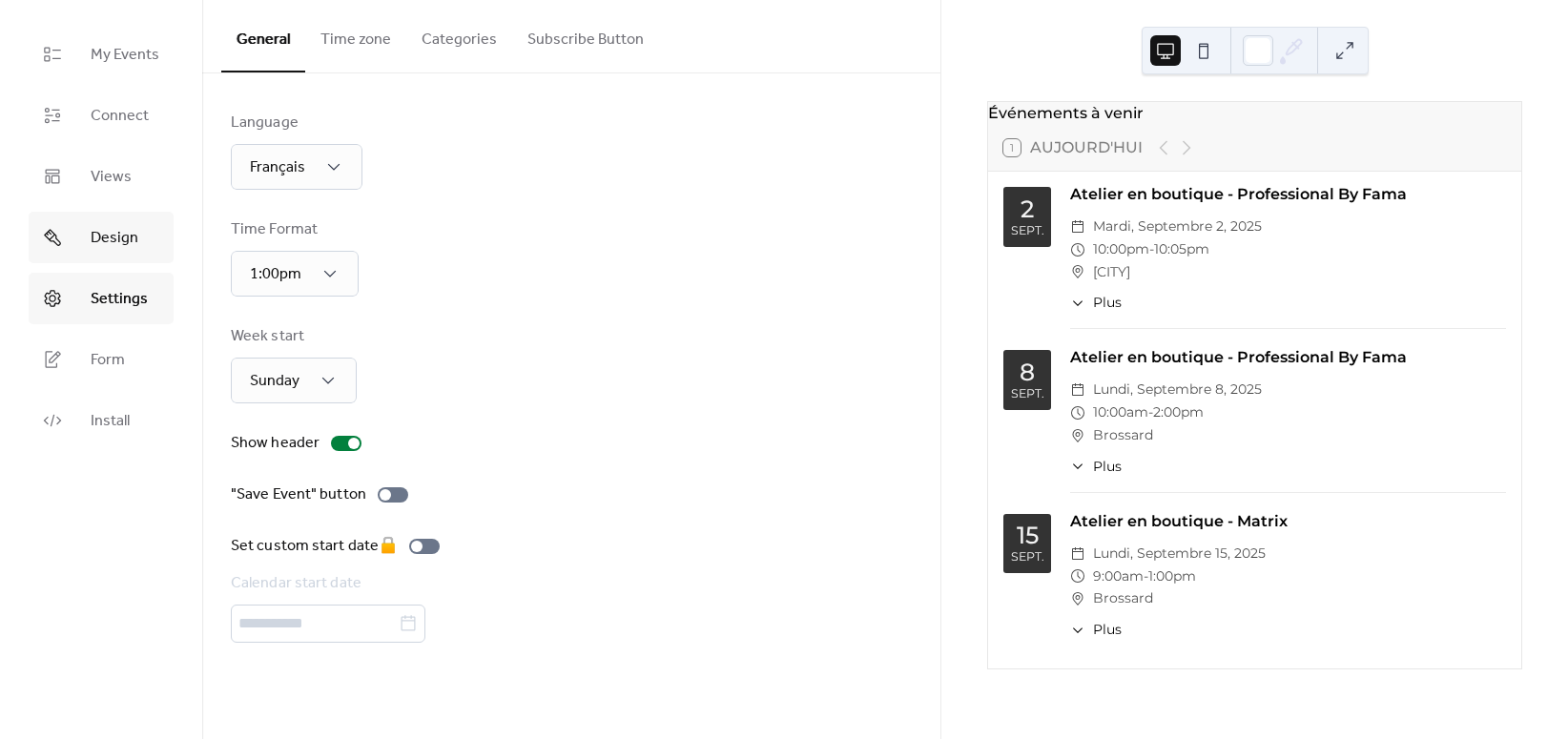 click on "Design" at bounding box center (114, 238) 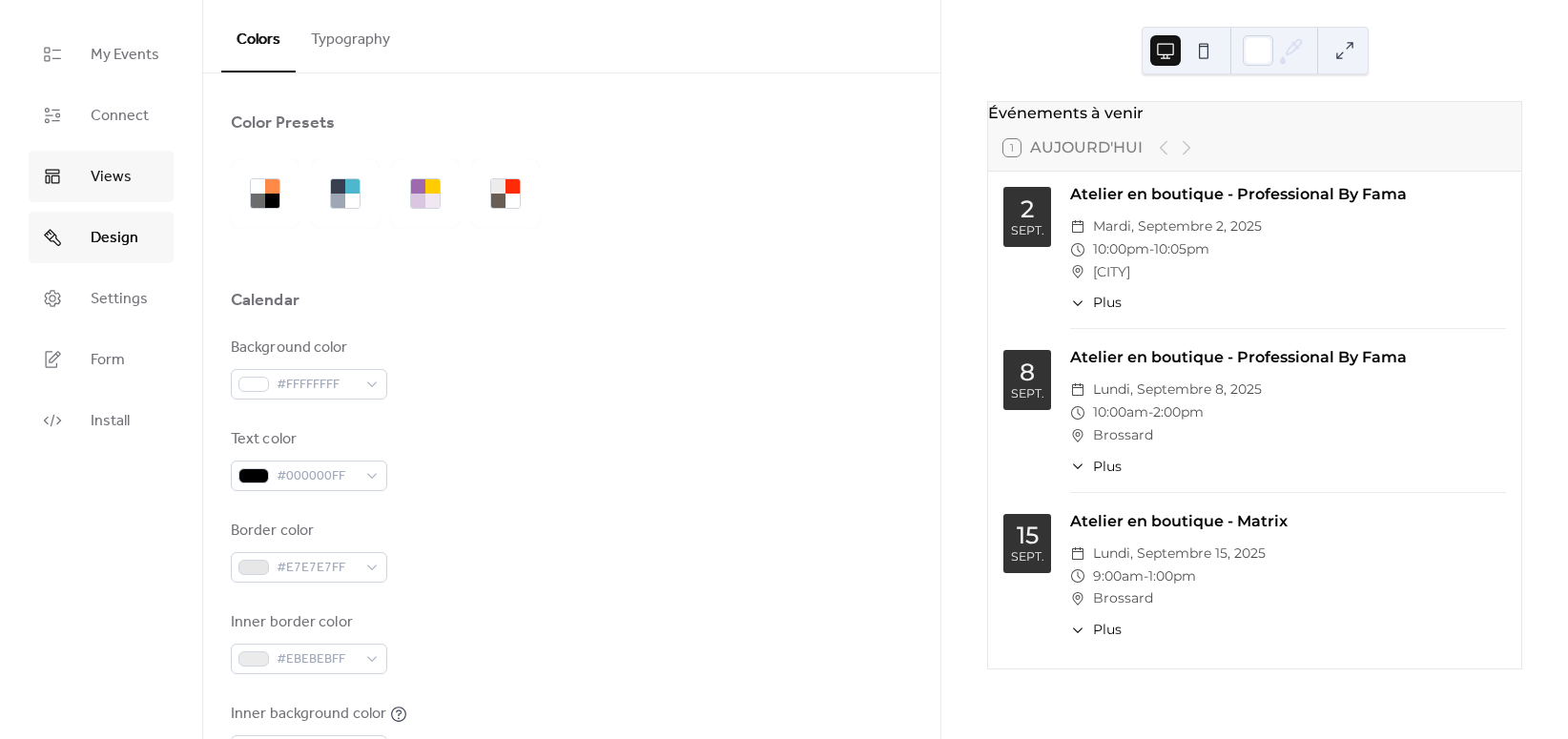 click on "Views" at bounding box center [111, 177] 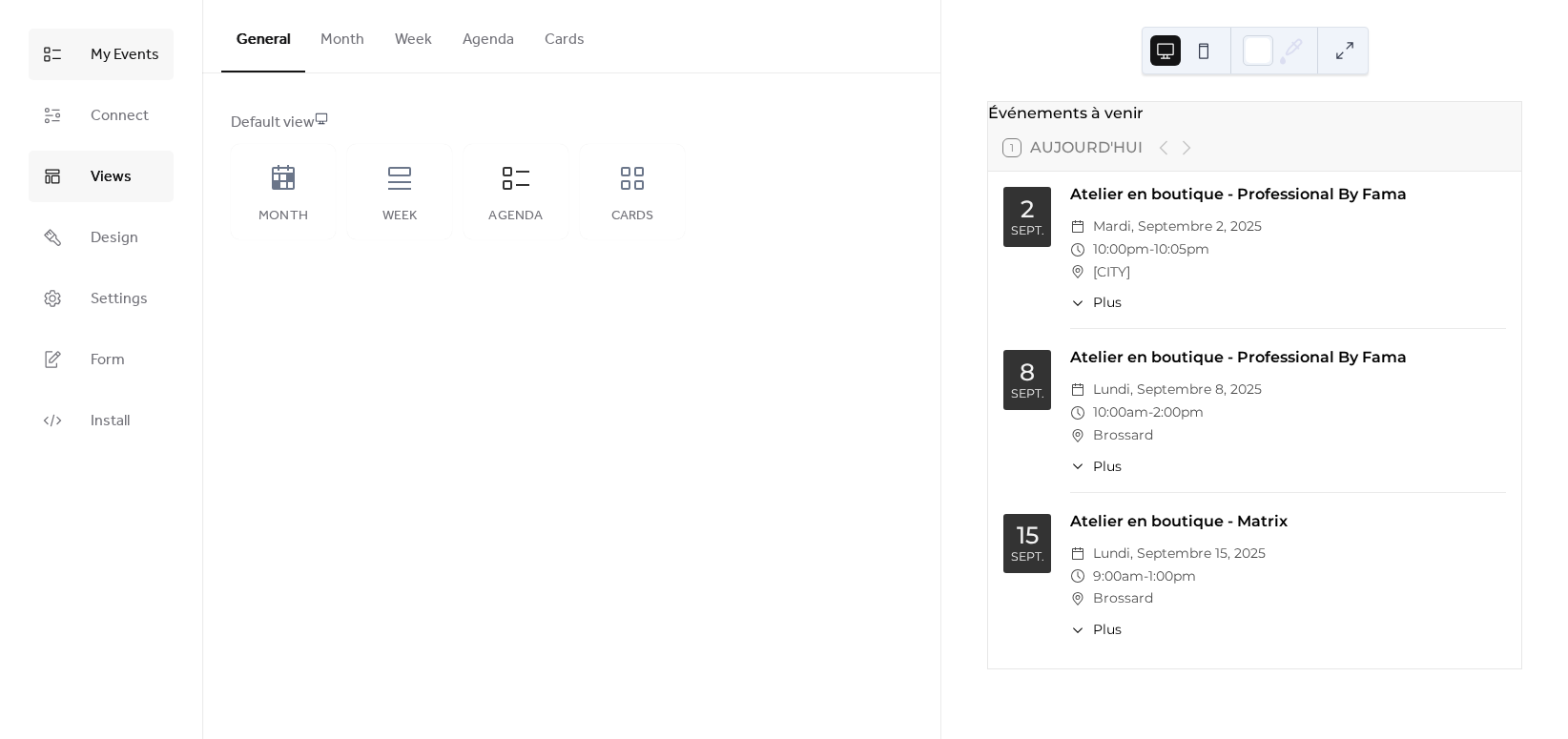 click on "My Events" at bounding box center [125, 55] 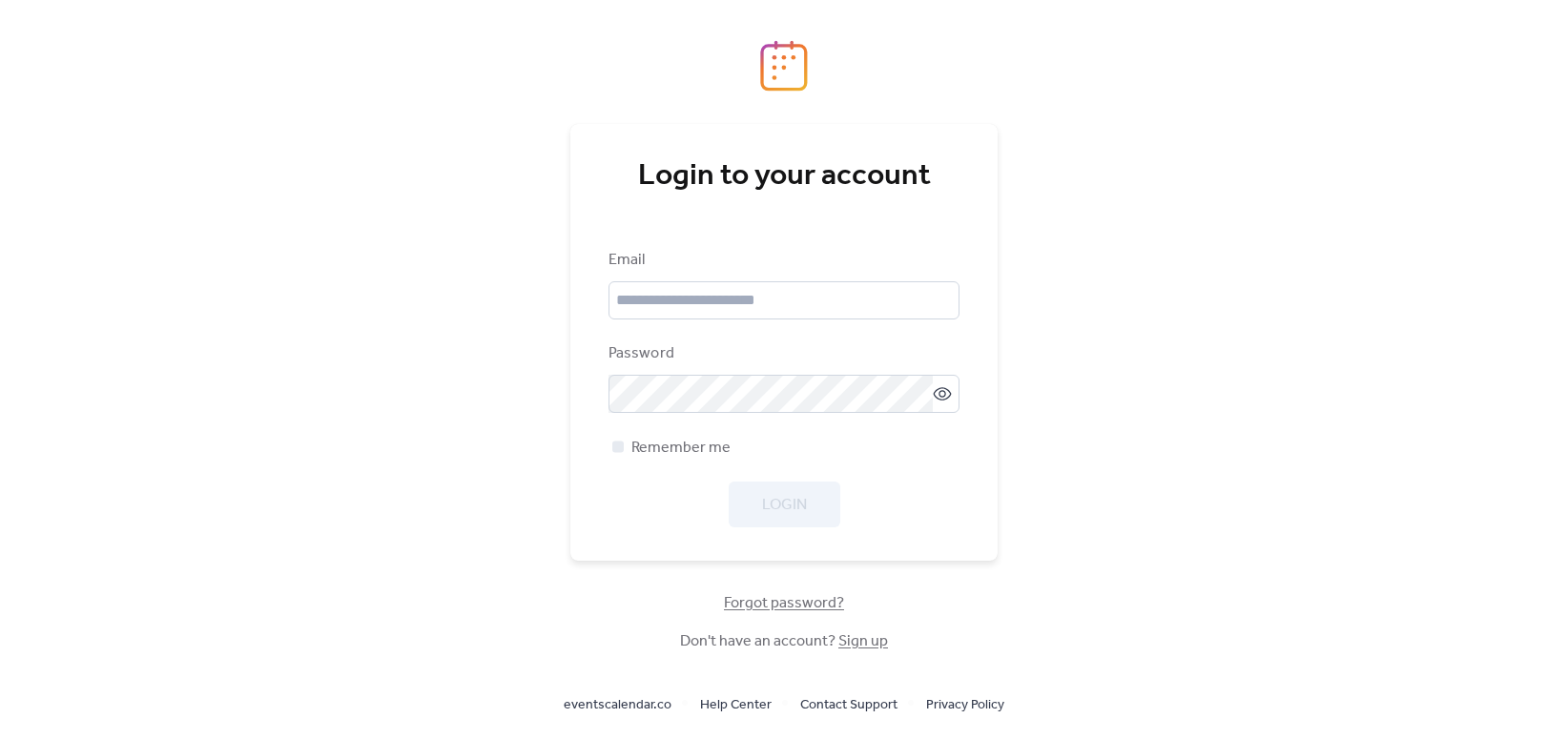 scroll, scrollTop: 0, scrollLeft: 0, axis: both 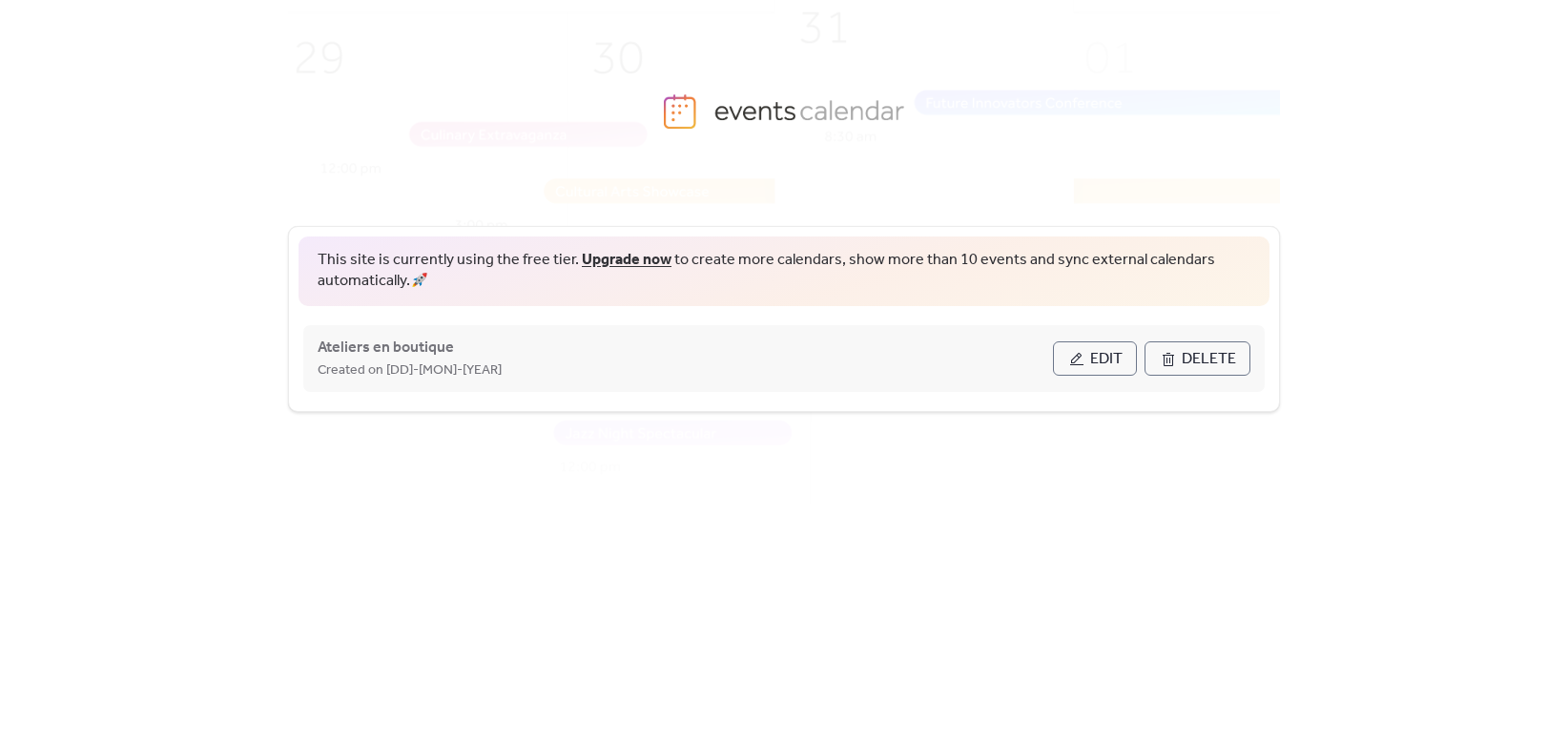 click on "Edit" at bounding box center (1095, 359) 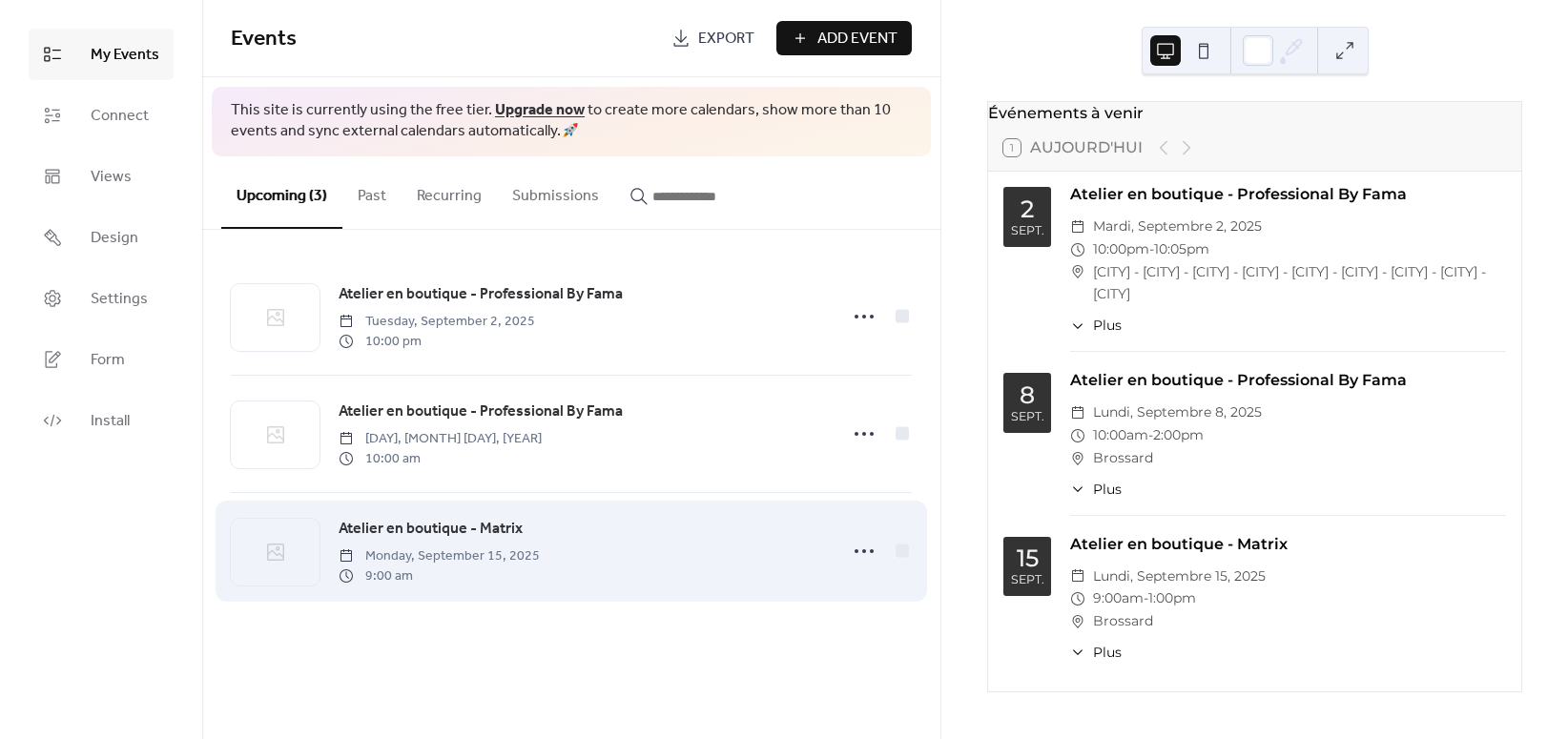 click on "Atelier en boutique - Matrix" at bounding box center [430, 529] 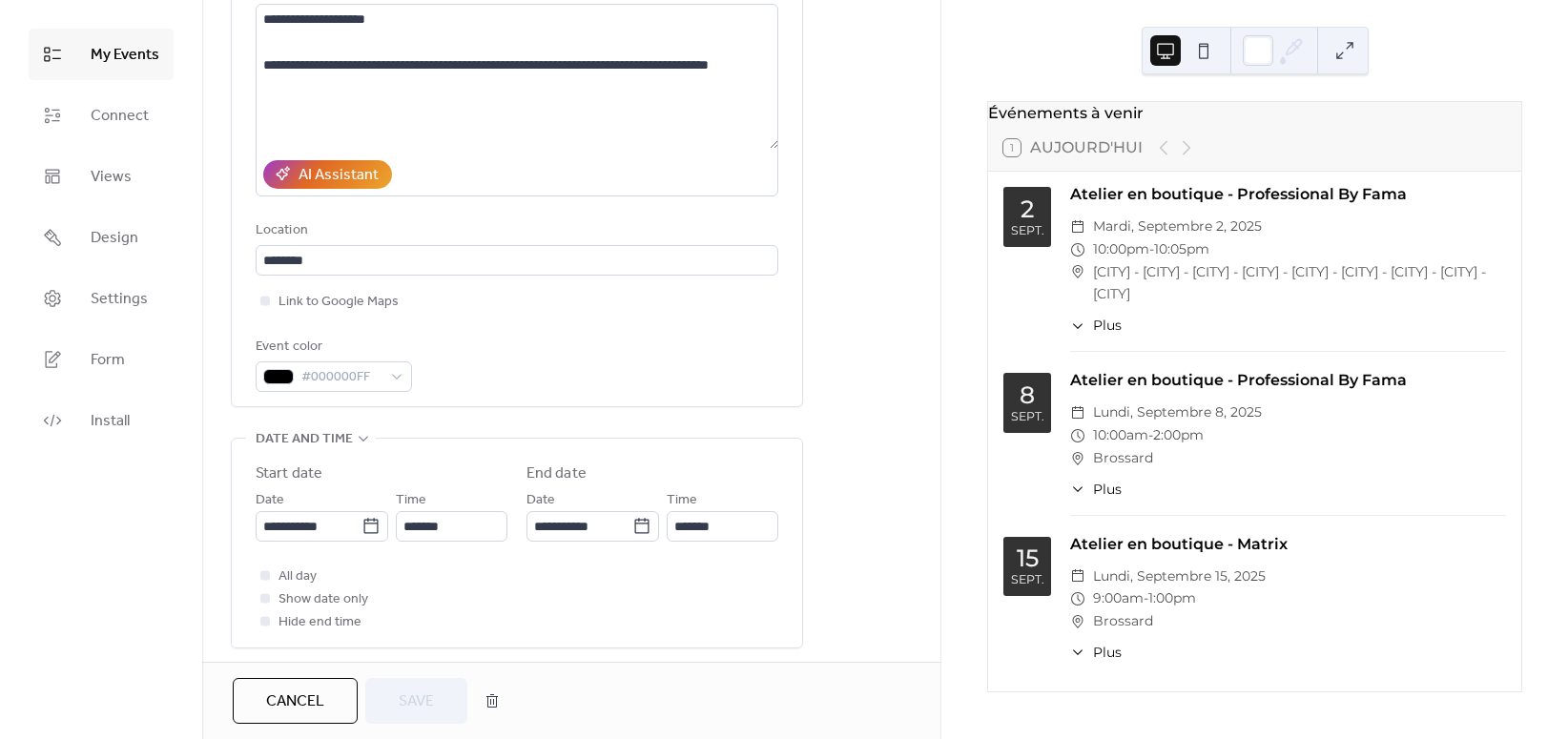scroll, scrollTop: 253, scrollLeft: 0, axis: vertical 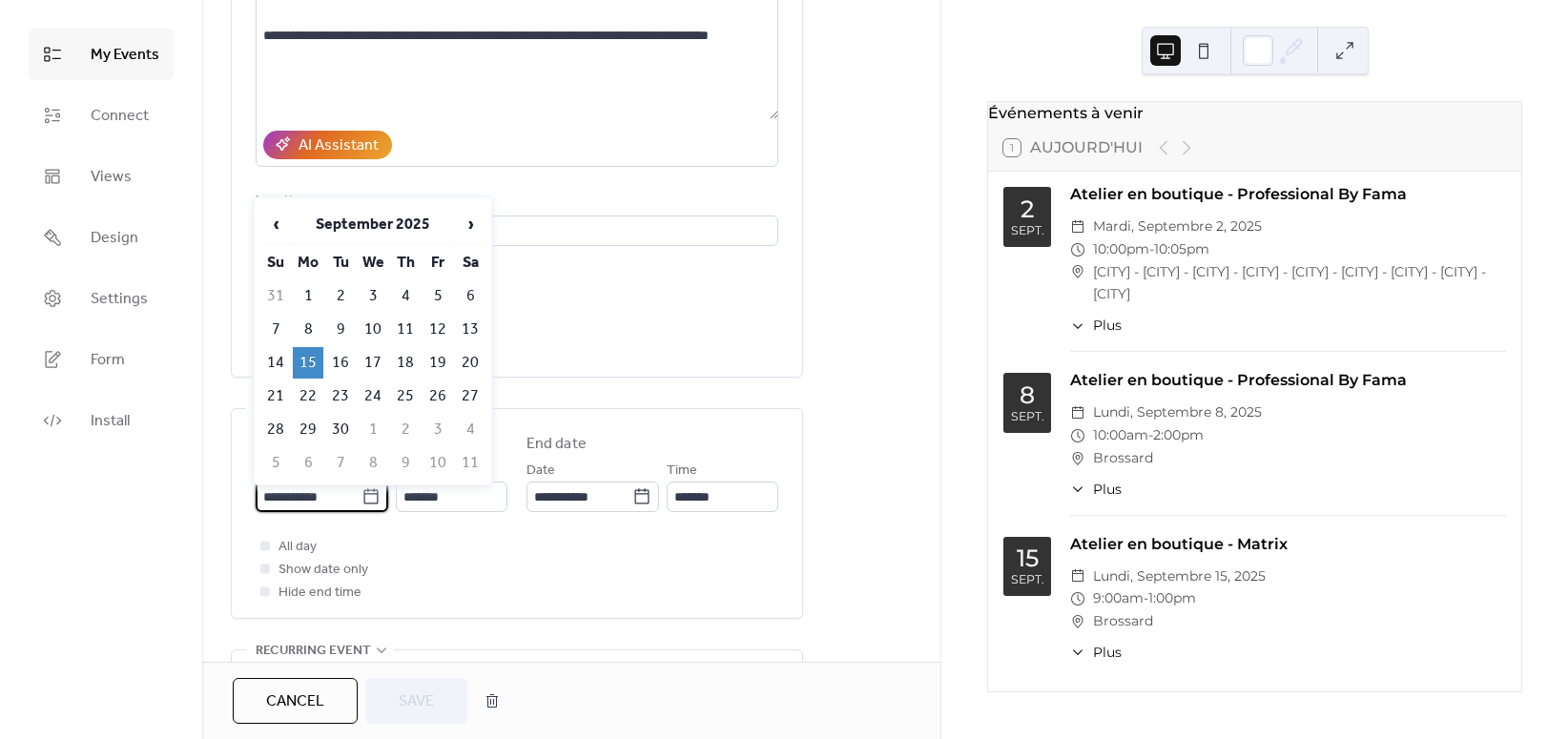 drag, startPoint x: 330, startPoint y: 507, endPoint x: 311, endPoint y: 503, distance: 19.416488 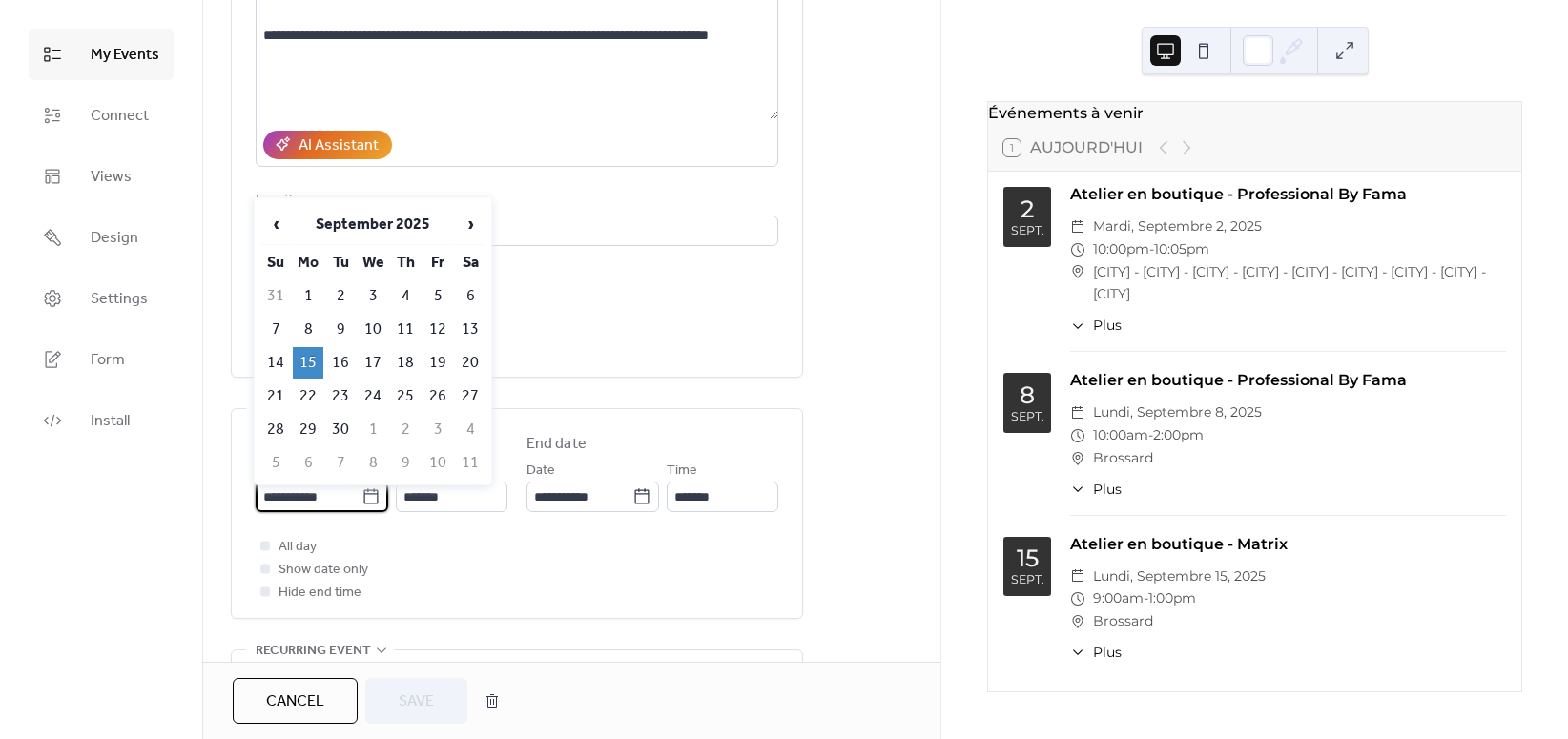 click on "**********" at bounding box center [308, 497] 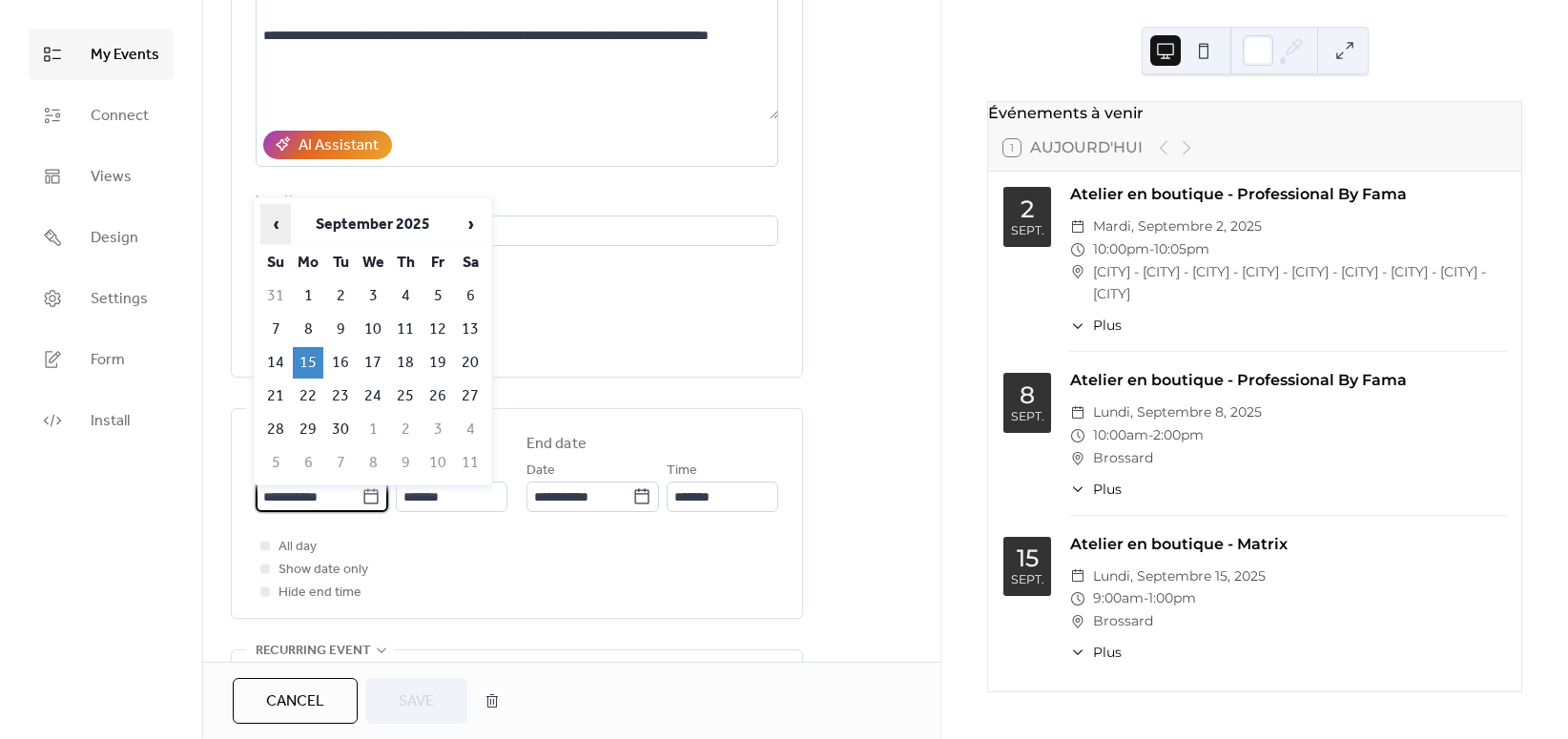 click on "‹" at bounding box center (276, 224) 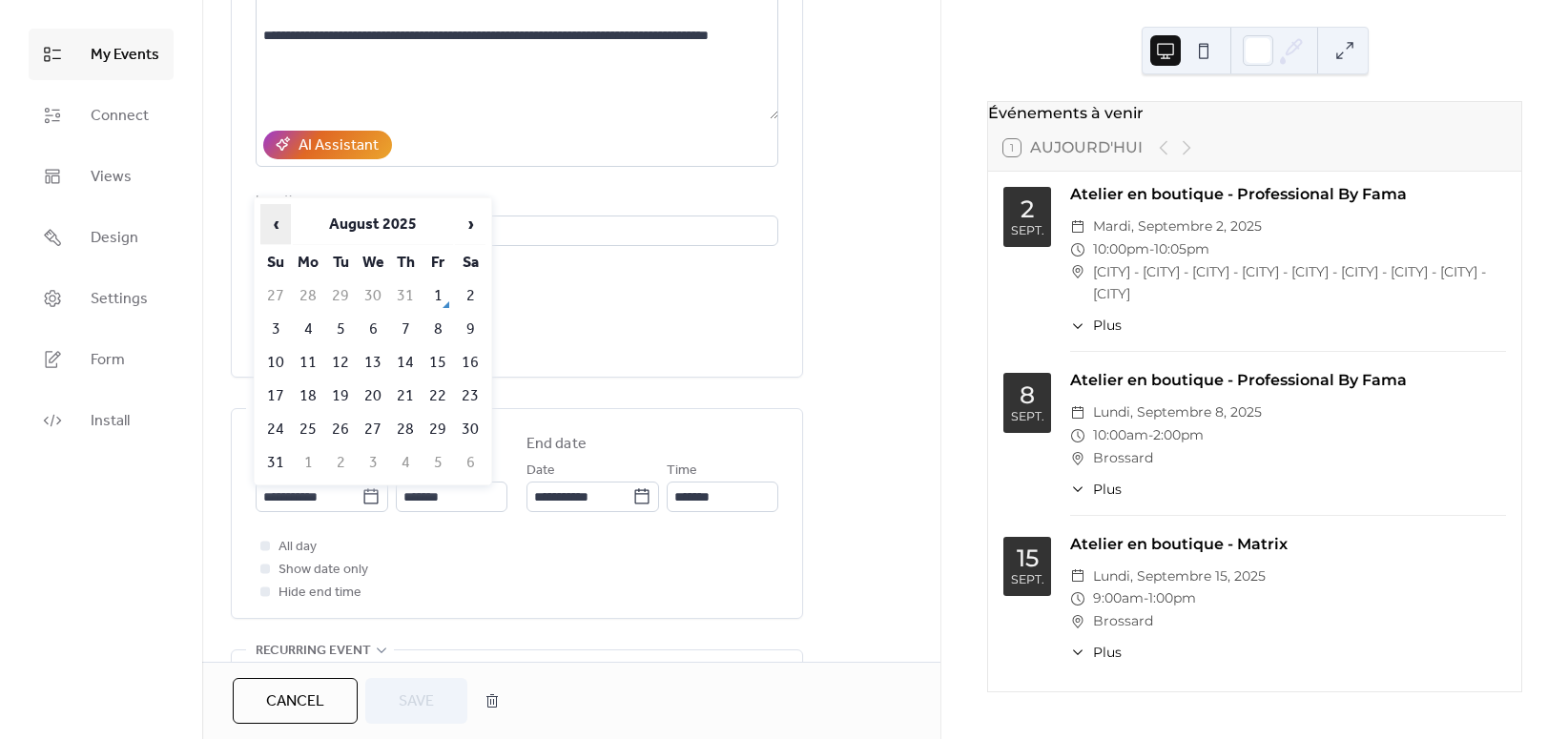 click on "‹" at bounding box center (276, 224) 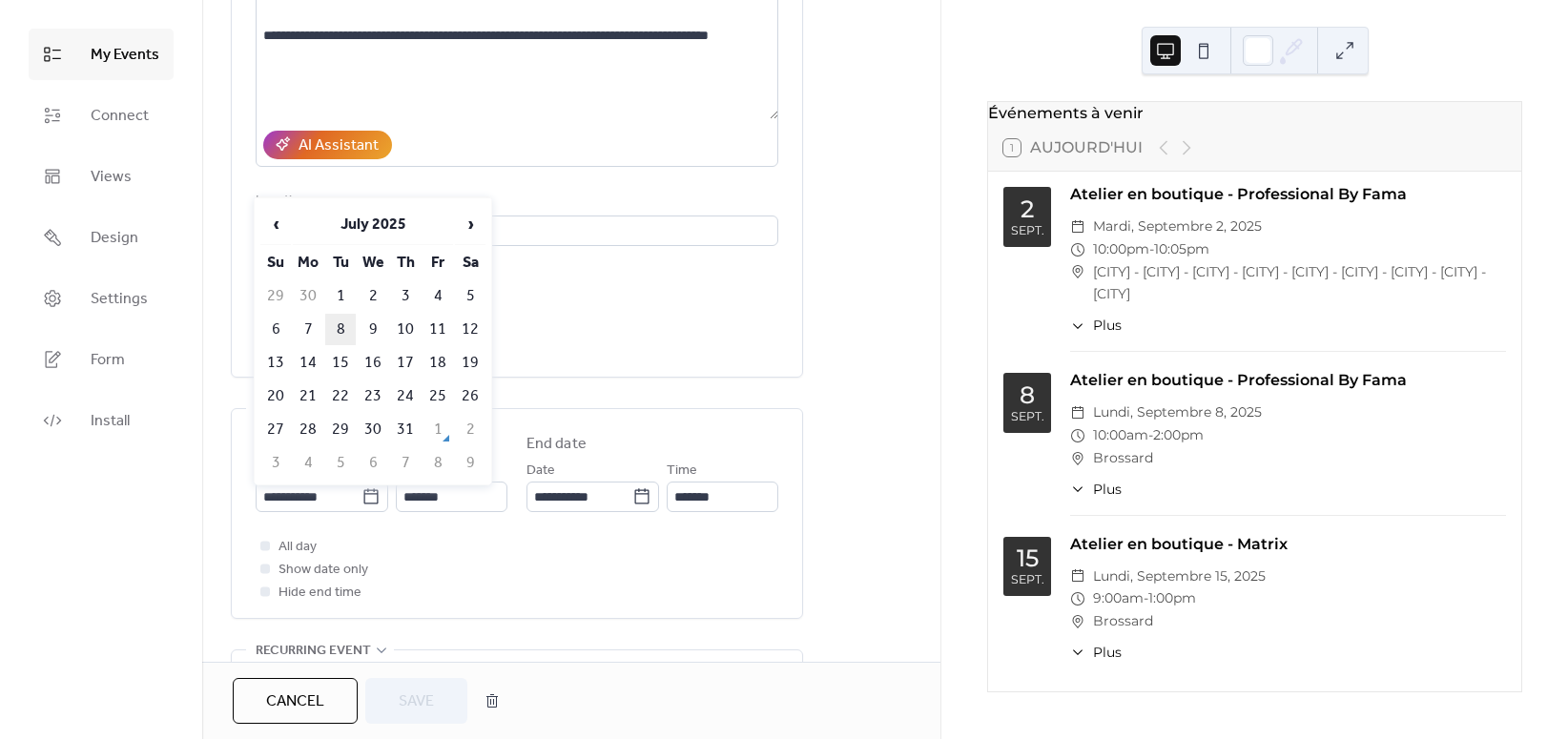 click on "8" at bounding box center [340, 329] 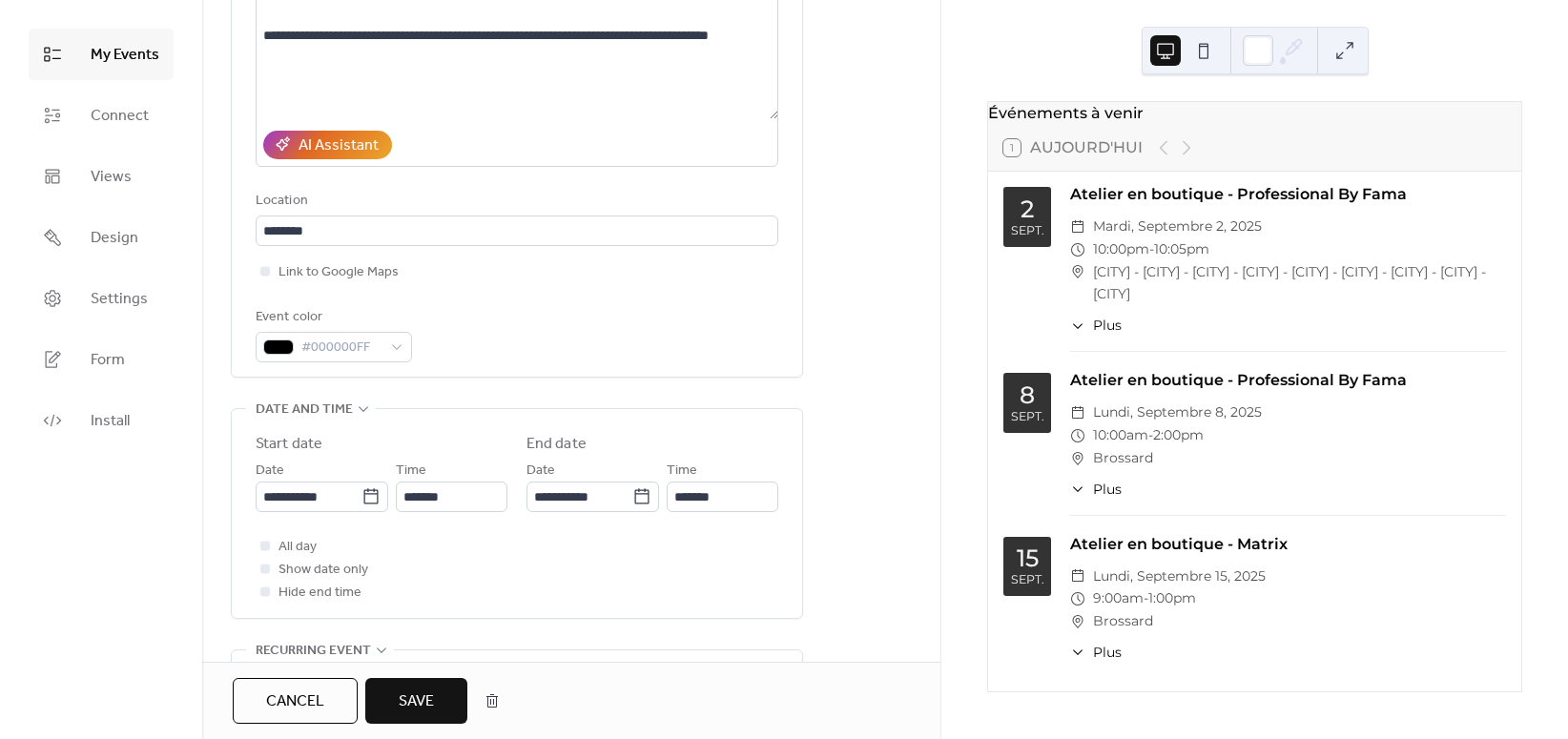 click on "Save" at bounding box center (416, 701) 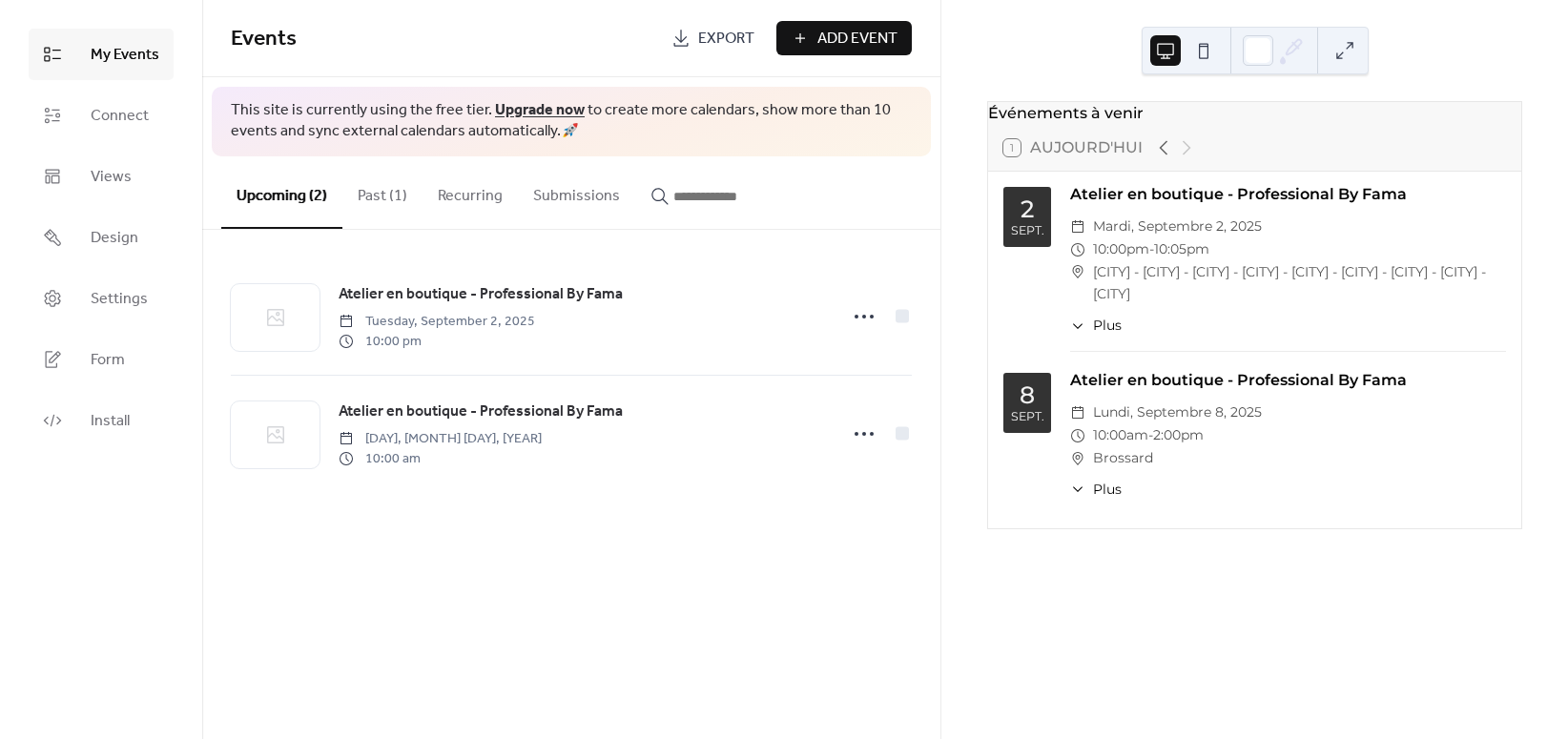 click on "Past (1)" at bounding box center (382, 192) 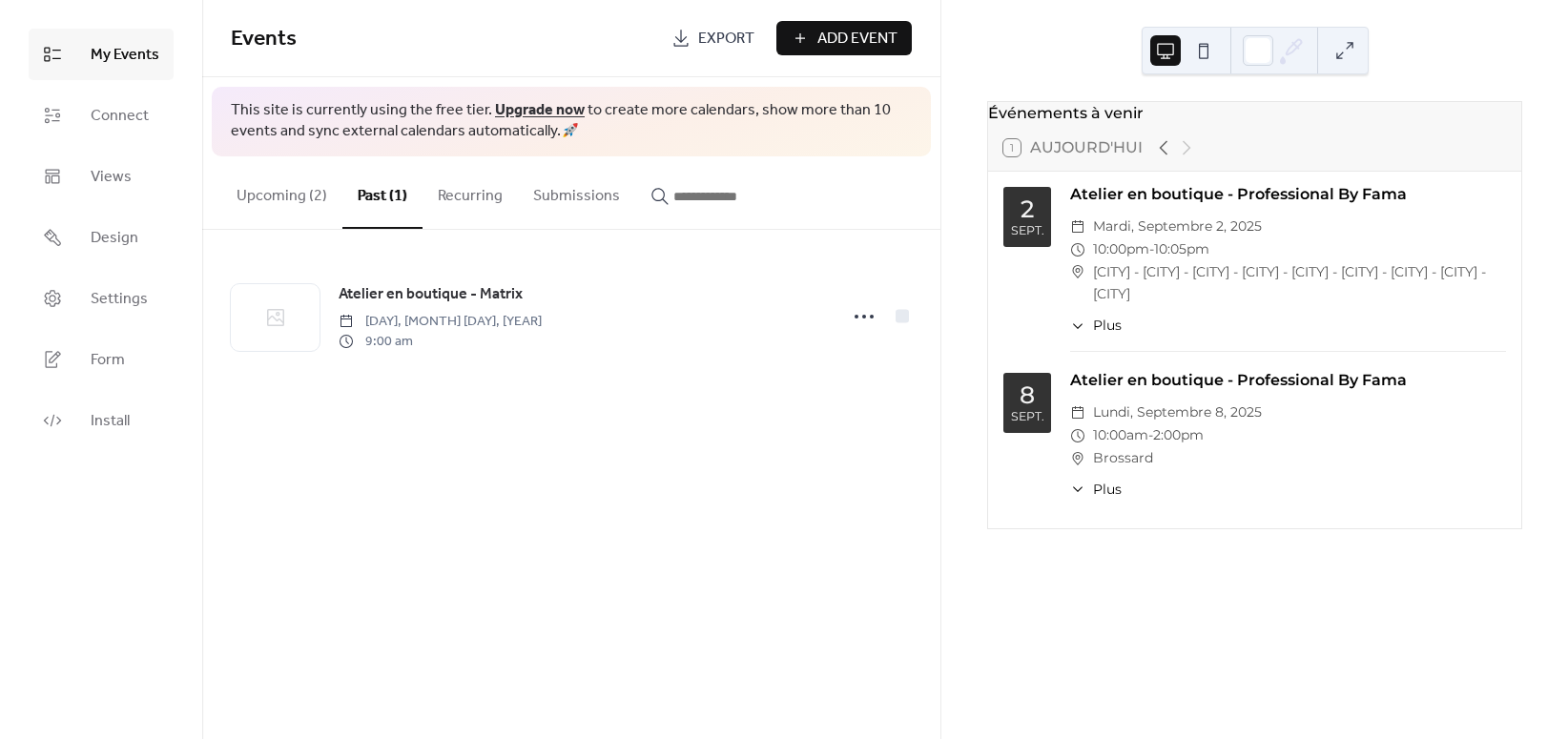 click on "Upcoming (2)" at bounding box center [281, 192] 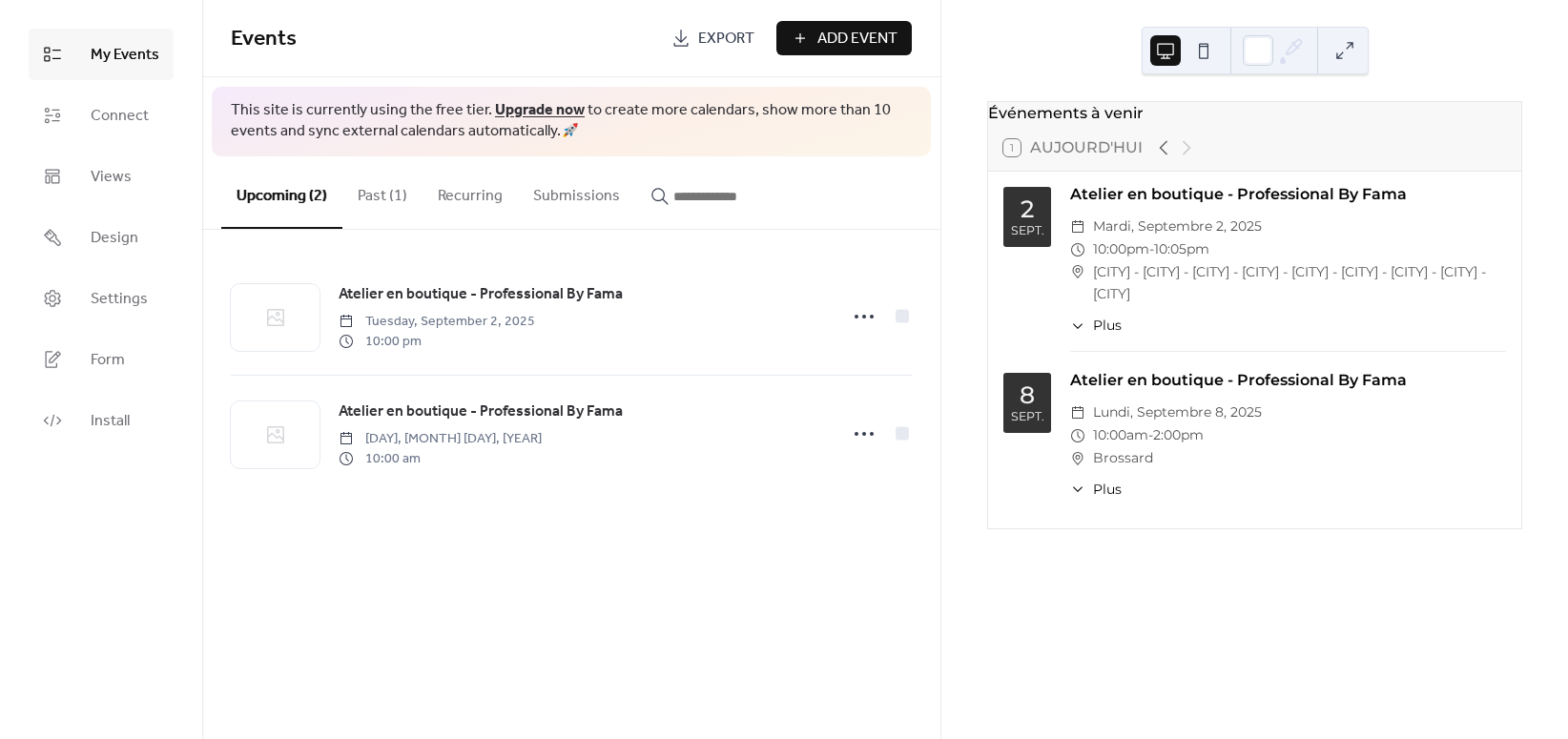 click on "Past (1)" at bounding box center [382, 192] 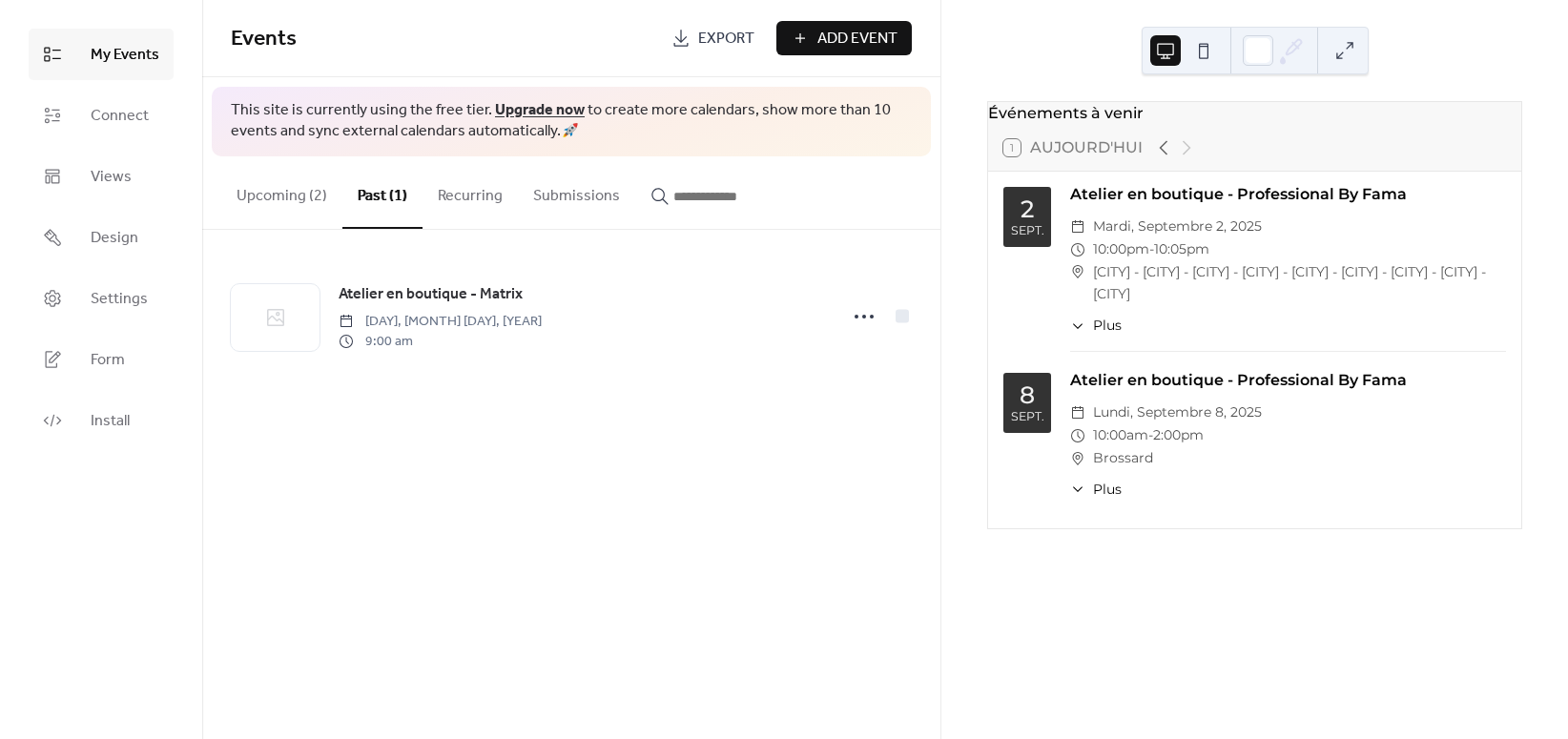 click on "Upcoming (2)" at bounding box center [281, 192] 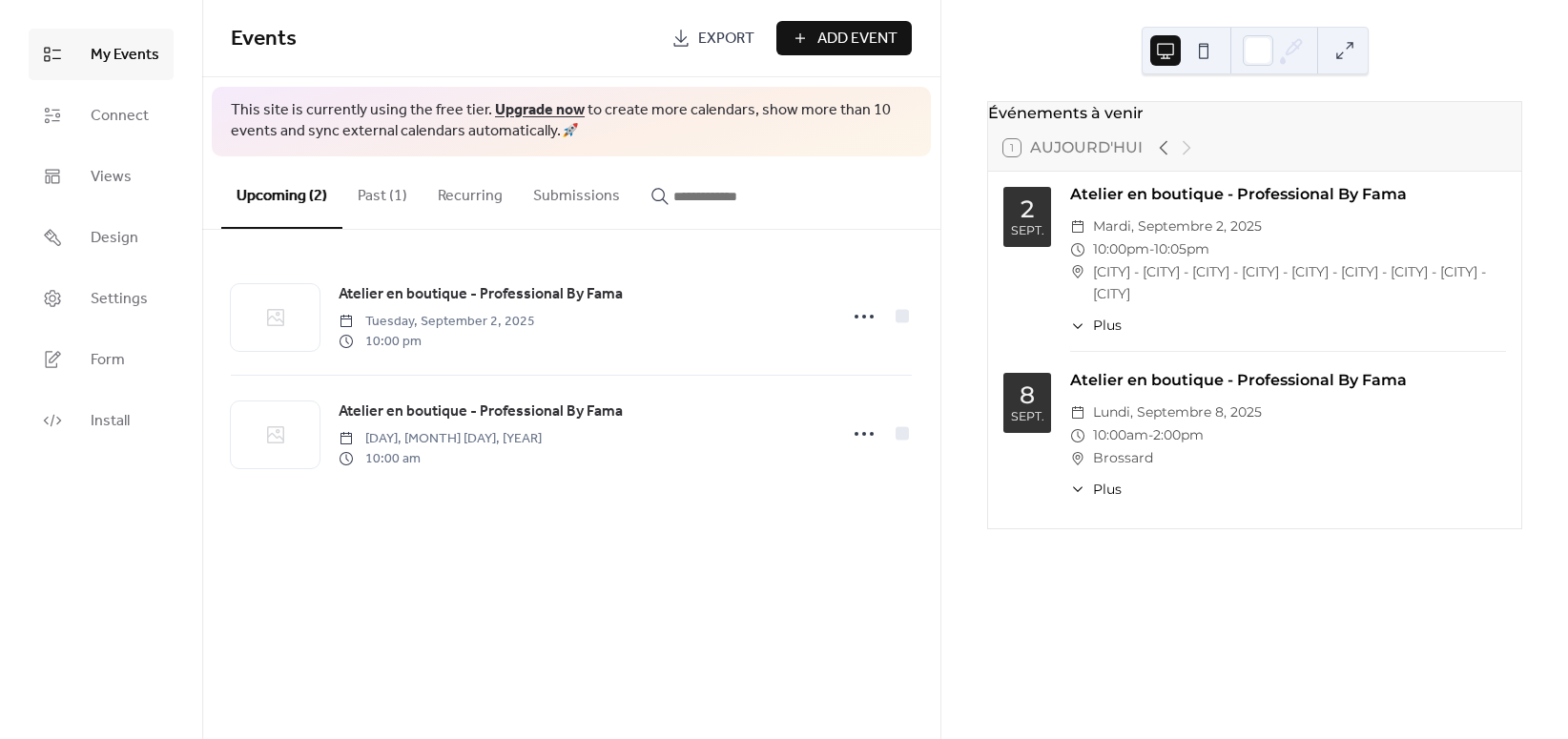 click on "Past (1)" at bounding box center [382, 192] 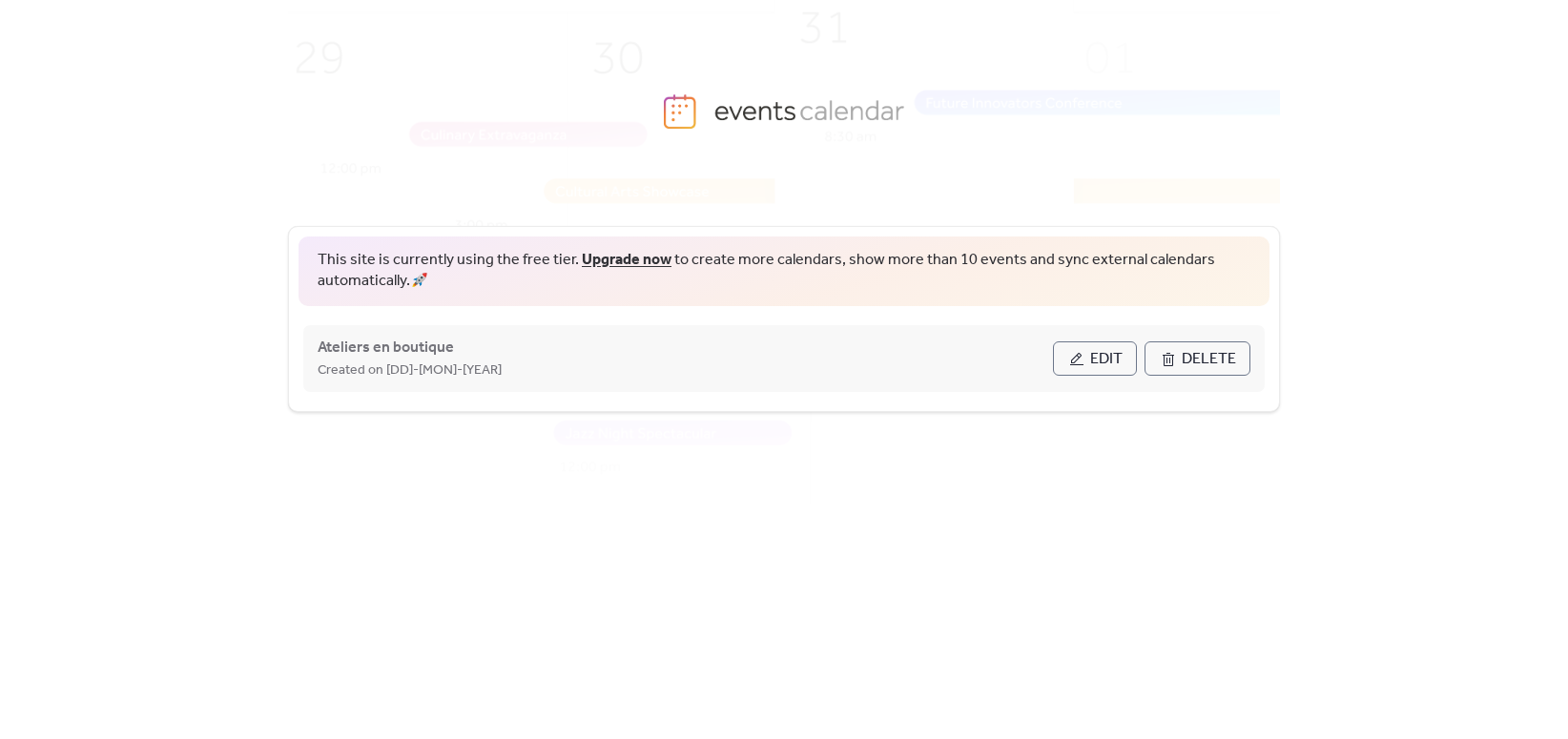 click on "Edit" at bounding box center (1095, 359) 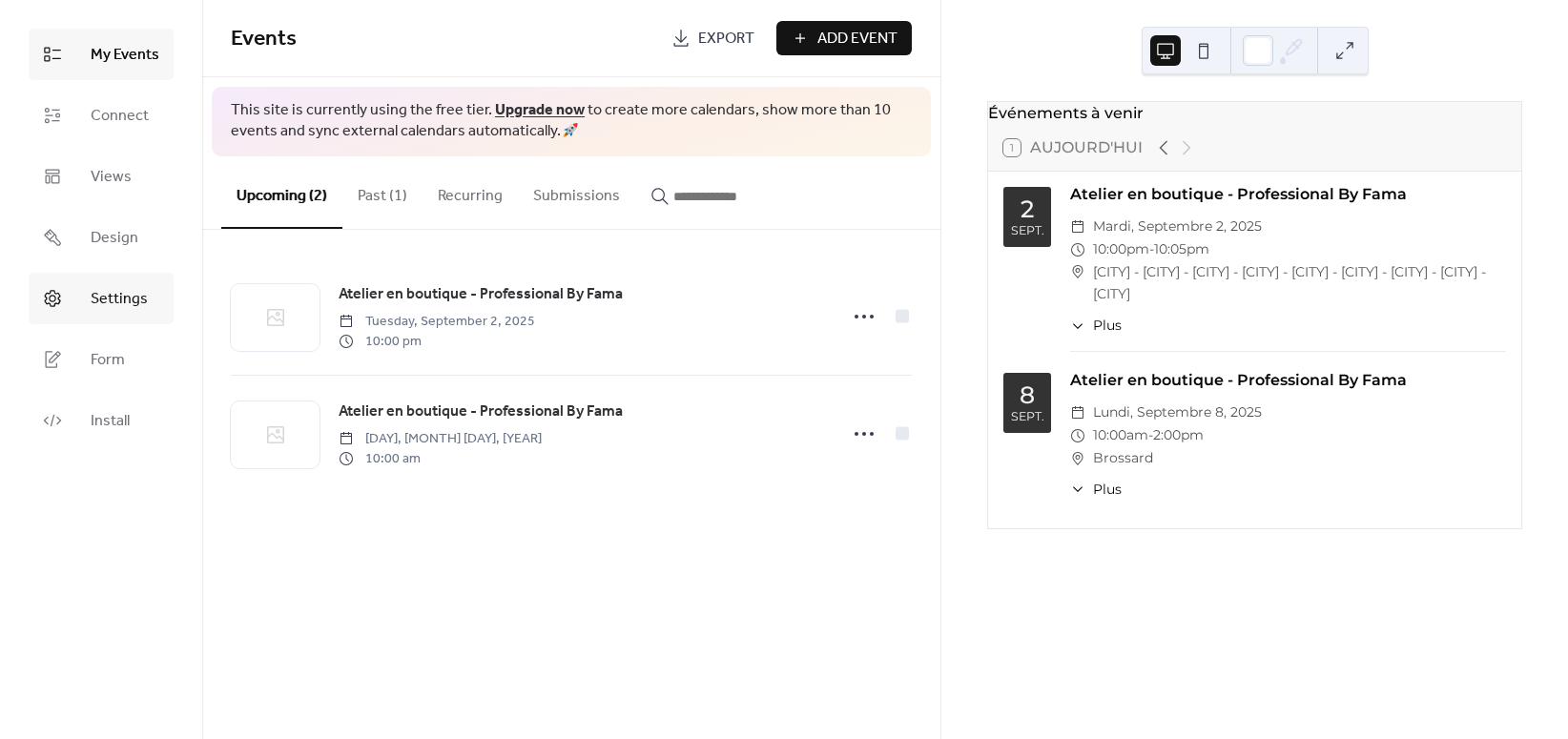 click on "Settings" at bounding box center (119, 299) 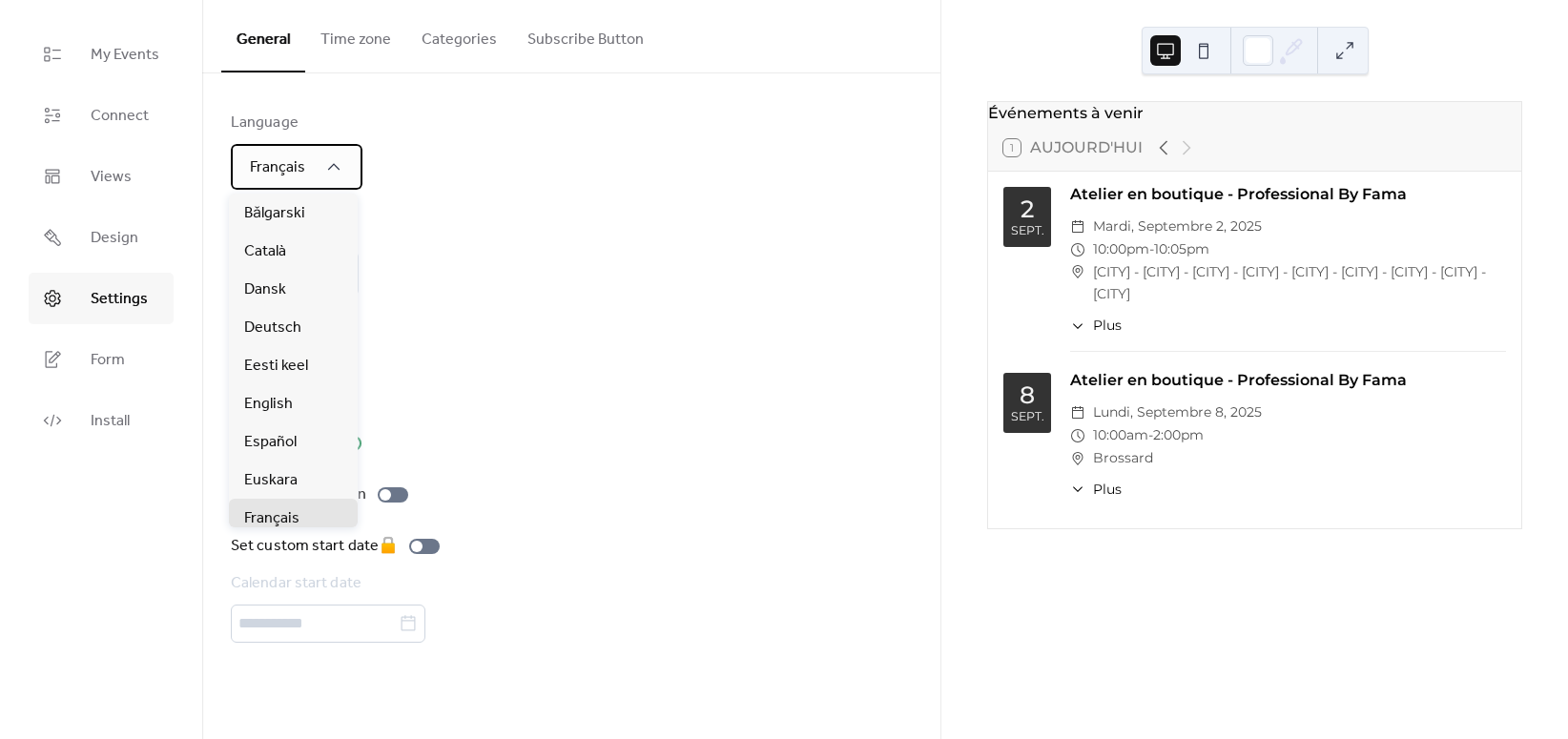 click on "Français" at bounding box center (278, 167) 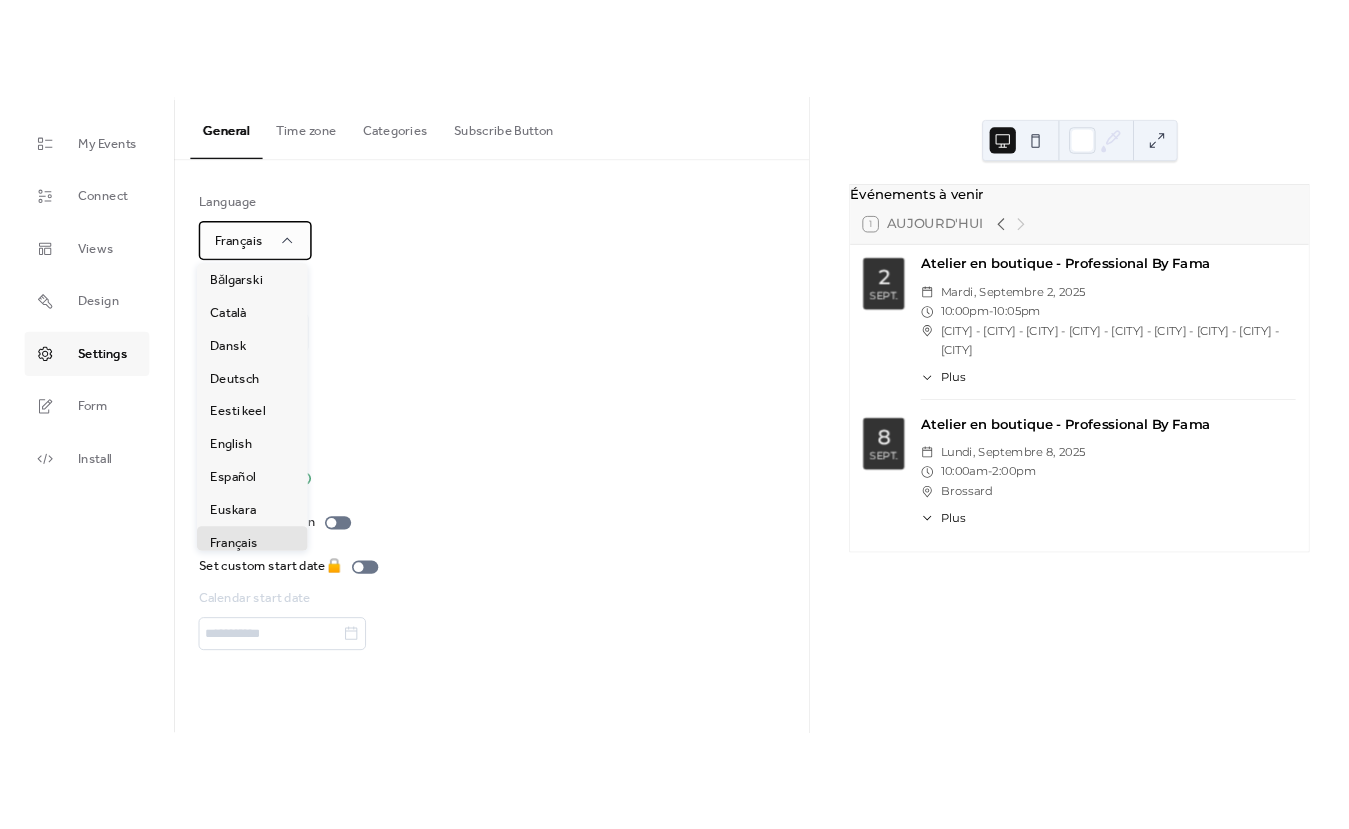 scroll, scrollTop: 320, scrollLeft: 0, axis: vertical 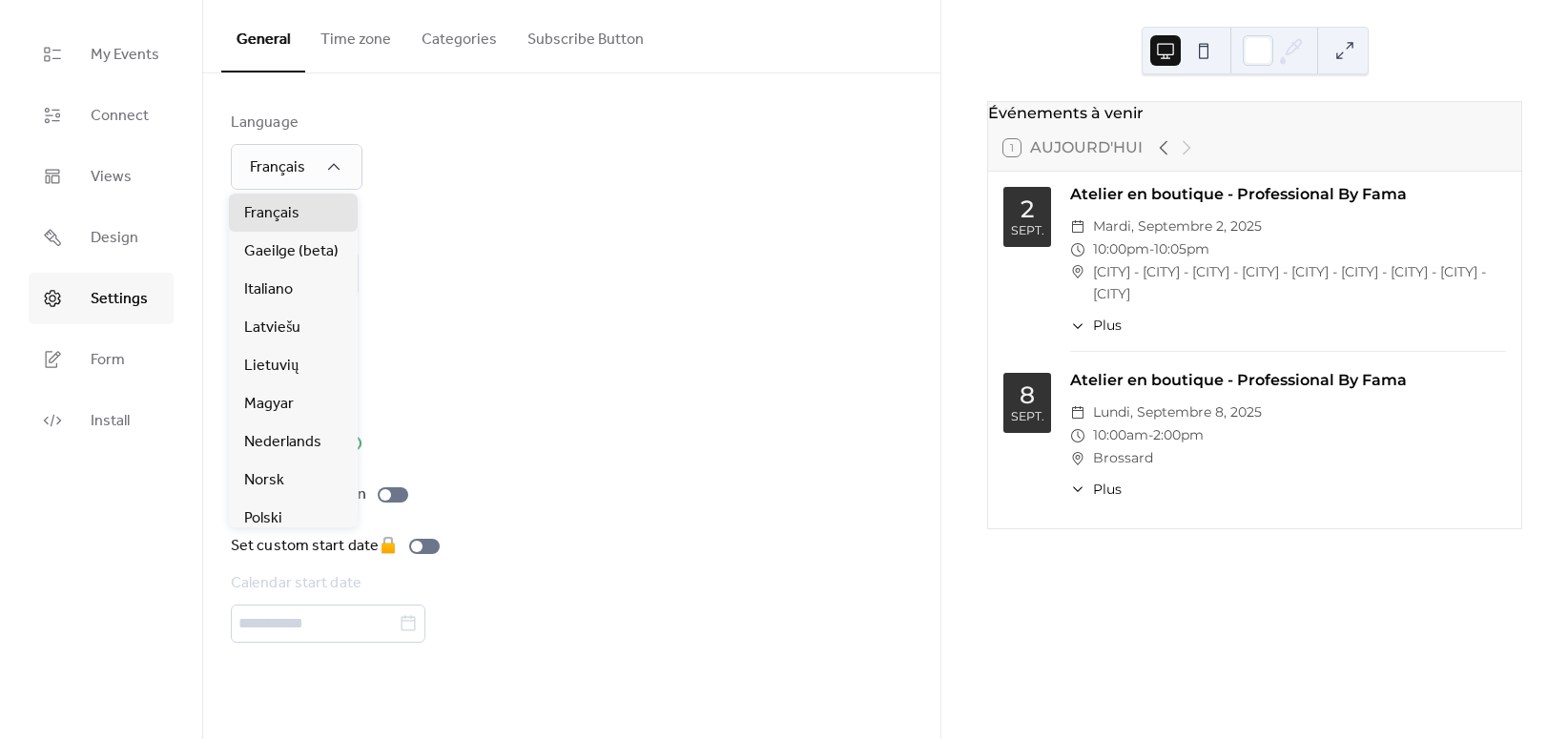 click on "Time Format 1:00pm" at bounding box center (571, 257) 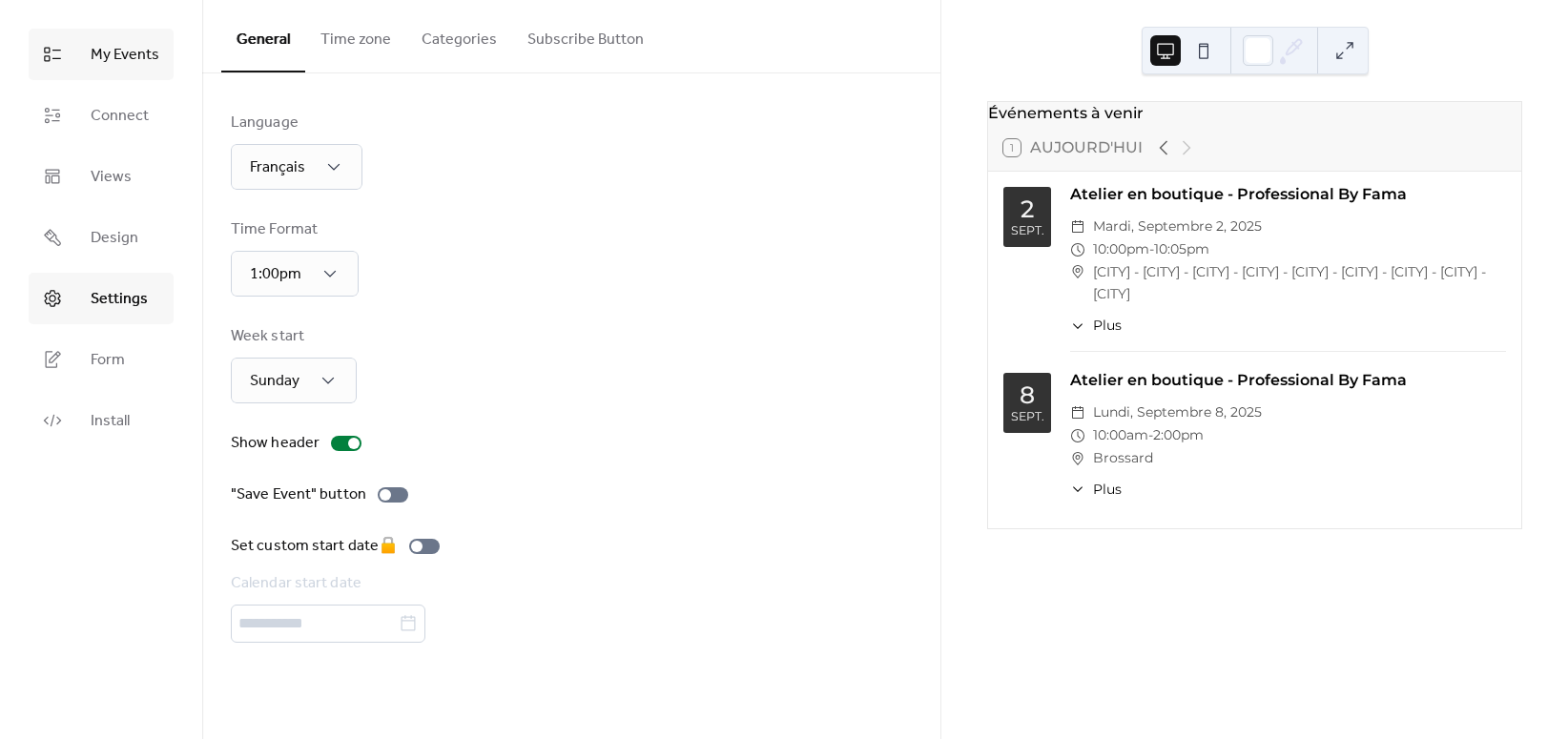 click on "My Events" at bounding box center (101, 54) 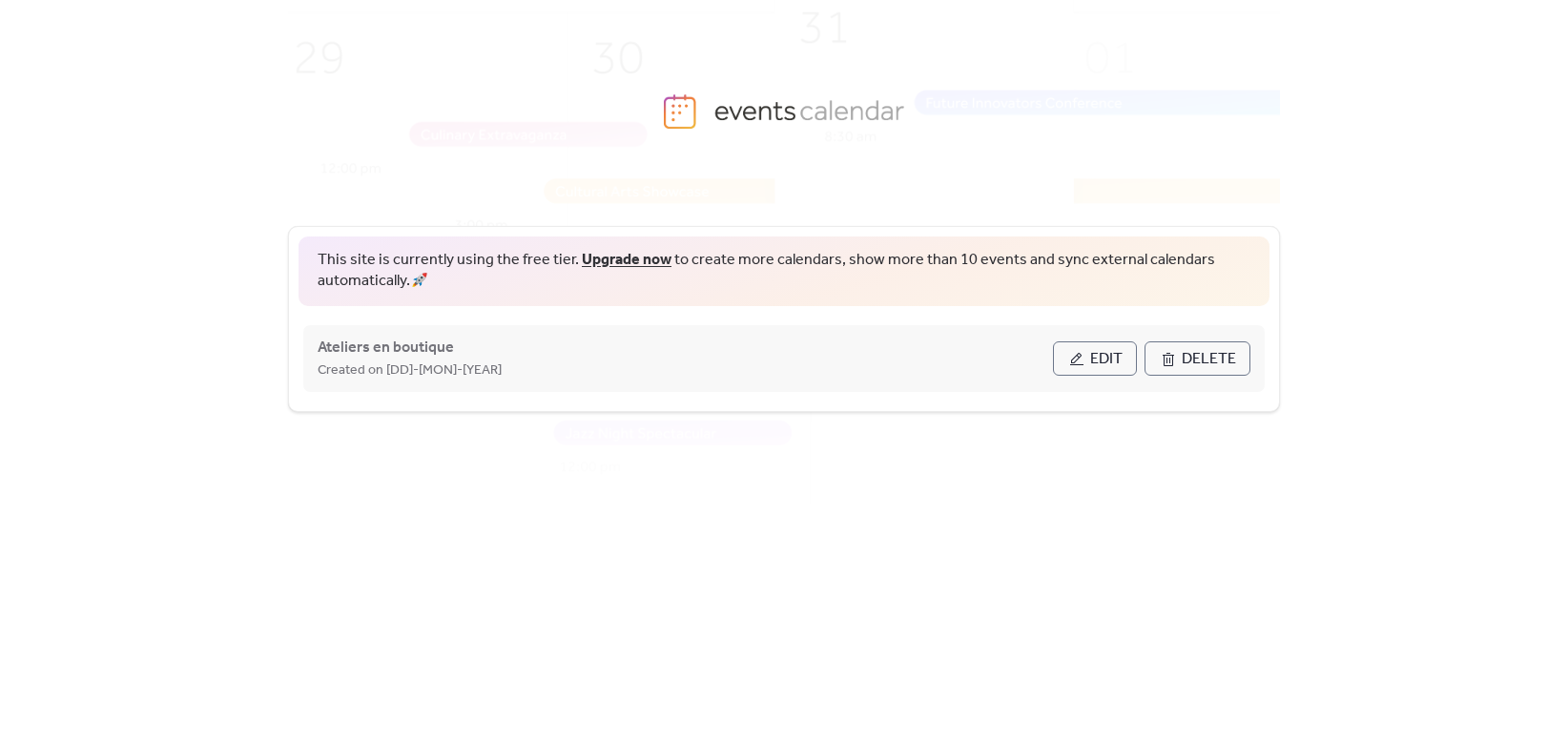 click on "Edit" at bounding box center [1106, 359] 